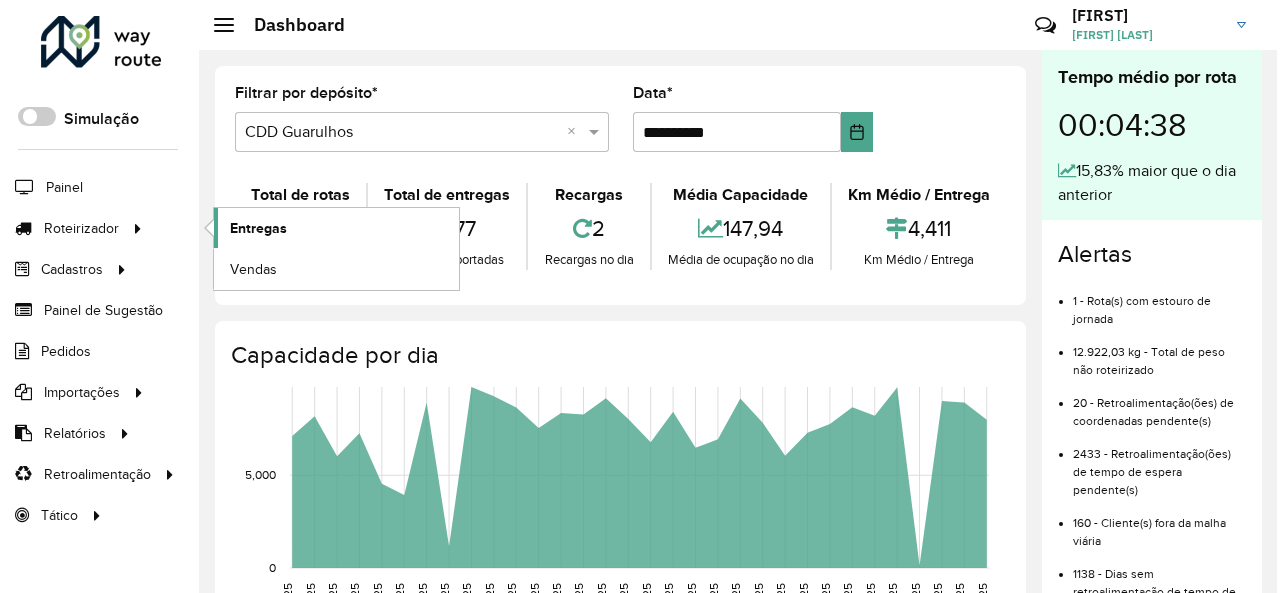 scroll, scrollTop: 0, scrollLeft: 0, axis: both 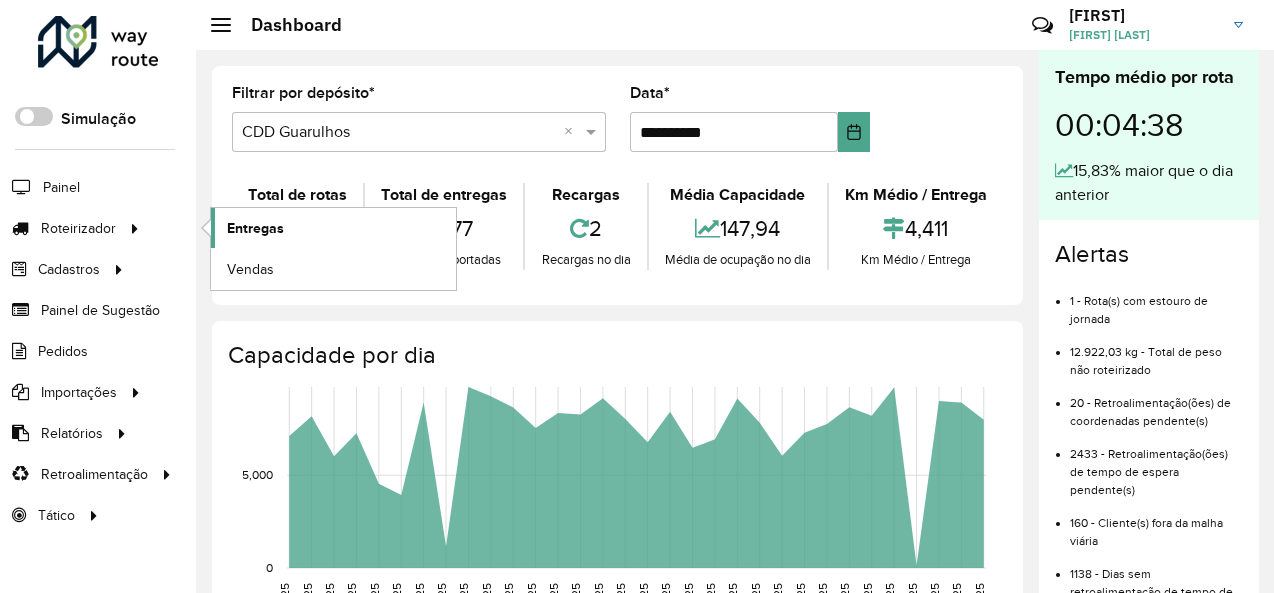 click on "Entregas" 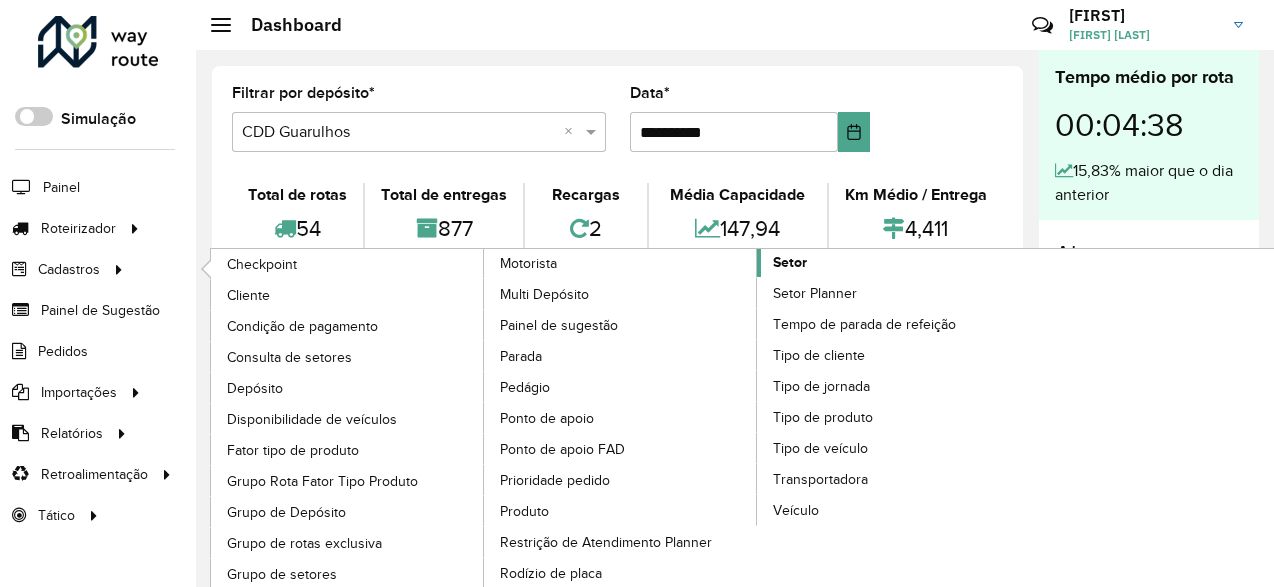 click on "Setor" 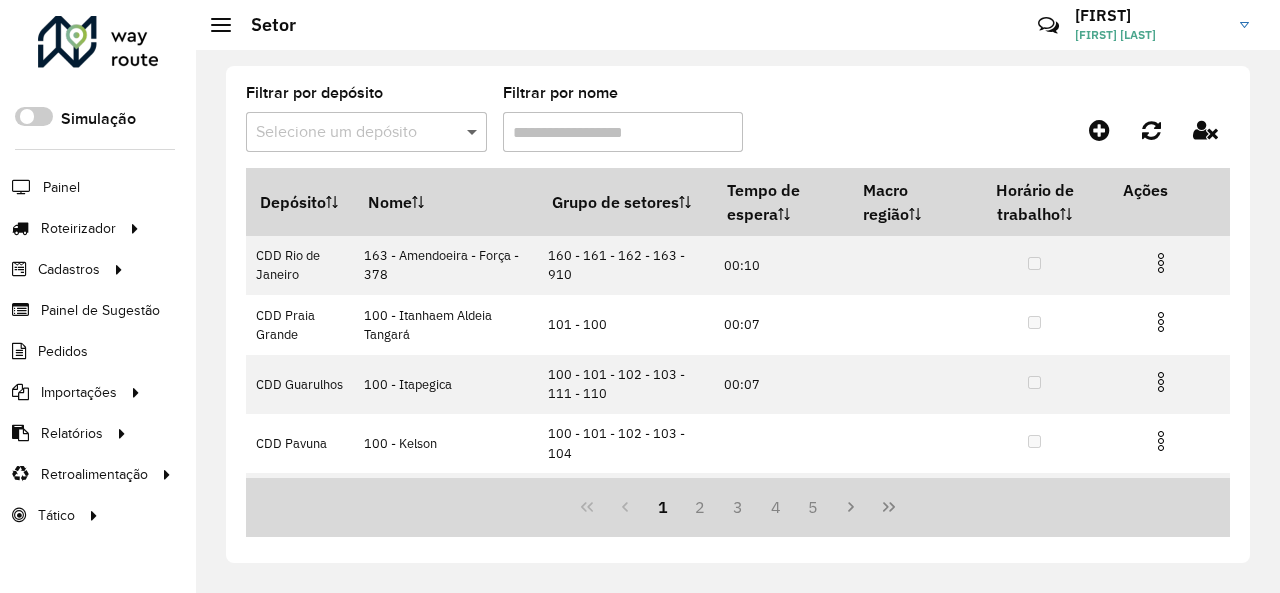 click at bounding box center (474, 132) 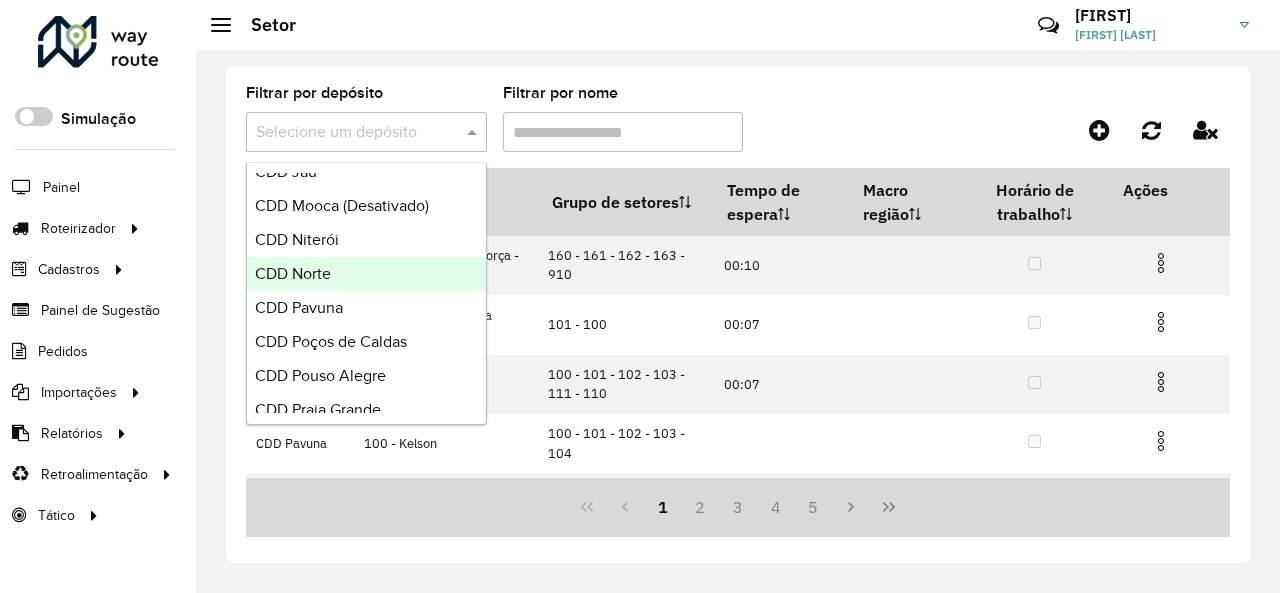 scroll, scrollTop: 900, scrollLeft: 0, axis: vertical 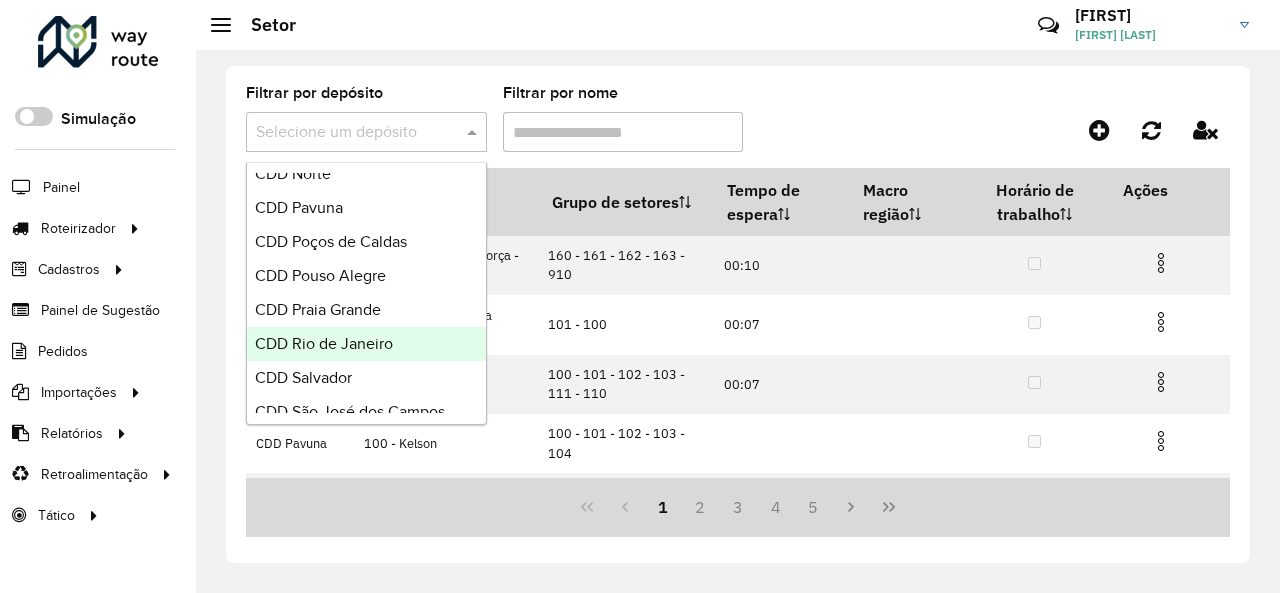 click on "CDD Rio de Janeiro" at bounding box center (324, 343) 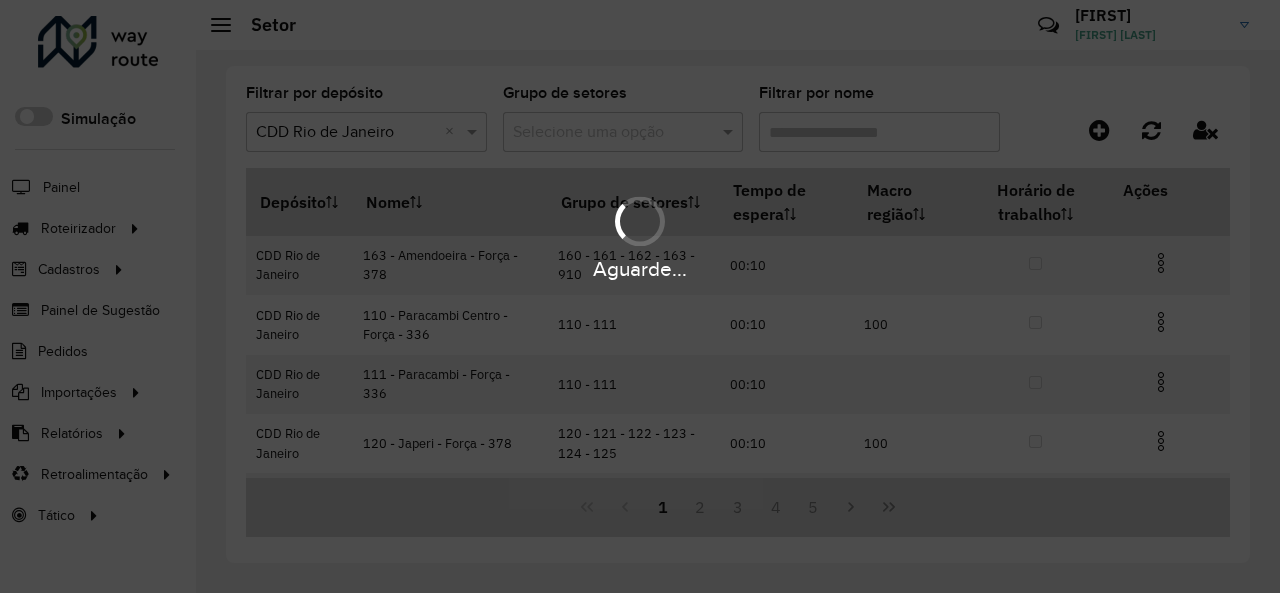 click on "Aguarde...  Pop-up bloqueado!  Seu navegador bloqueou automáticamente a abertura de uma nova janela.   Acesse as configurações e adicione o endereço do sistema a lista de permissão.   Fechar  Roteirizador AmbevTech Simulação Painel Roteirizador Entregas Vendas Cadastros Checkpoint Cliente Condição de pagamento Consulta de setores Depósito Disponibilidade de veículos Fator tipo de produto Grupo Rota Fator Tipo Produto Grupo de Depósito Grupo de rotas exclusiva Grupo de setores Layout integração Modelo Motorista Multi Depósito Painel de sugestão Parada Pedágio Ponto de apoio Ponto de apoio FAD Prioridade pedido Produto Restrição de Atendimento Planner Rodízio de placa Rota exclusiva FAD Rótulo Setor Setor Planner Tempo de parada de refeição Tipo de cliente Tipo de jornada Tipo de produto Tipo de veículo Transportadora Veículo Painel de Sugestão Pedidos Importações Clientes Fator tipo produto Grade de atendimento Janela de atendimento Localização Pedidos Tempo de espera Veículos" at bounding box center (640, 296) 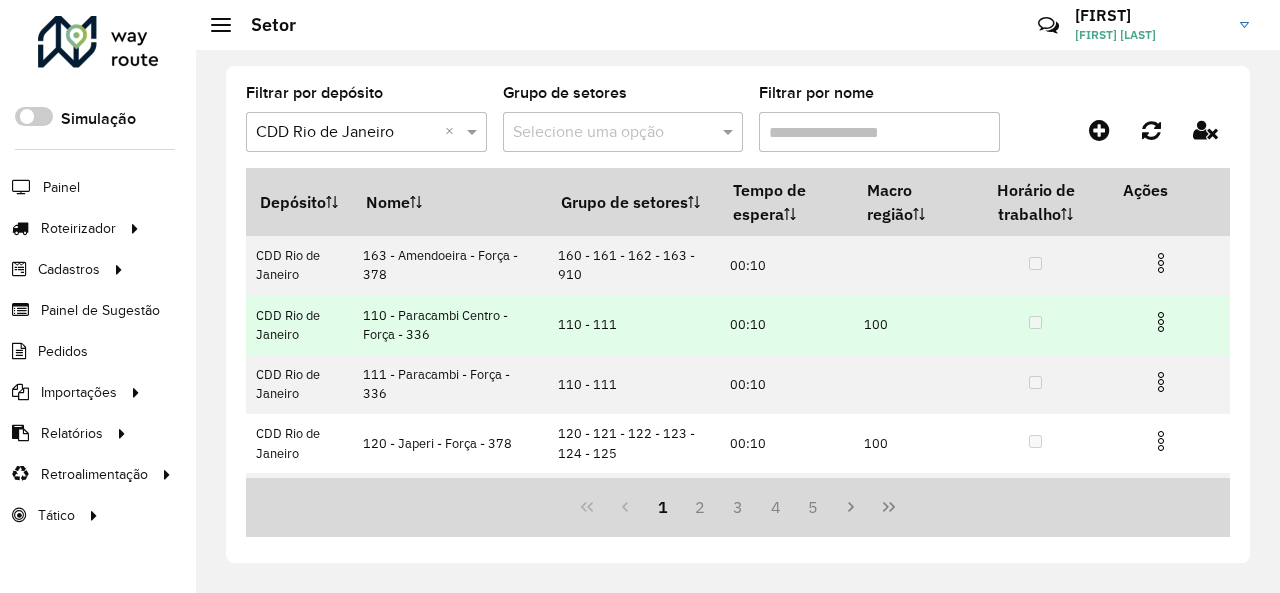 click at bounding box center [1161, 322] 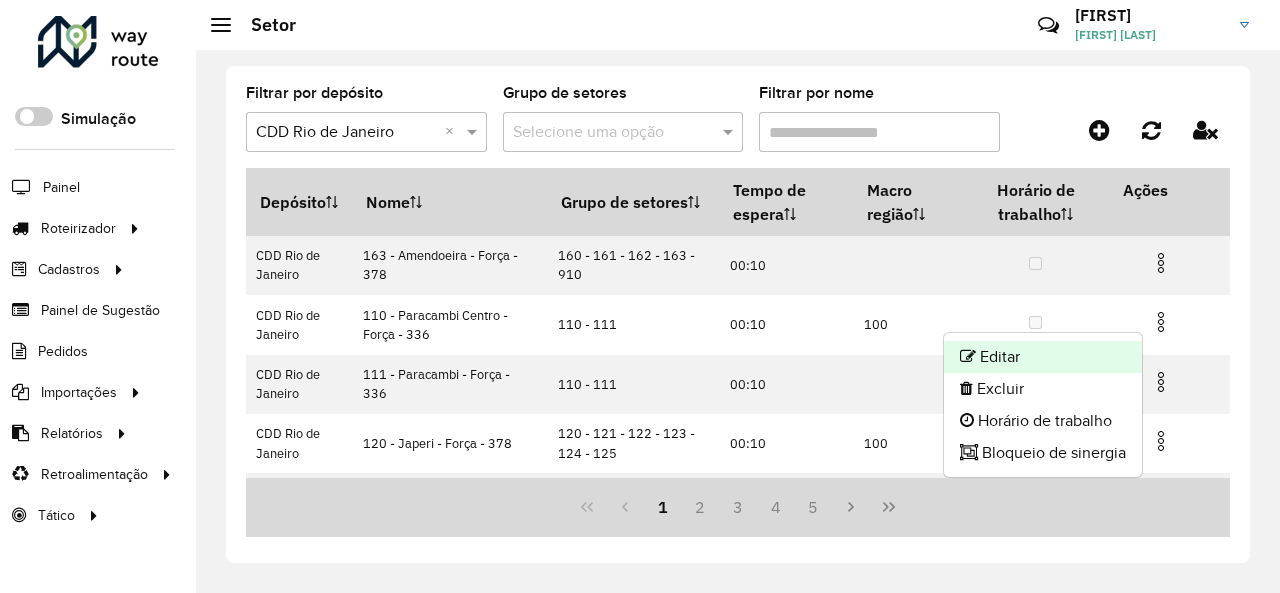 click on "Editar" 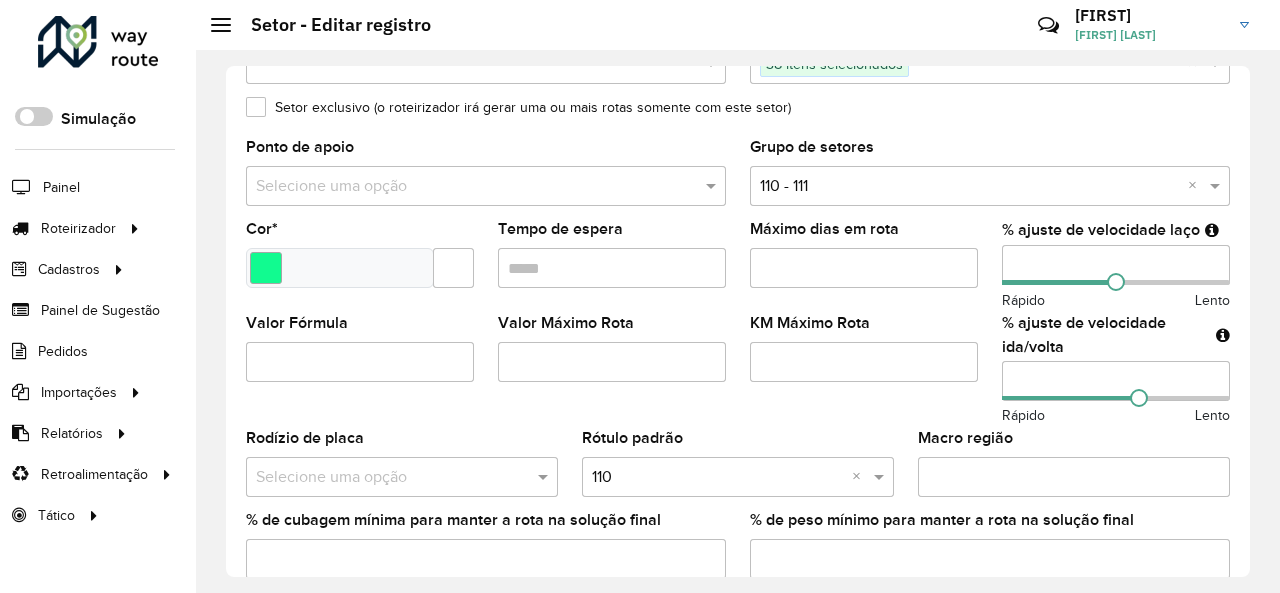 scroll, scrollTop: 400, scrollLeft: 0, axis: vertical 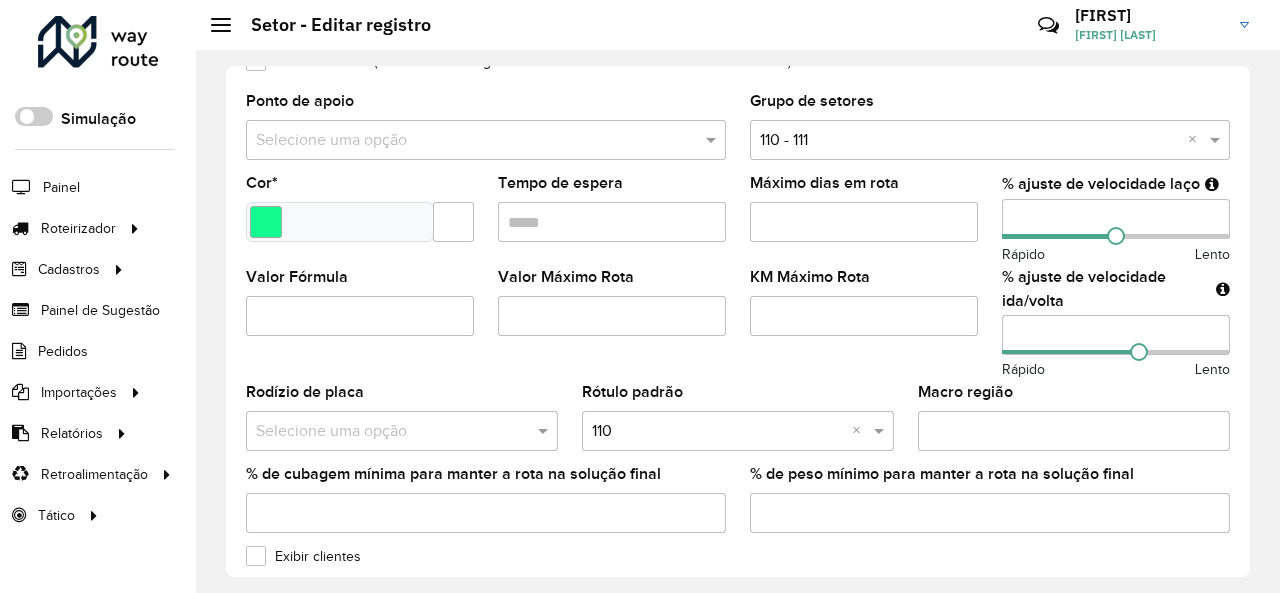 drag, startPoint x: 1056, startPoint y: 327, endPoint x: 935, endPoint y: 313, distance: 121.80723 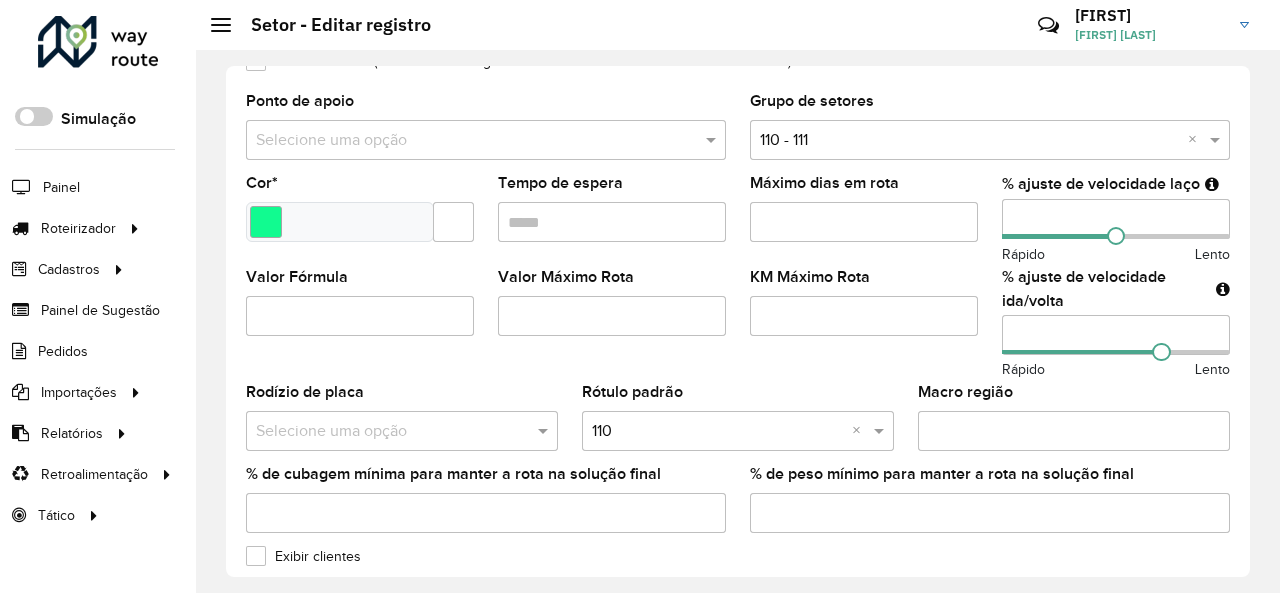 drag, startPoint x: 1061, startPoint y: 223, endPoint x: 888, endPoint y: 218, distance: 173.07224 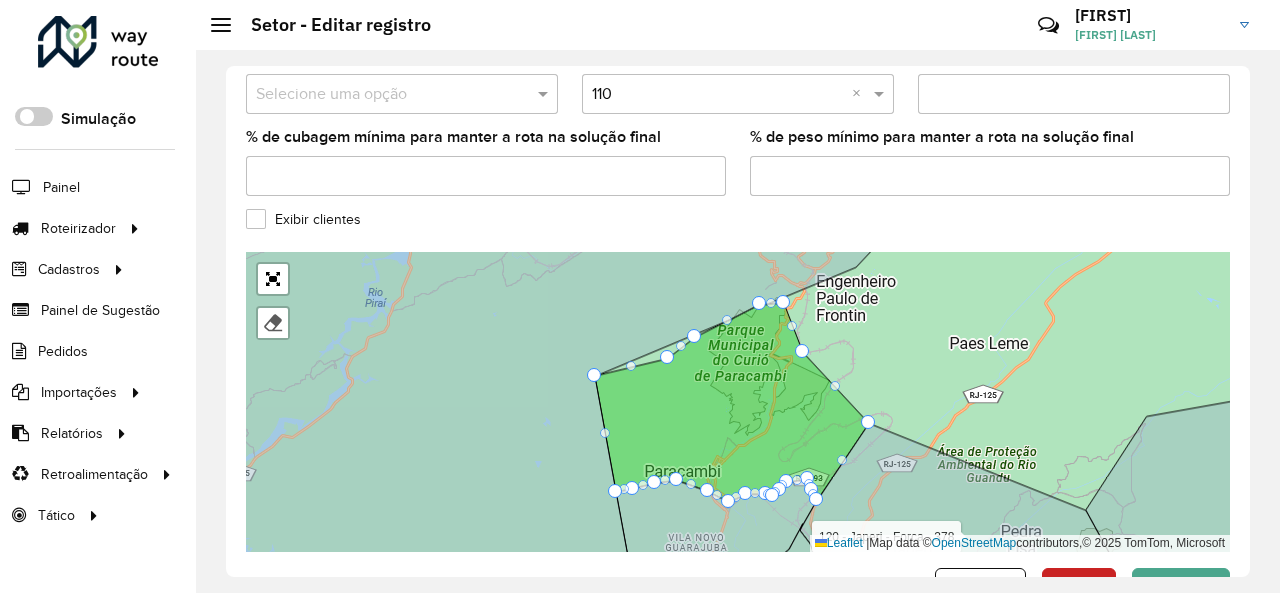 scroll, scrollTop: 798, scrollLeft: 0, axis: vertical 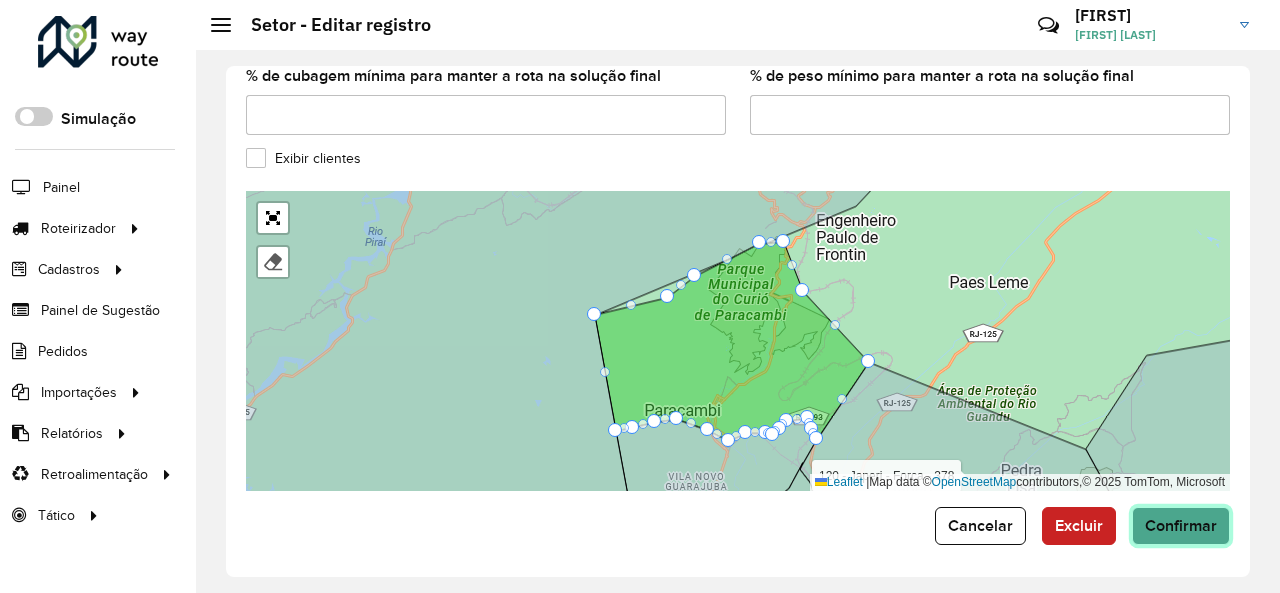 click on "Confirmar" 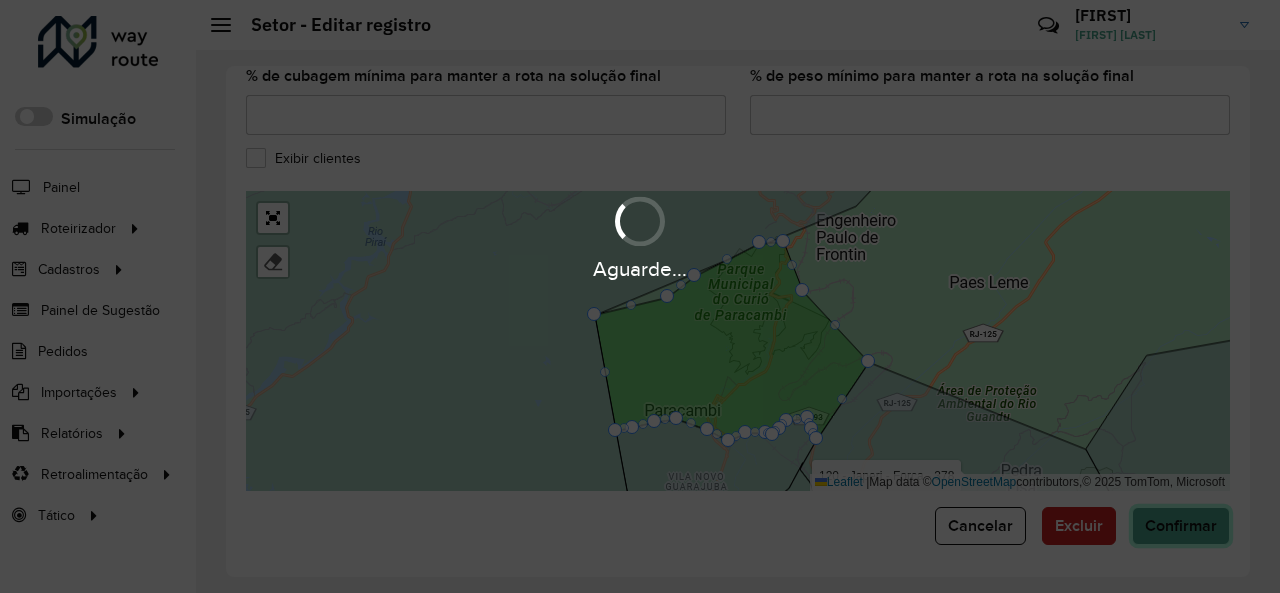 type 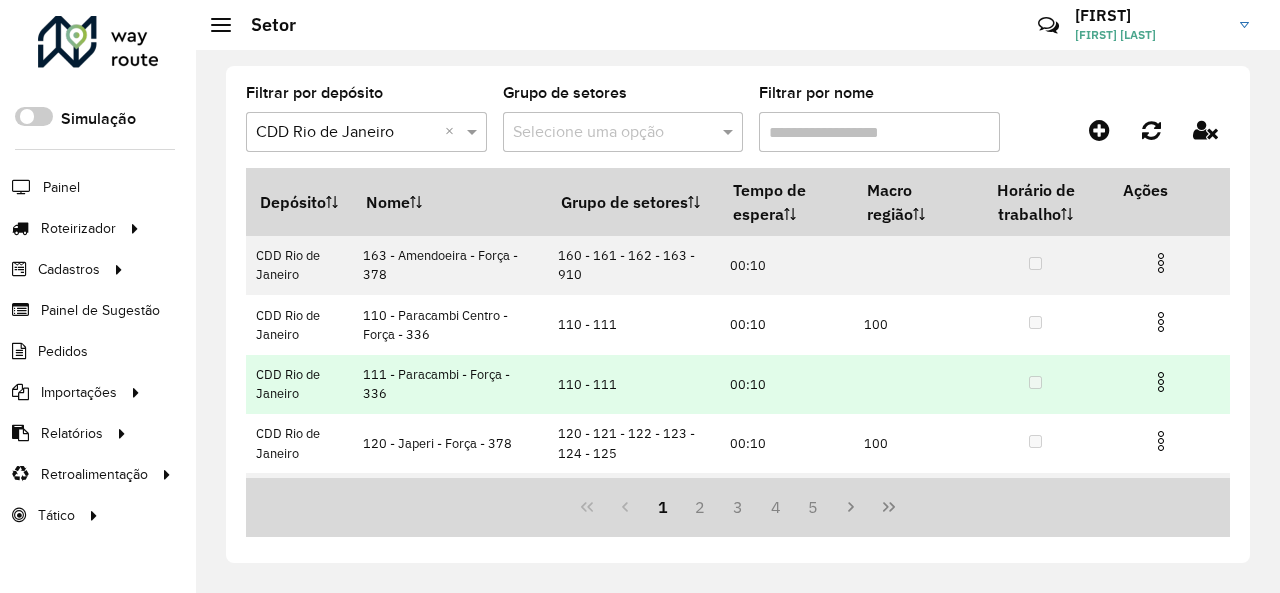 click at bounding box center (1161, 382) 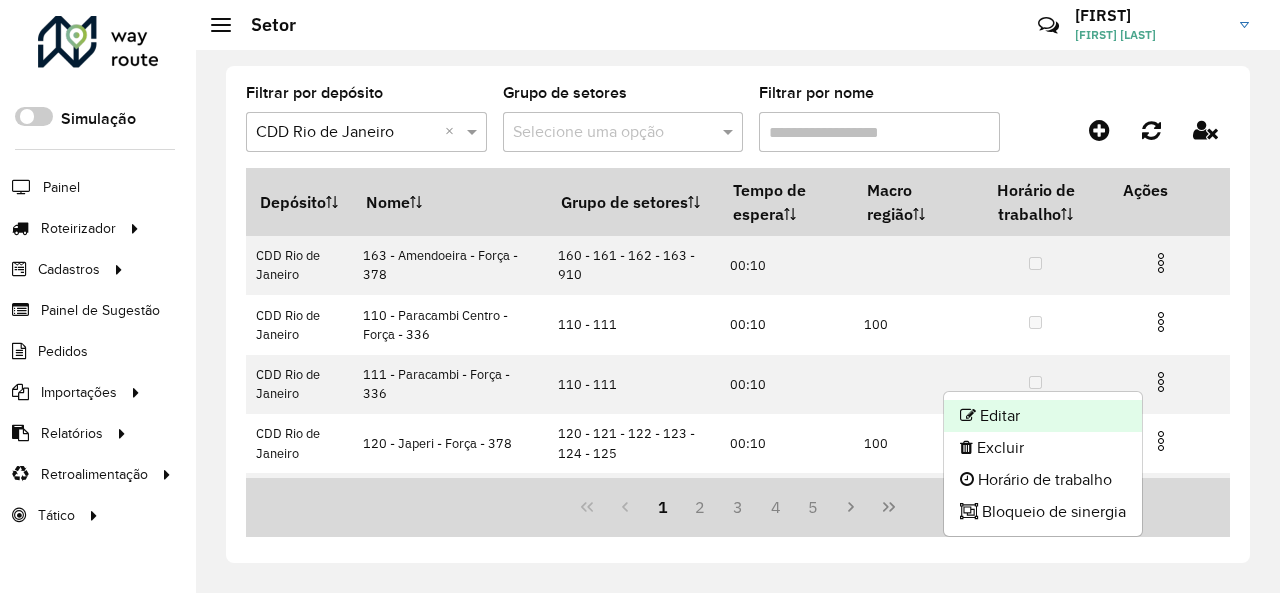 click on "Editar" 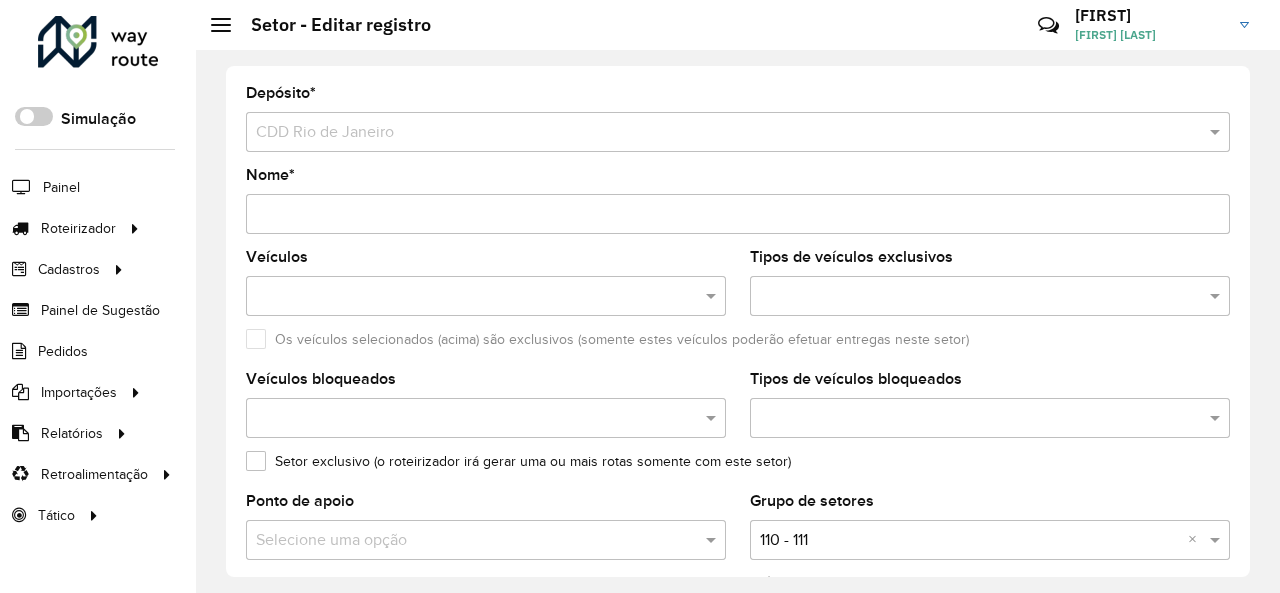 scroll, scrollTop: 400, scrollLeft: 0, axis: vertical 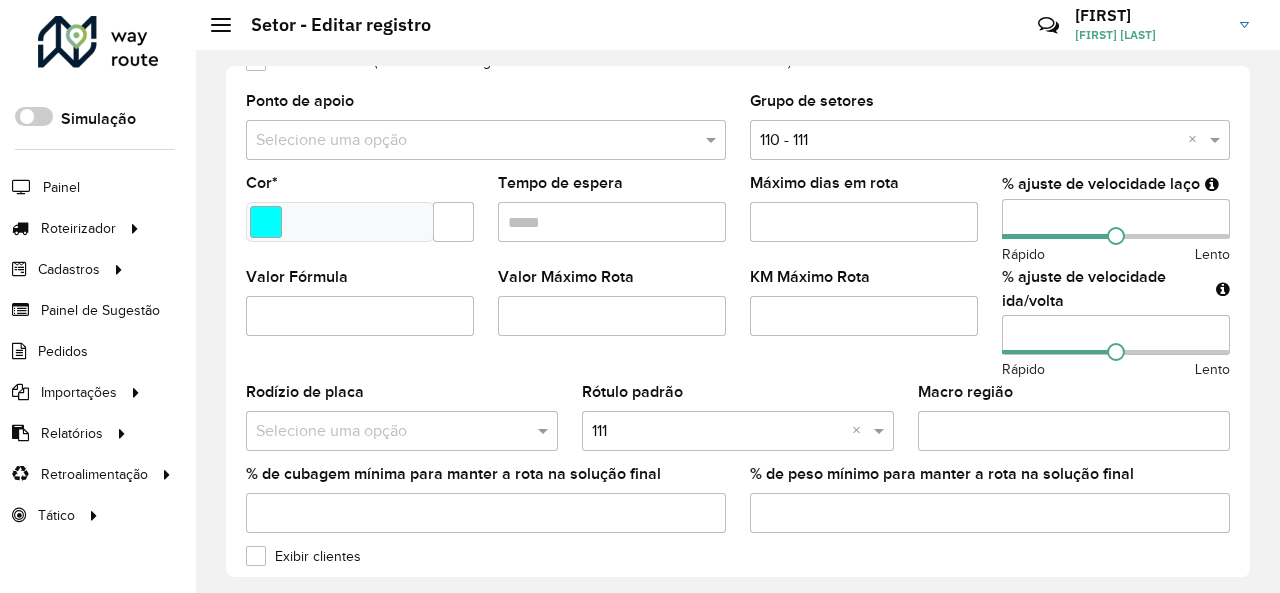 drag, startPoint x: 1052, startPoint y: 212, endPoint x: 935, endPoint y: 209, distance: 117.03845 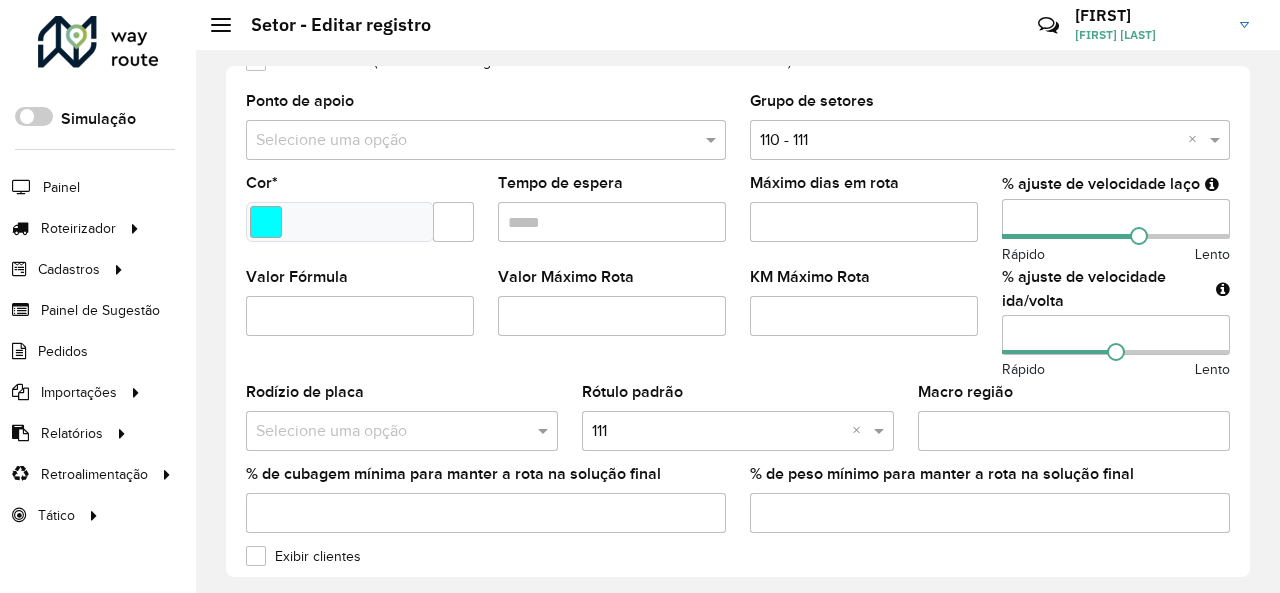 drag, startPoint x: 1070, startPoint y: 327, endPoint x: 961, endPoint y: 327, distance: 109 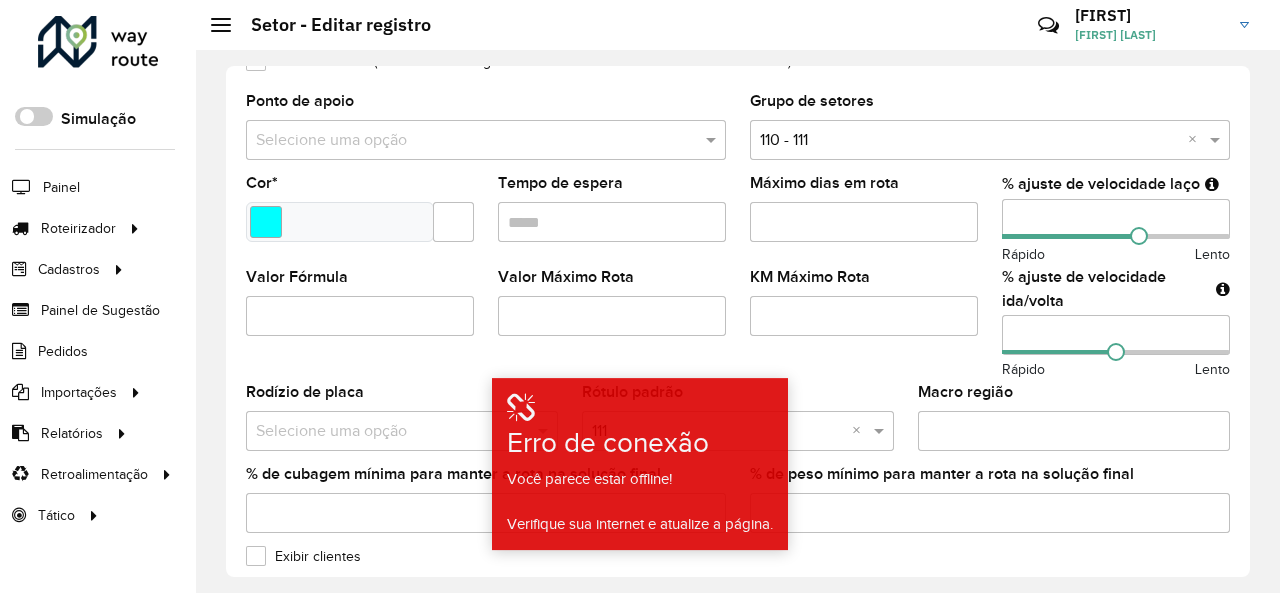 type on "**" 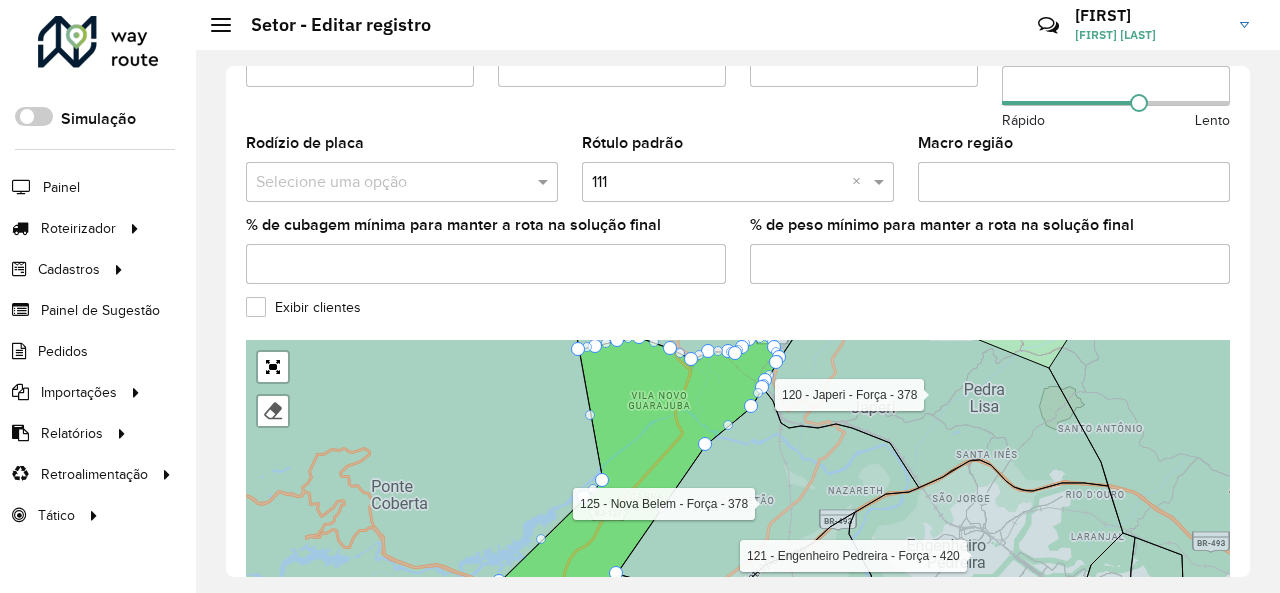 scroll, scrollTop: 798, scrollLeft: 0, axis: vertical 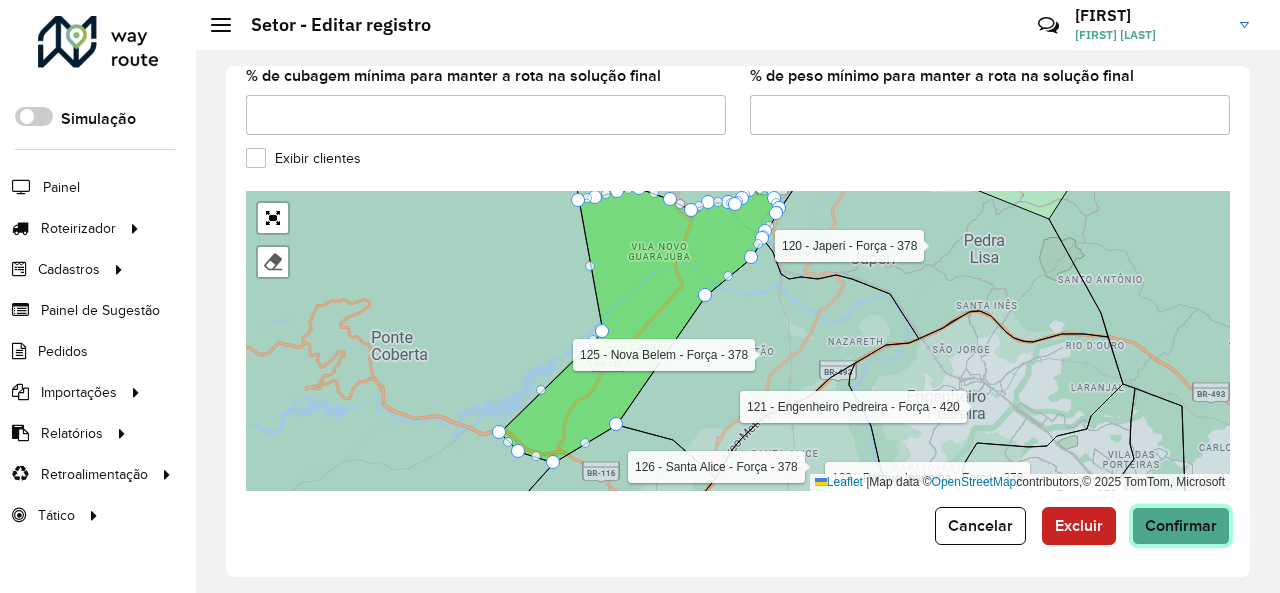 click on "Confirmar" 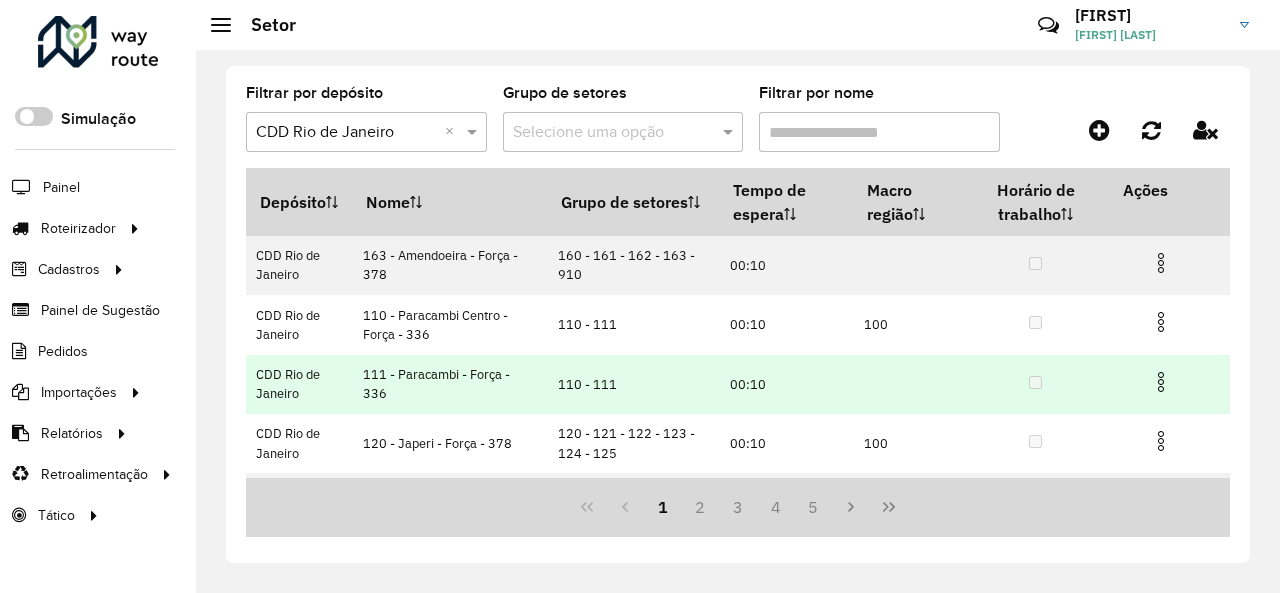 click at bounding box center [1169, 380] 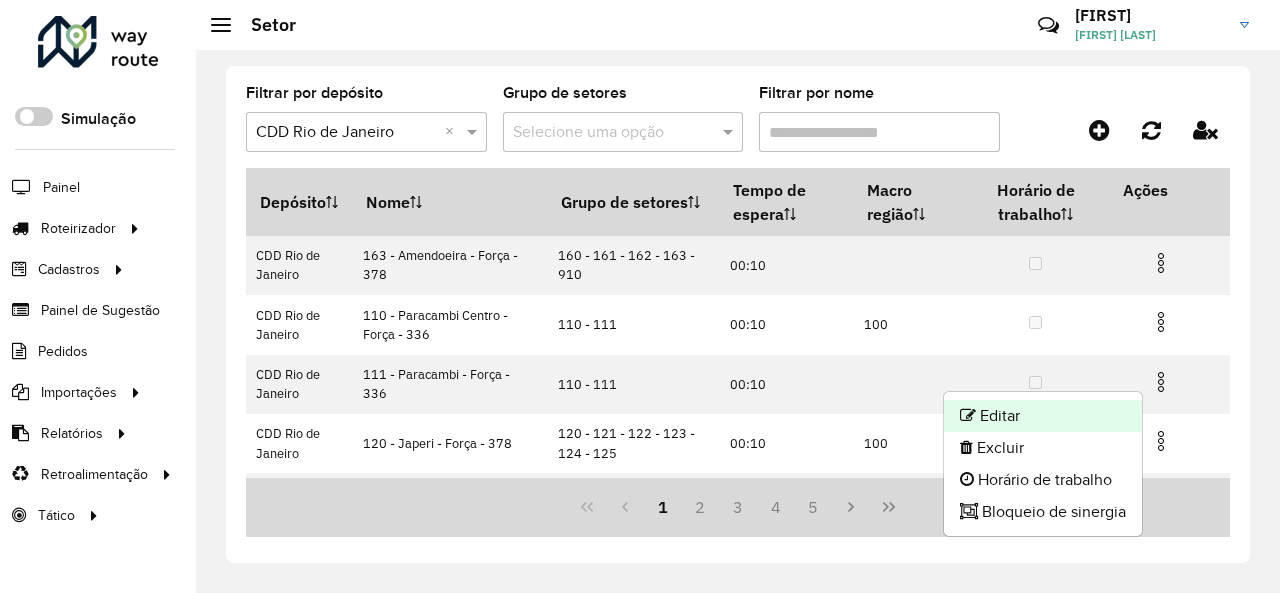 click on "Editar" 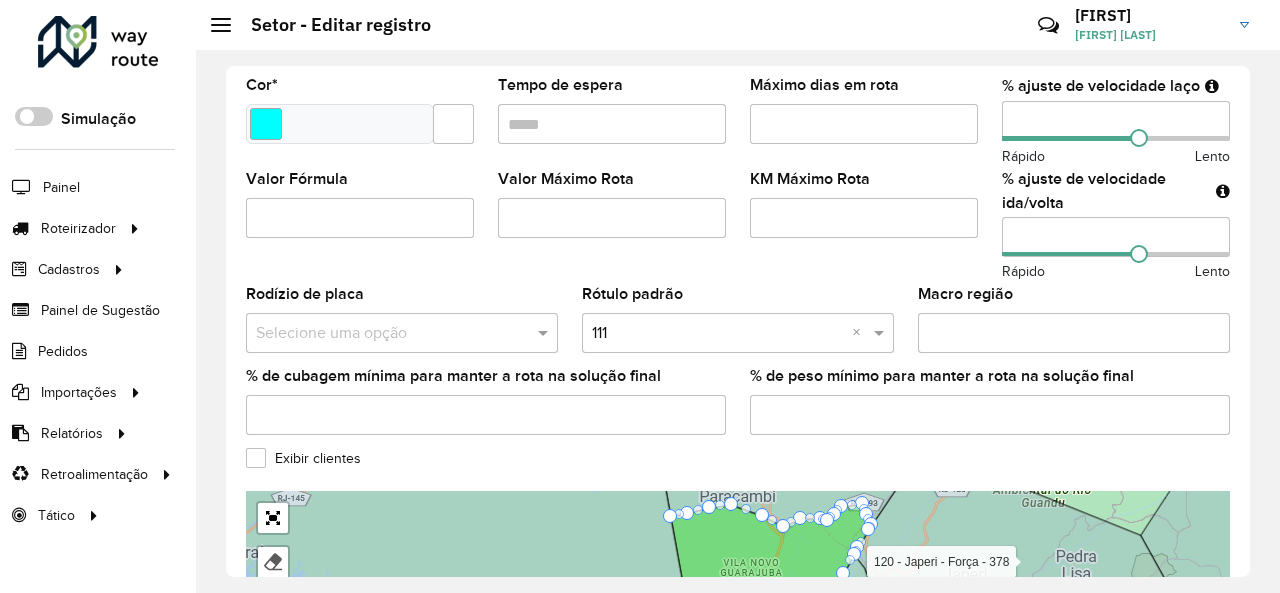 scroll, scrollTop: 798, scrollLeft: 0, axis: vertical 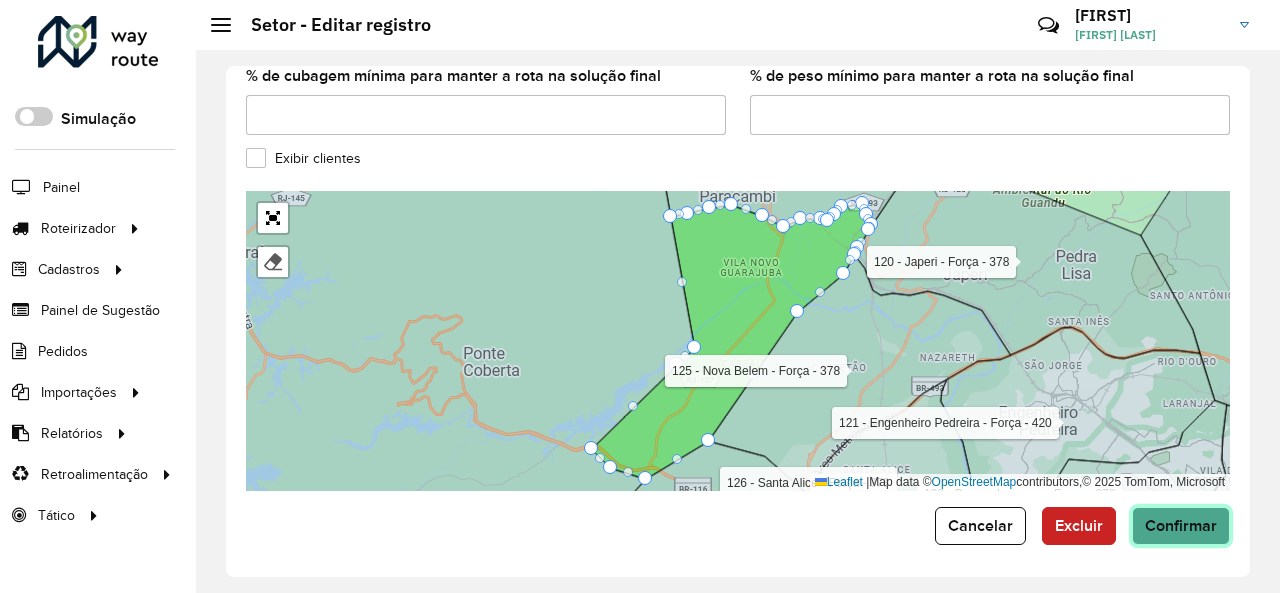 click on "Confirmar" 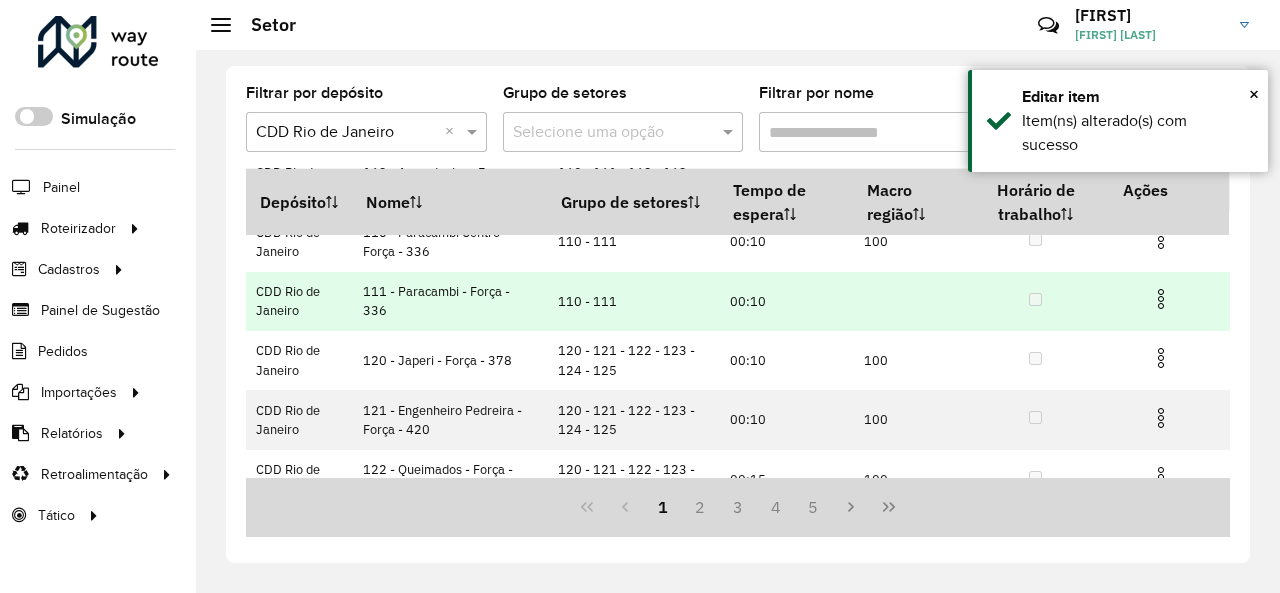 scroll, scrollTop: 200, scrollLeft: 0, axis: vertical 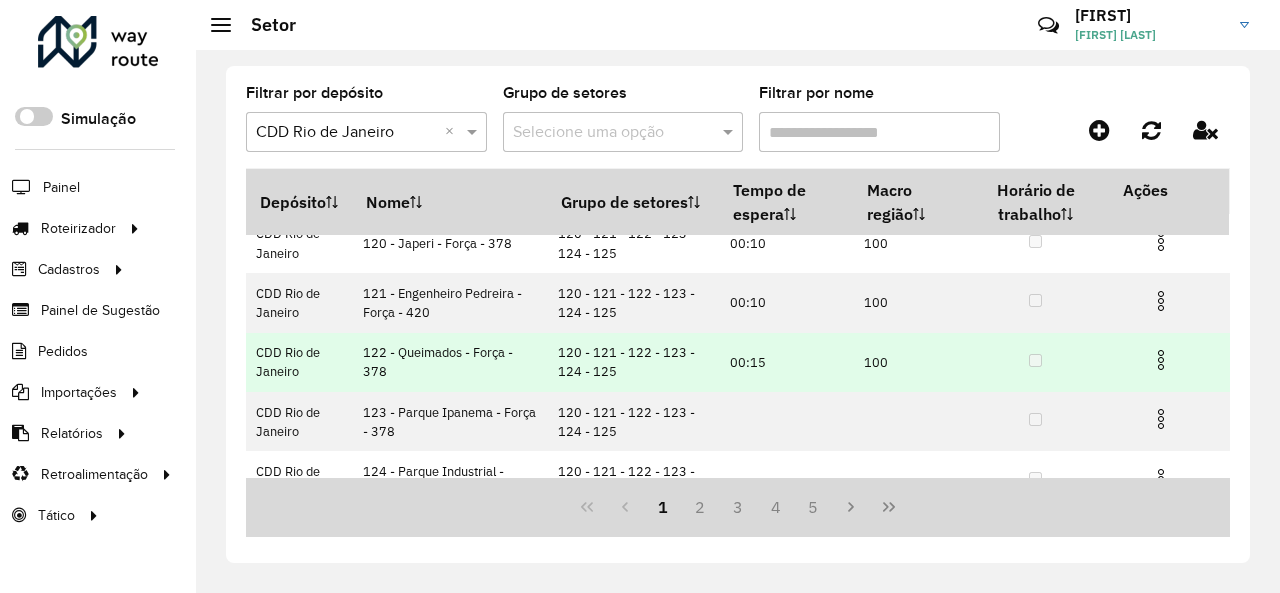click at bounding box center (1161, 360) 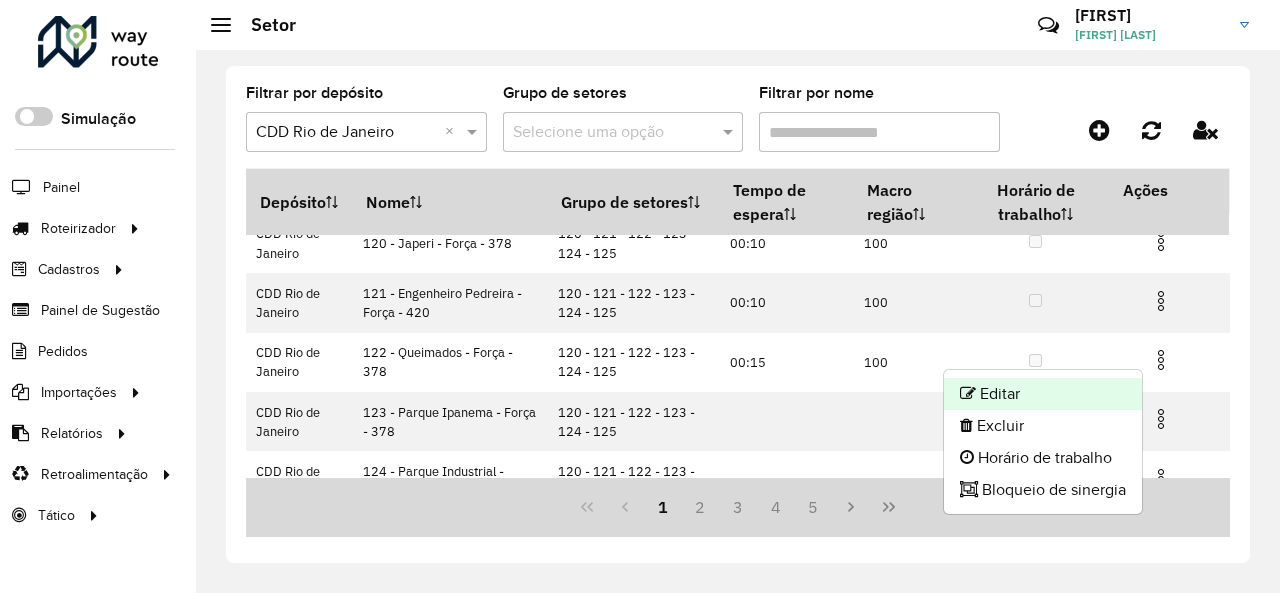 click on "Editar" 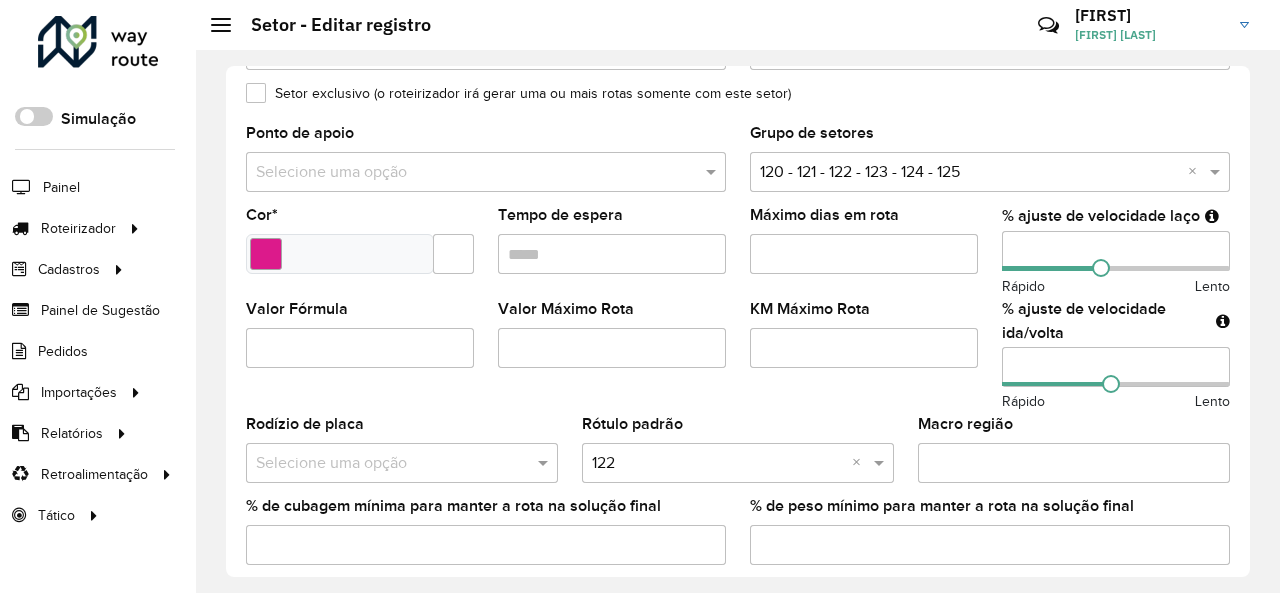 scroll, scrollTop: 400, scrollLeft: 0, axis: vertical 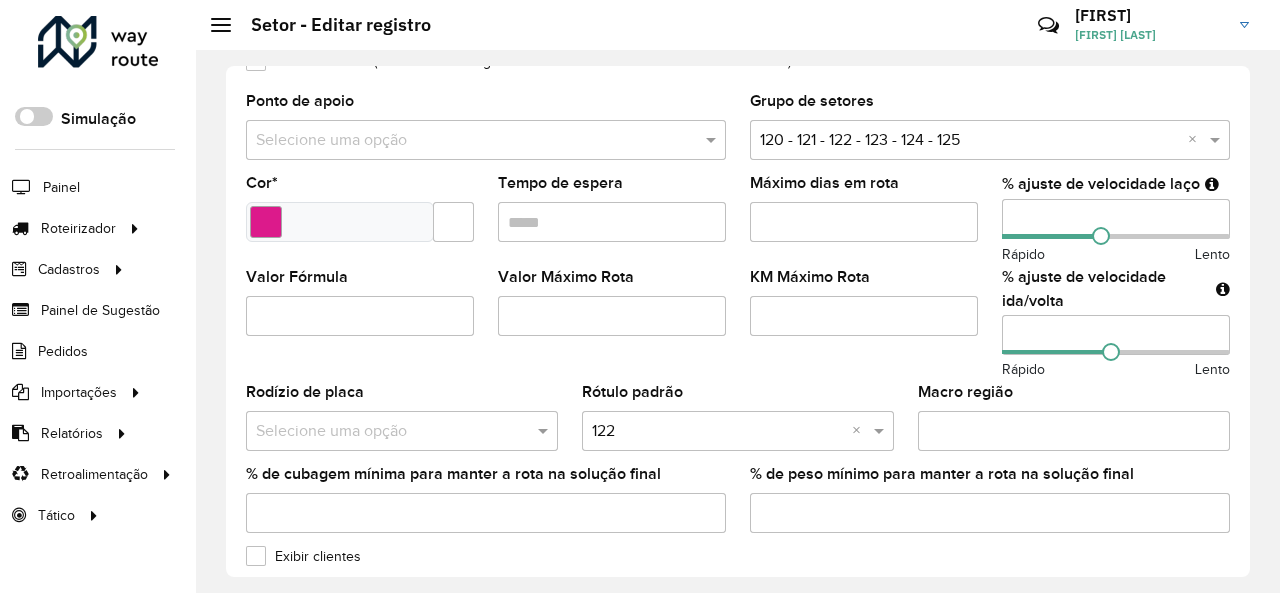 drag, startPoint x: 1038, startPoint y: 219, endPoint x: 978, endPoint y: 219, distance: 60 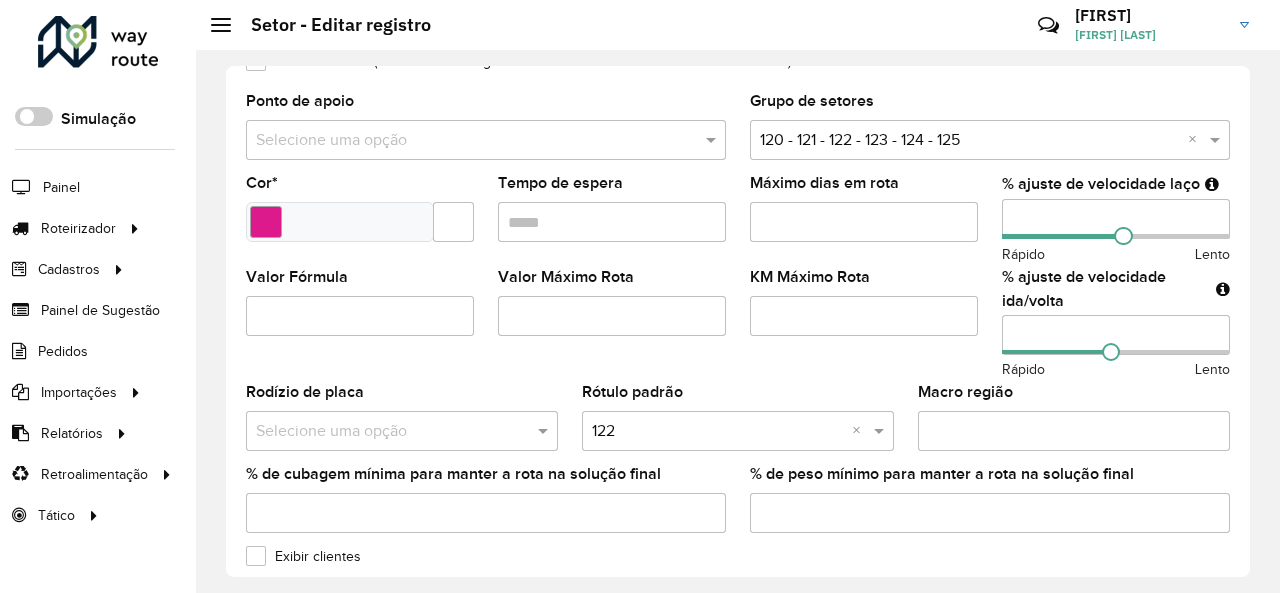 drag, startPoint x: 1054, startPoint y: 329, endPoint x: 978, endPoint y: 322, distance: 76.321686 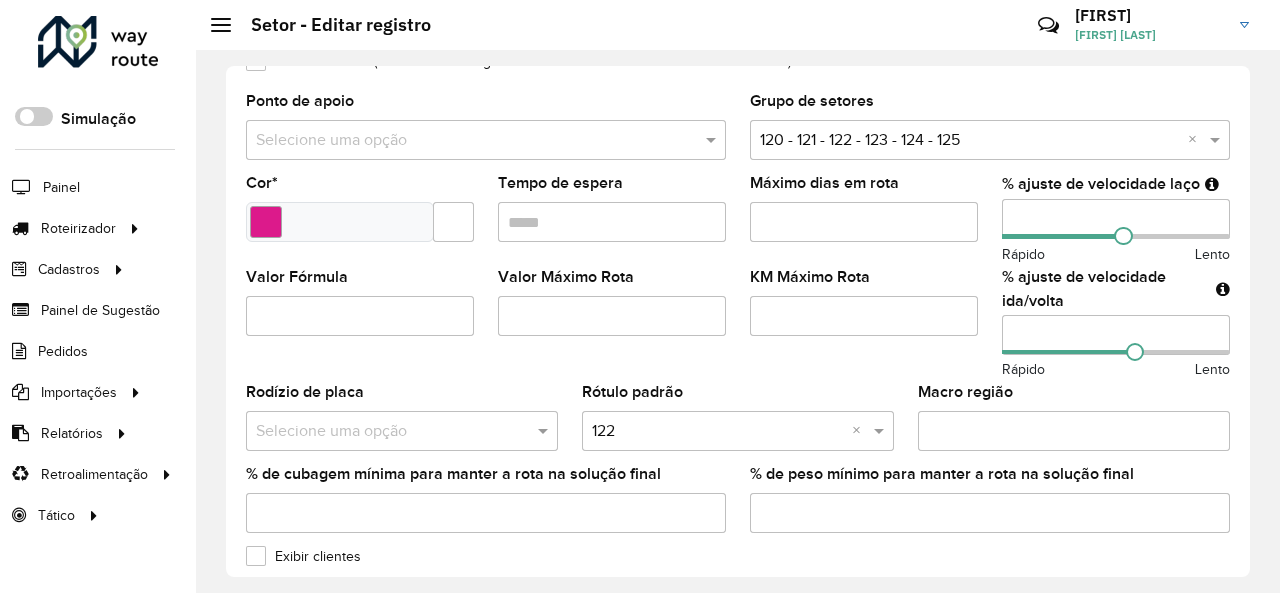 scroll, scrollTop: 798, scrollLeft: 0, axis: vertical 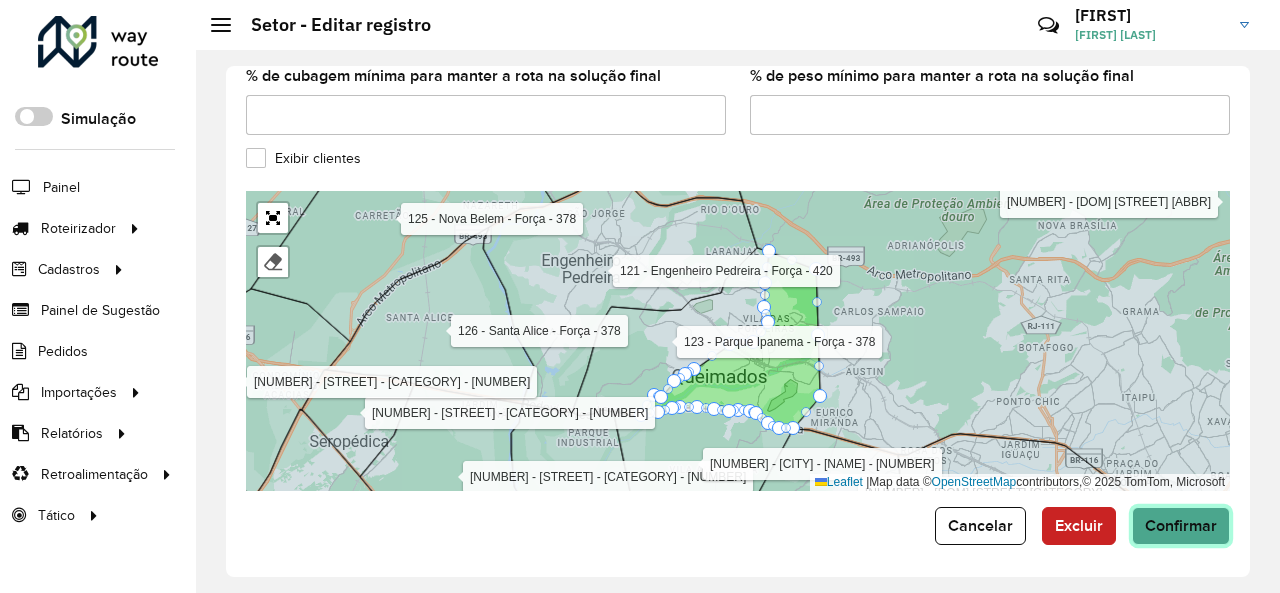 click on "Confirmar" 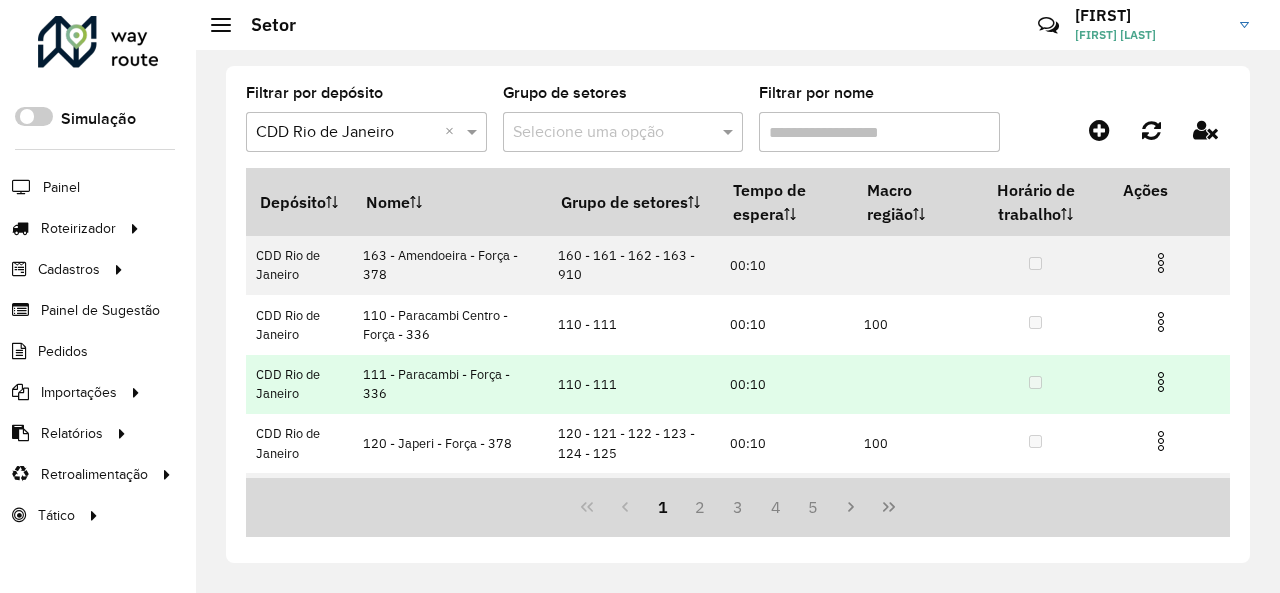 scroll, scrollTop: 465, scrollLeft: 0, axis: vertical 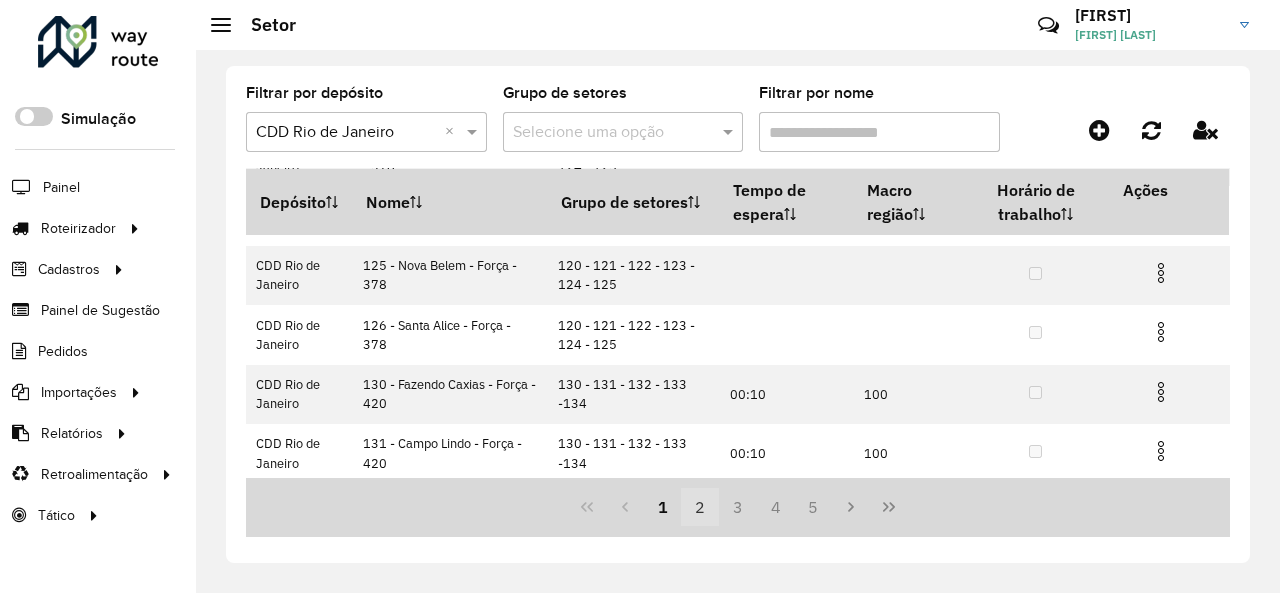 click on "2" at bounding box center [700, 507] 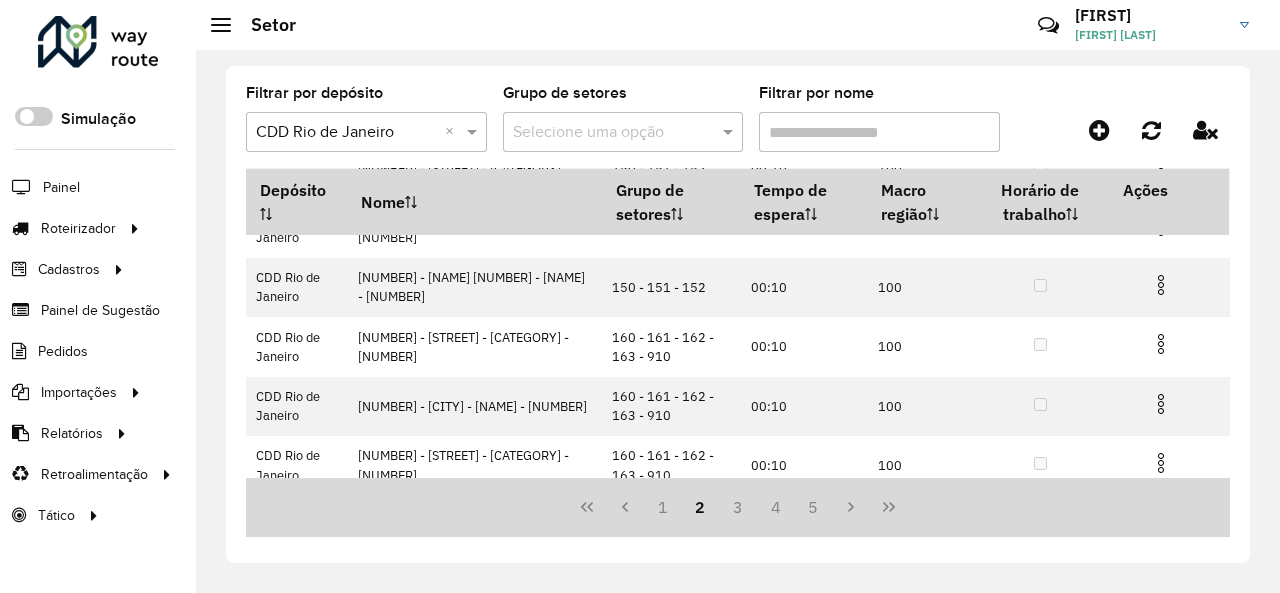 scroll, scrollTop: 465, scrollLeft: 0, axis: vertical 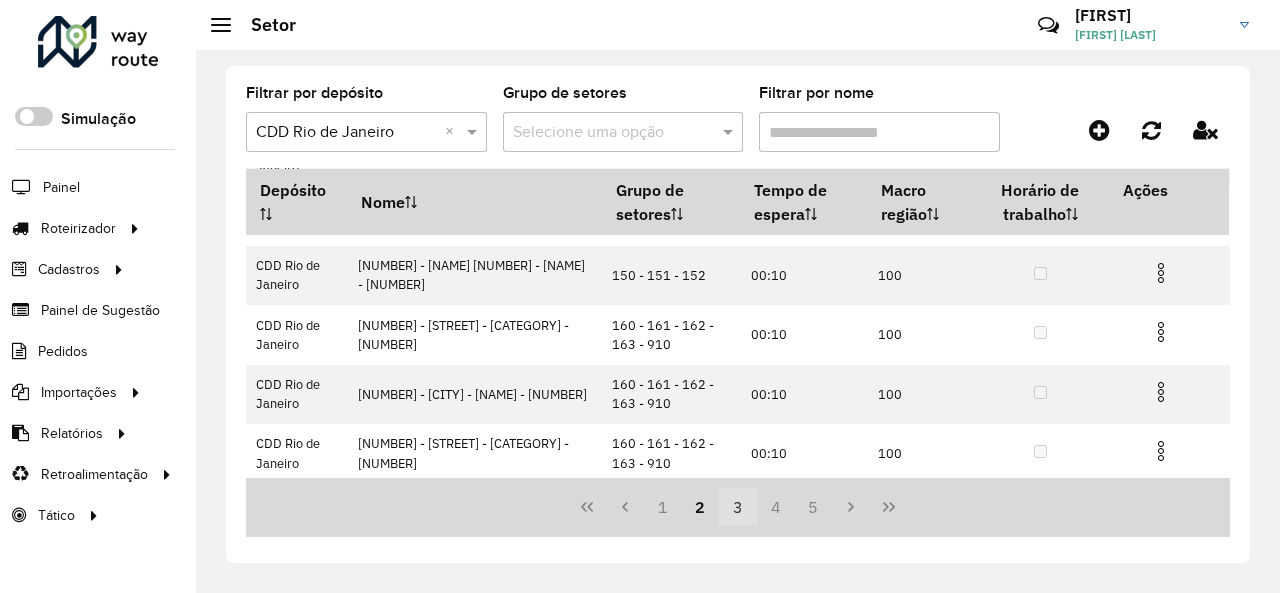 click on "3" at bounding box center (738, 507) 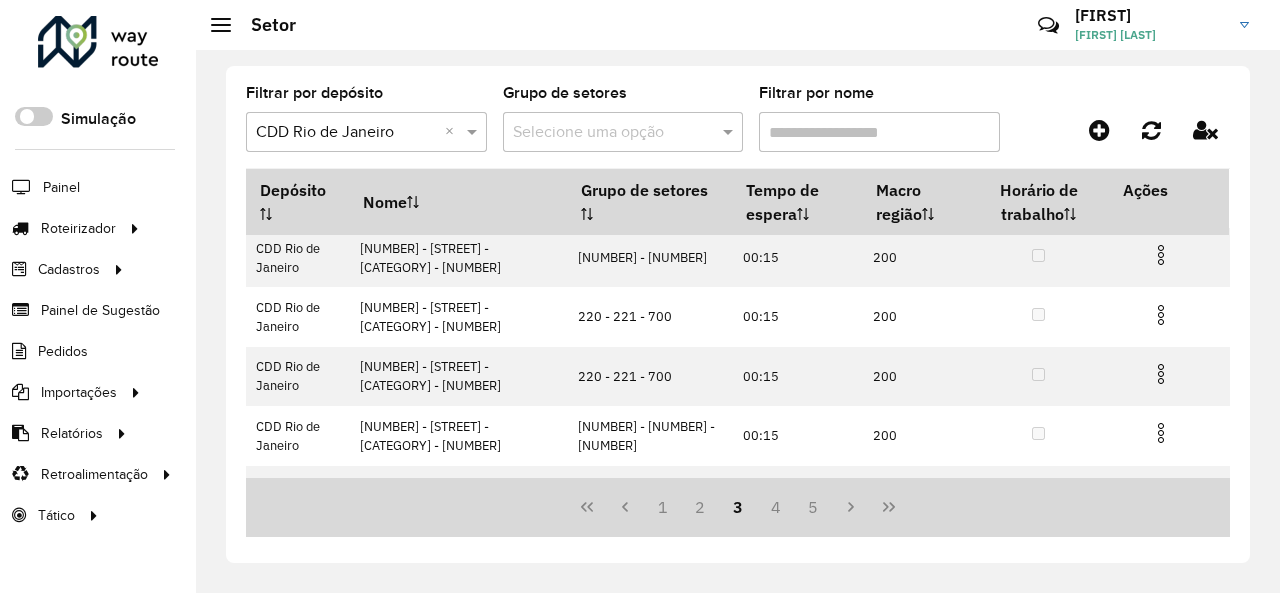 scroll, scrollTop: 465, scrollLeft: 0, axis: vertical 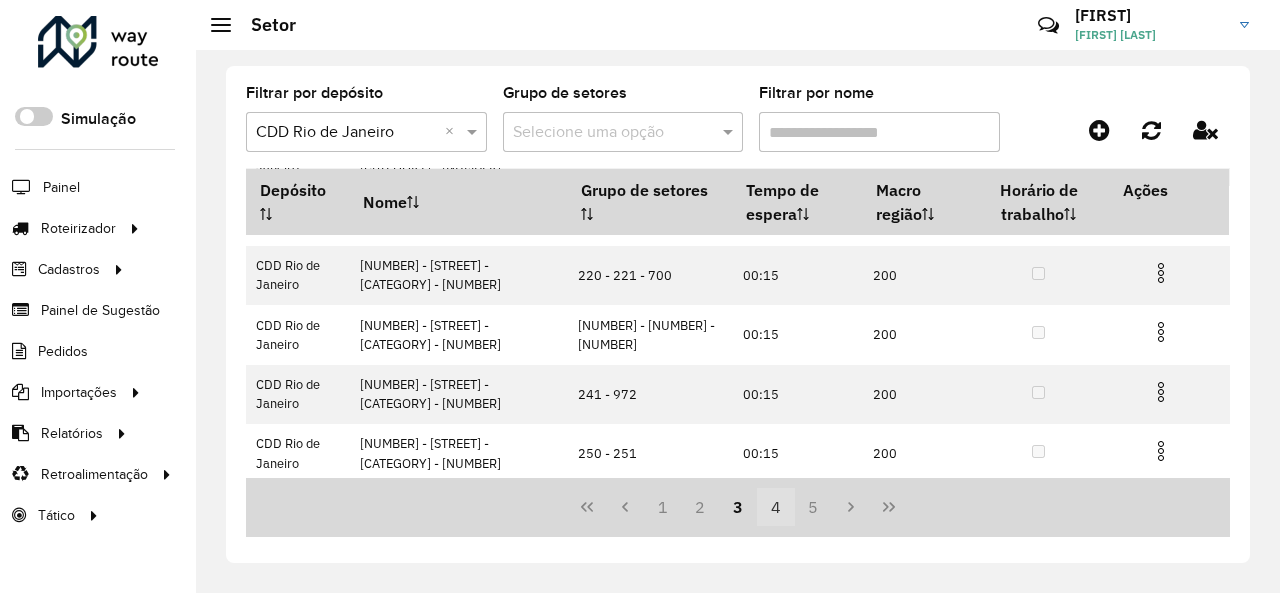 click on "4" at bounding box center (776, 507) 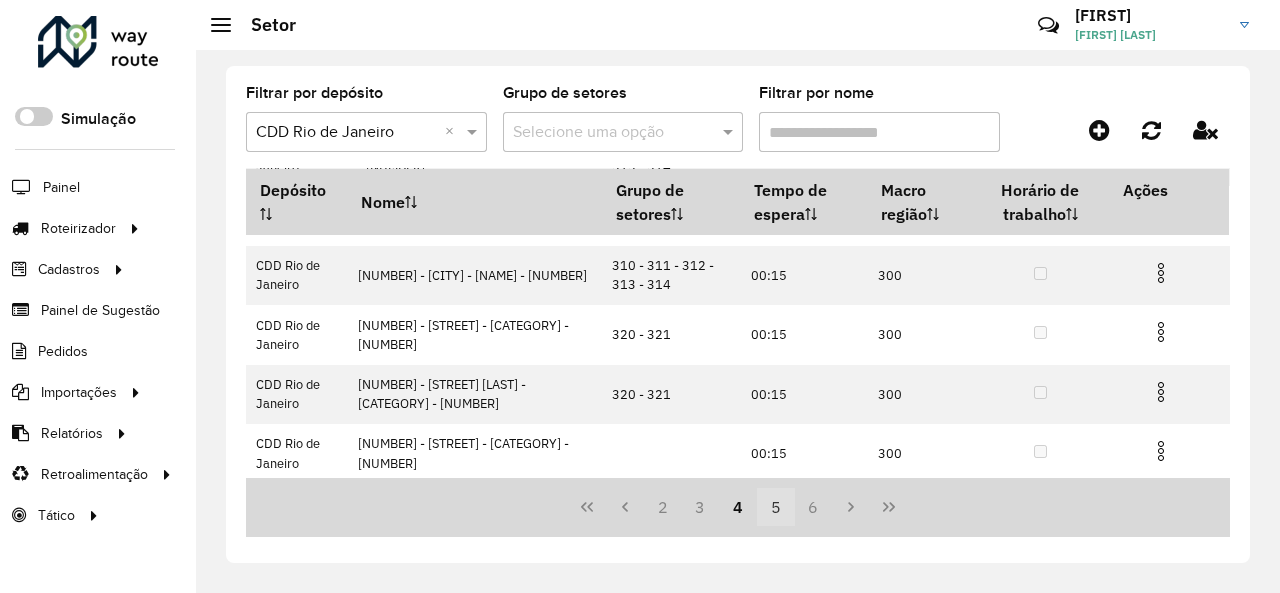 scroll, scrollTop: 0, scrollLeft: 0, axis: both 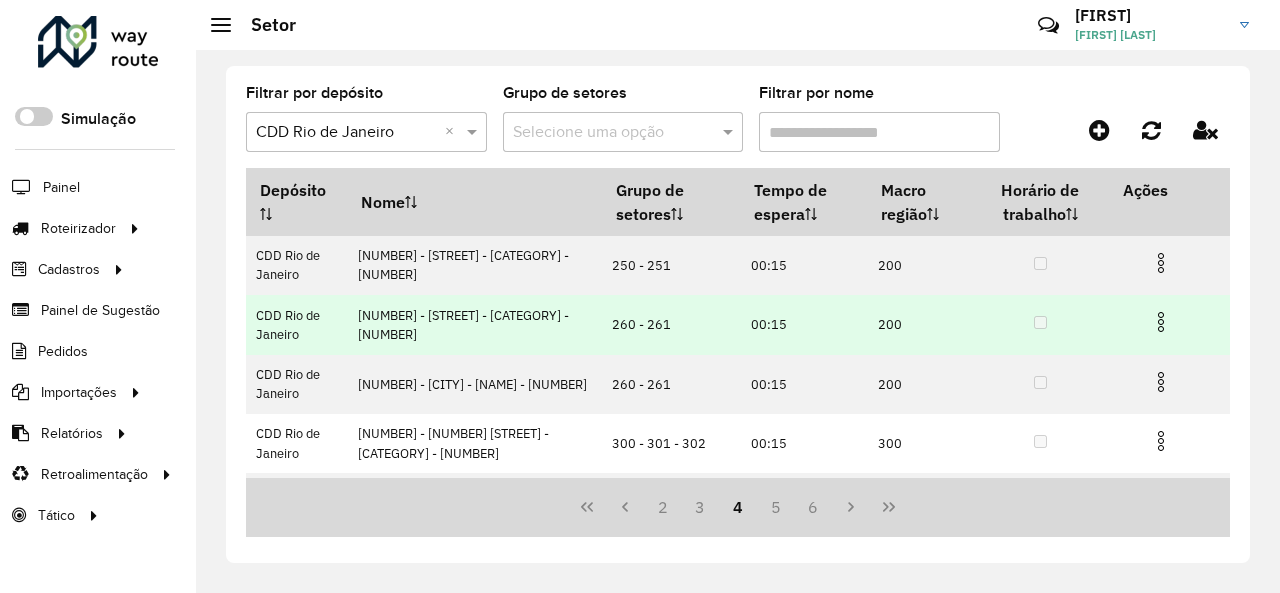 click at bounding box center (1161, 322) 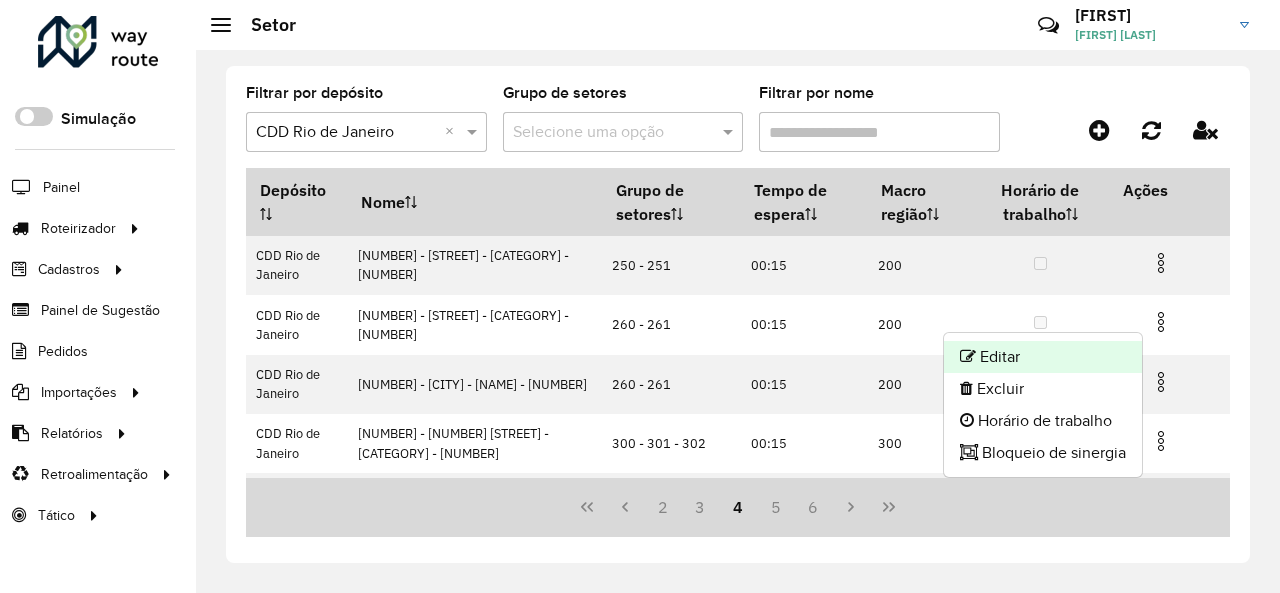 click on "Editar" 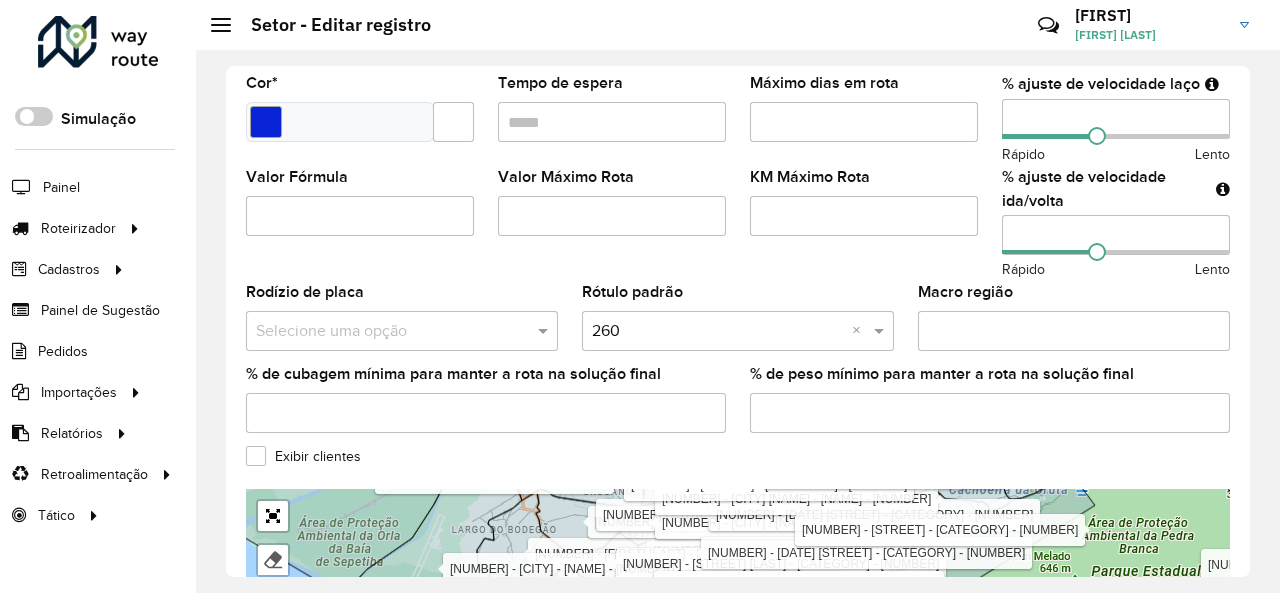 scroll, scrollTop: 400, scrollLeft: 0, axis: vertical 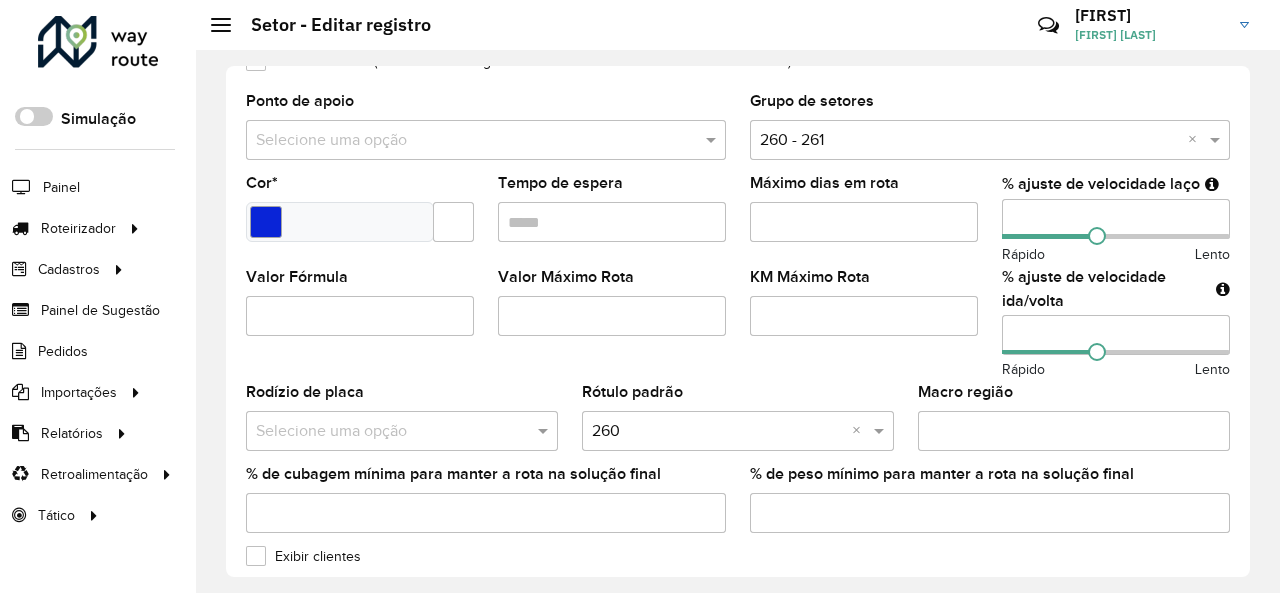 drag, startPoint x: 1012, startPoint y: 214, endPoint x: 939, endPoint y: 213, distance: 73.00685 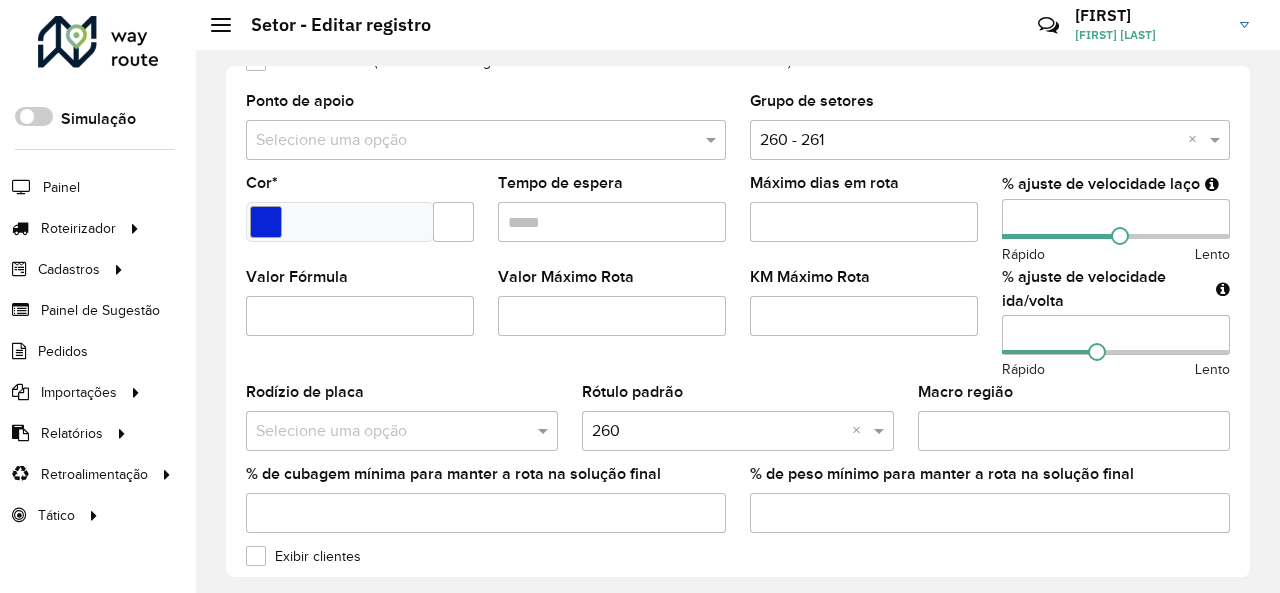 type on "**" 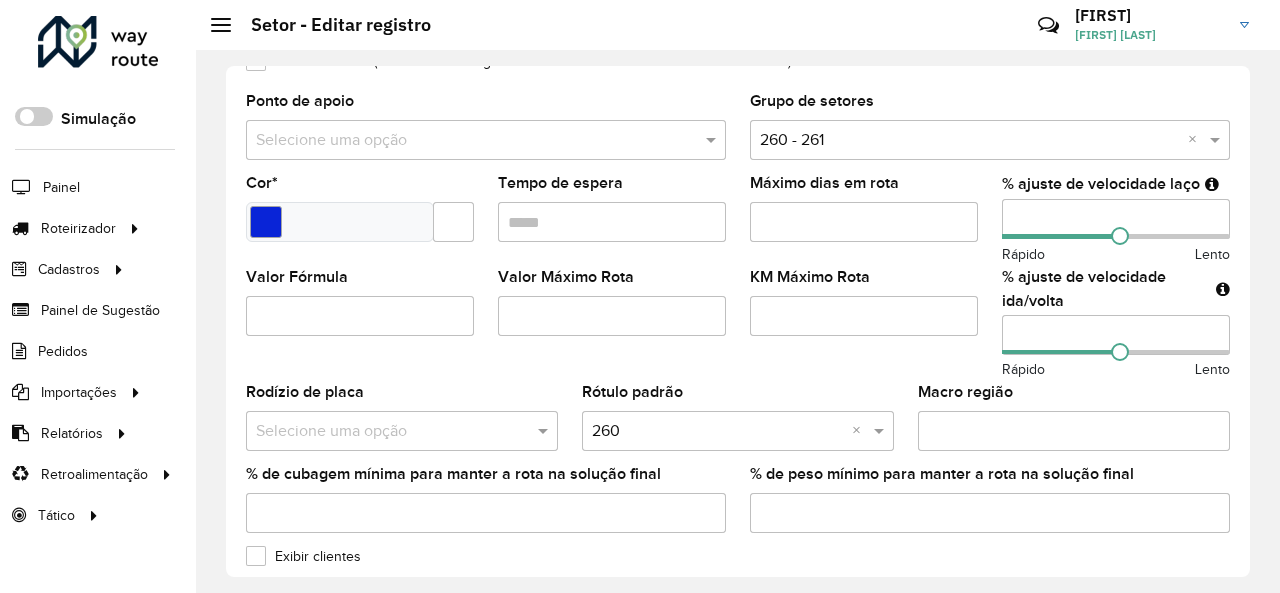 click on "KM Máximo Rota" 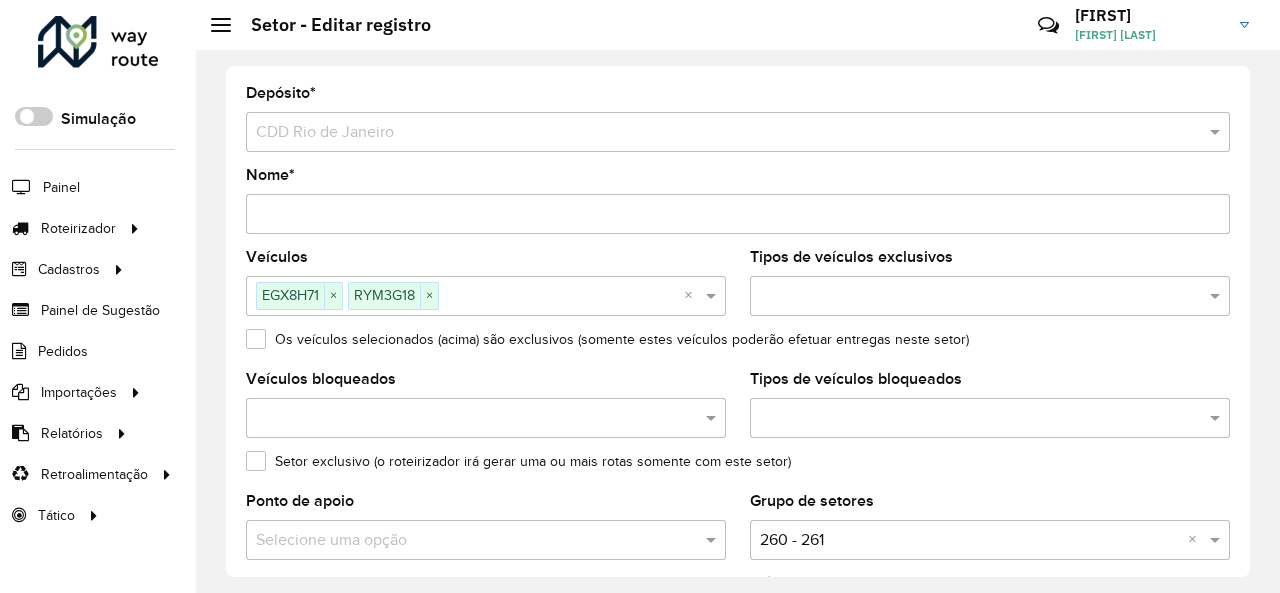scroll, scrollTop: 798, scrollLeft: 0, axis: vertical 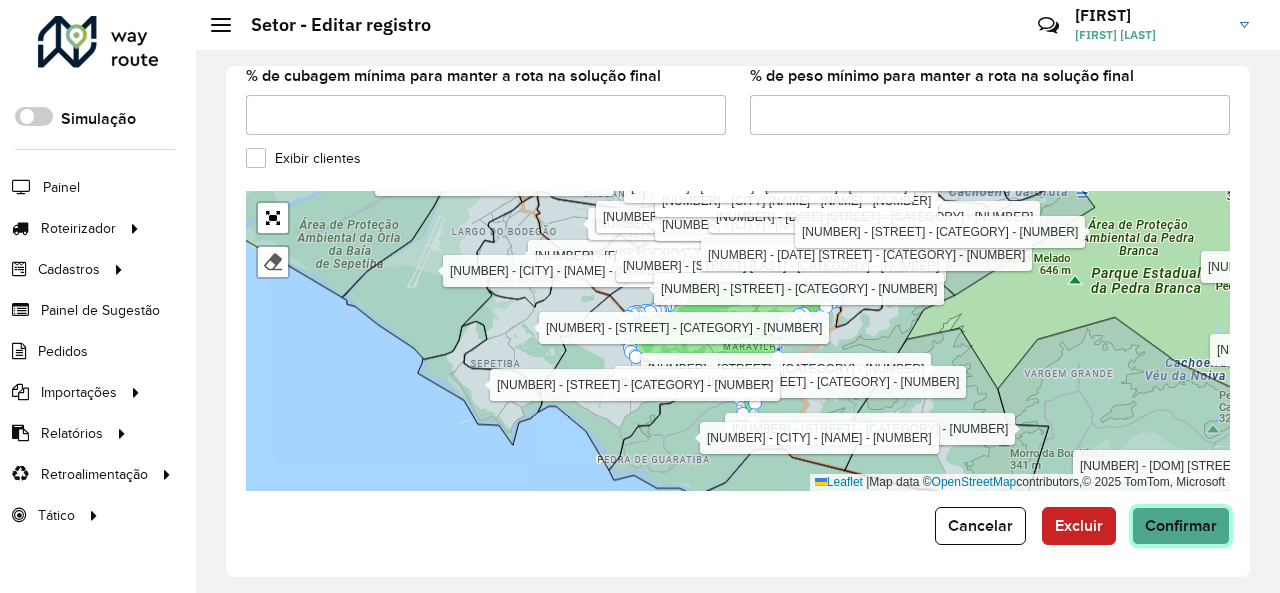 click on "Confirmar" 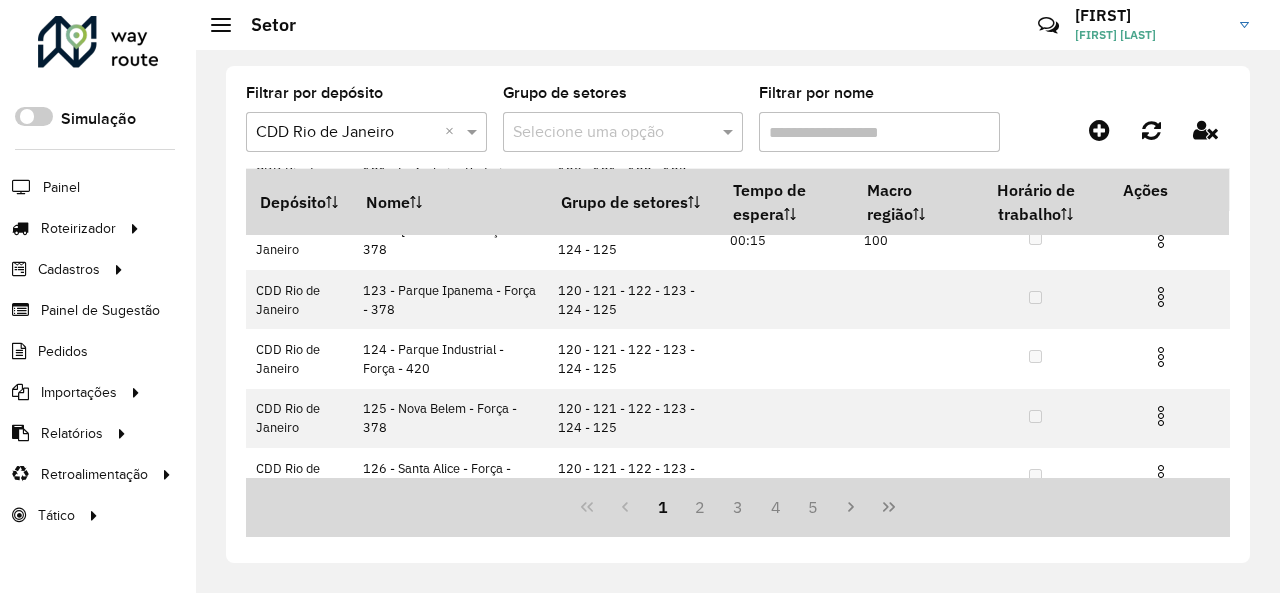 scroll, scrollTop: 465, scrollLeft: 0, axis: vertical 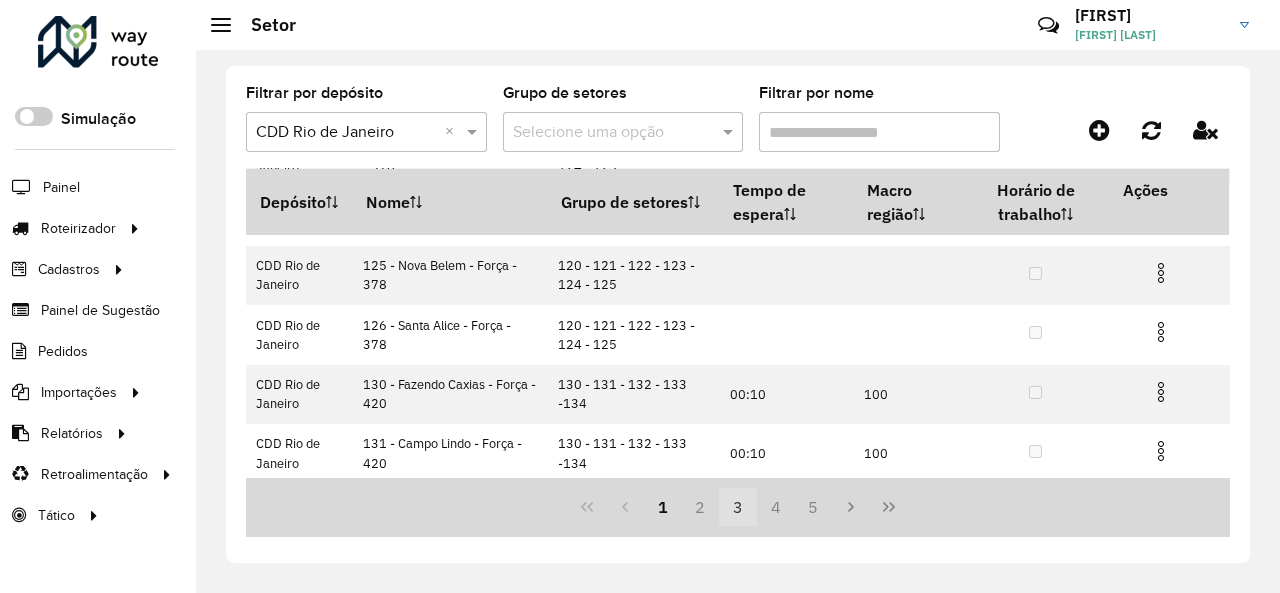click on "3" at bounding box center [738, 507] 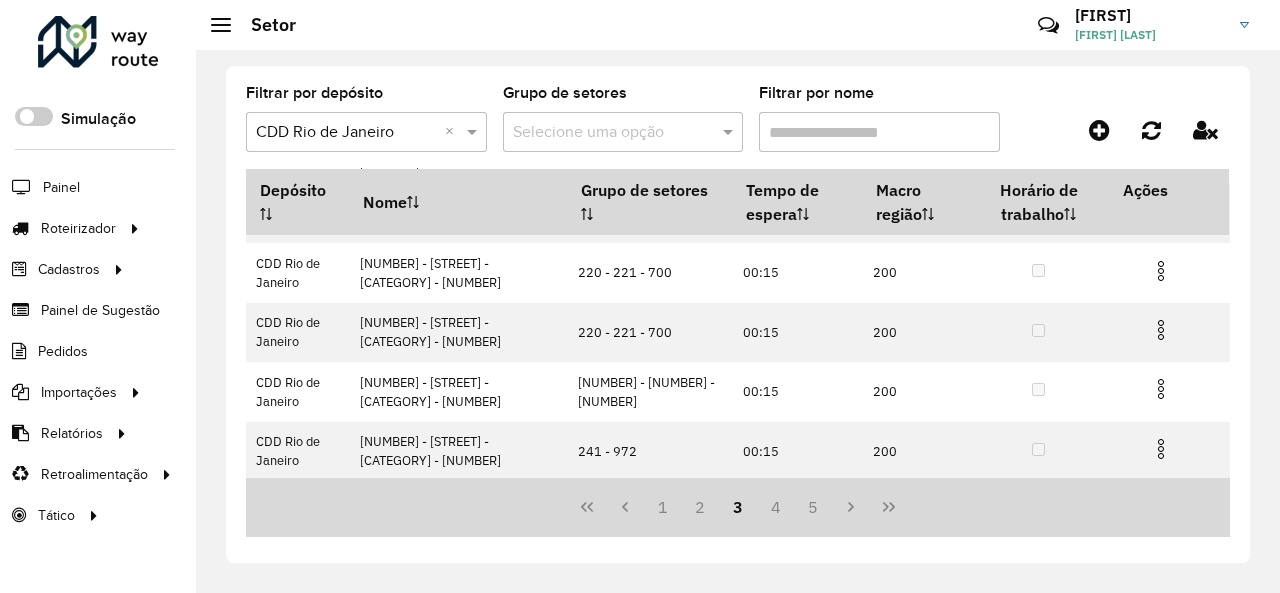 scroll, scrollTop: 465, scrollLeft: 0, axis: vertical 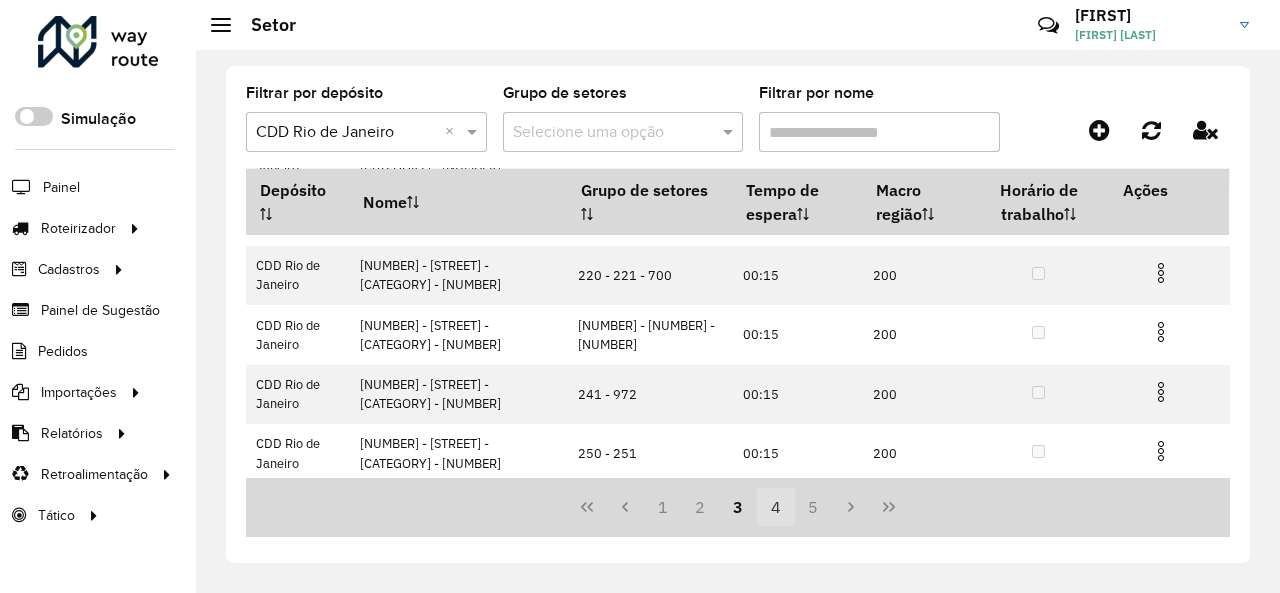 click on "4" at bounding box center (776, 507) 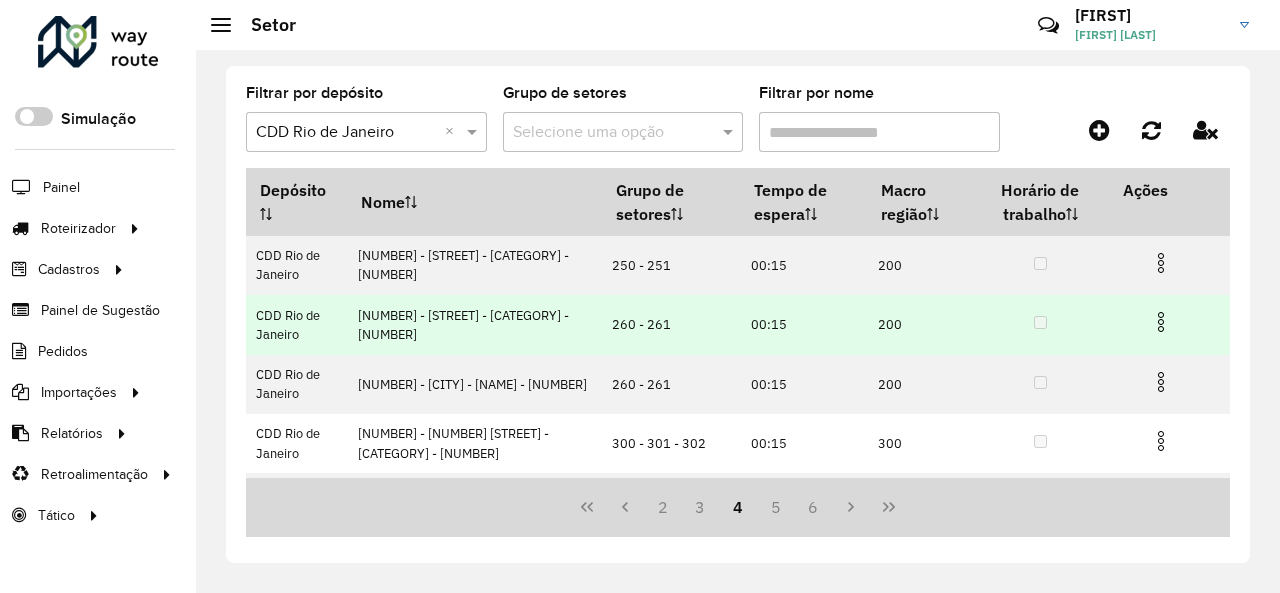 scroll, scrollTop: 465, scrollLeft: 0, axis: vertical 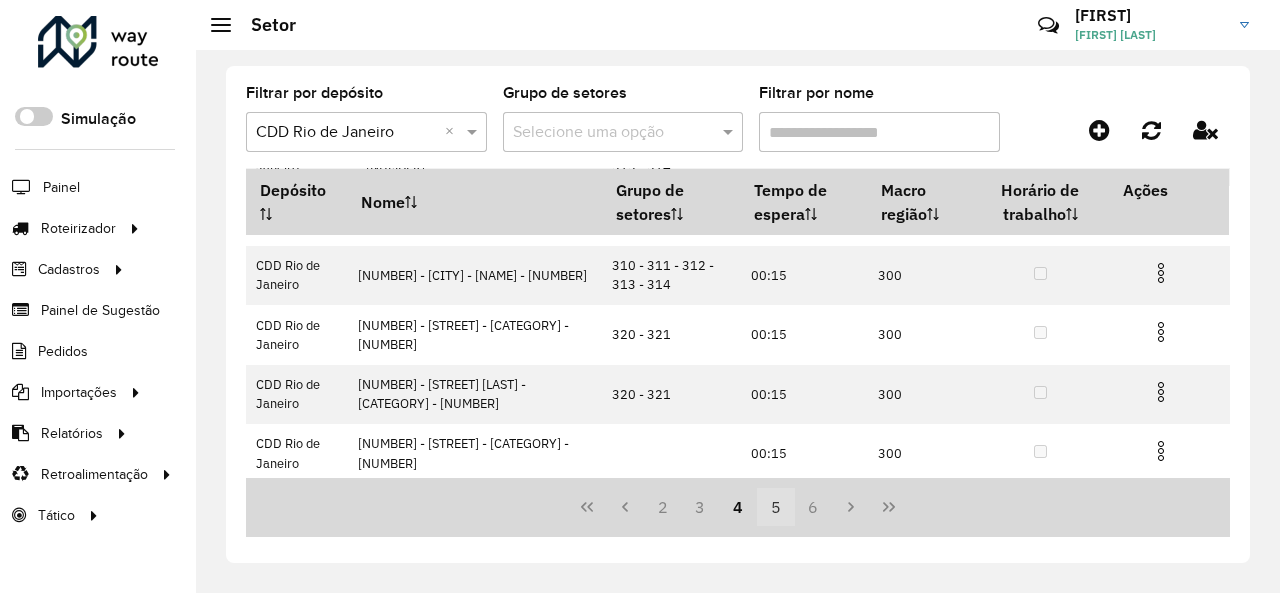 click on "5" at bounding box center [776, 507] 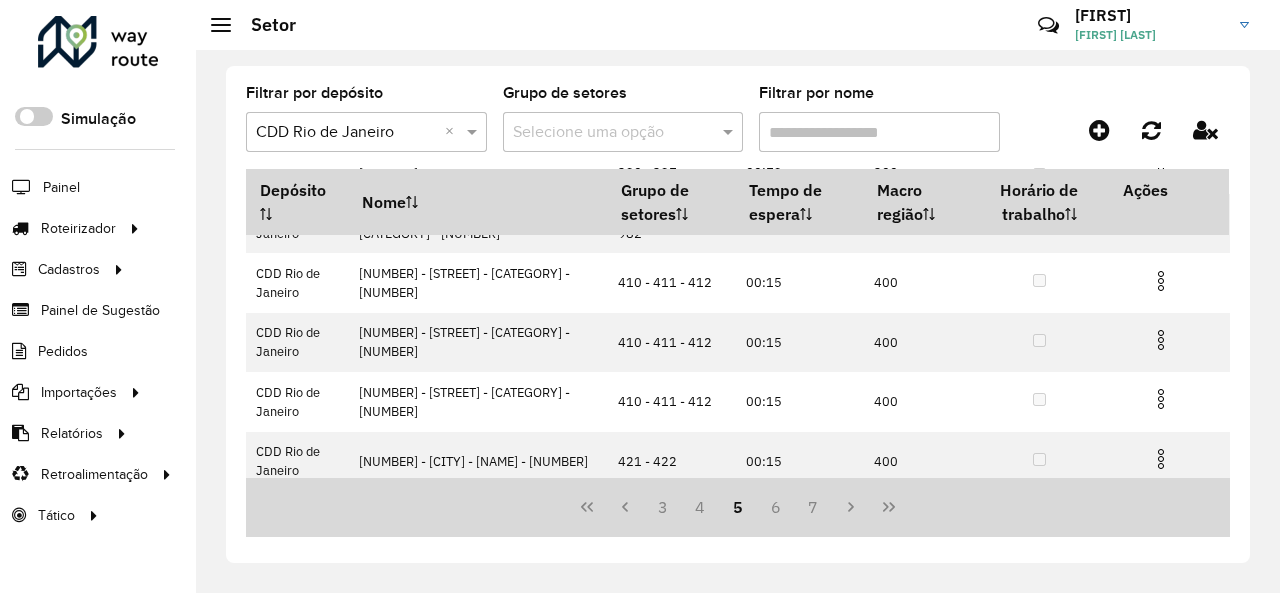 scroll, scrollTop: 465, scrollLeft: 0, axis: vertical 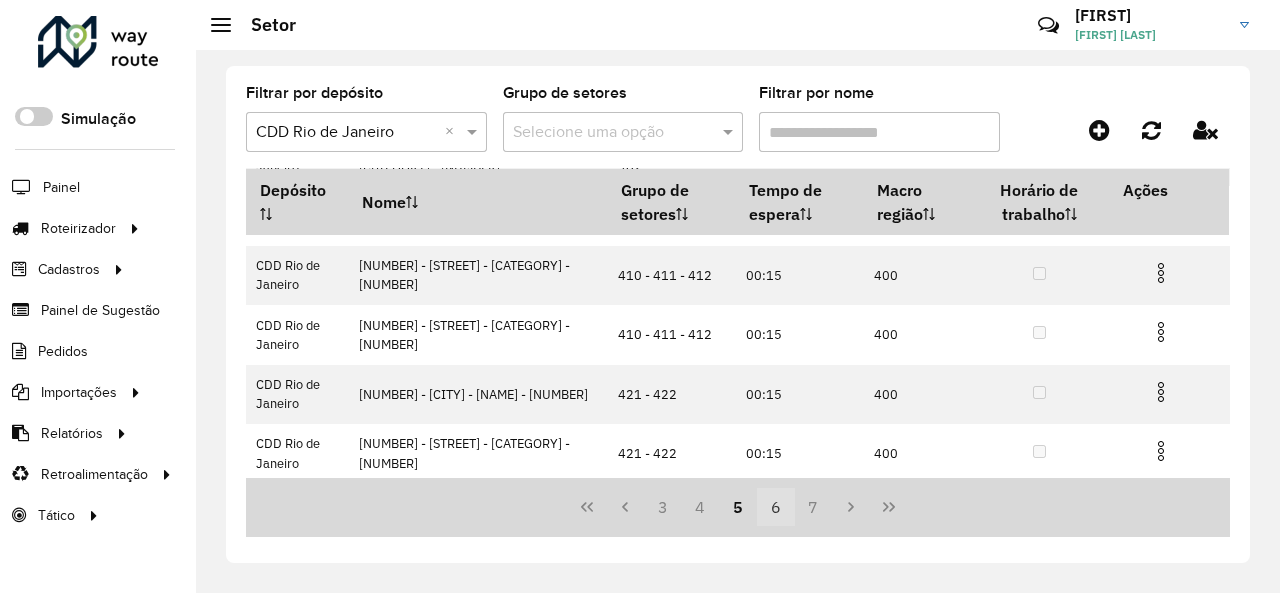 click on "6" at bounding box center [776, 507] 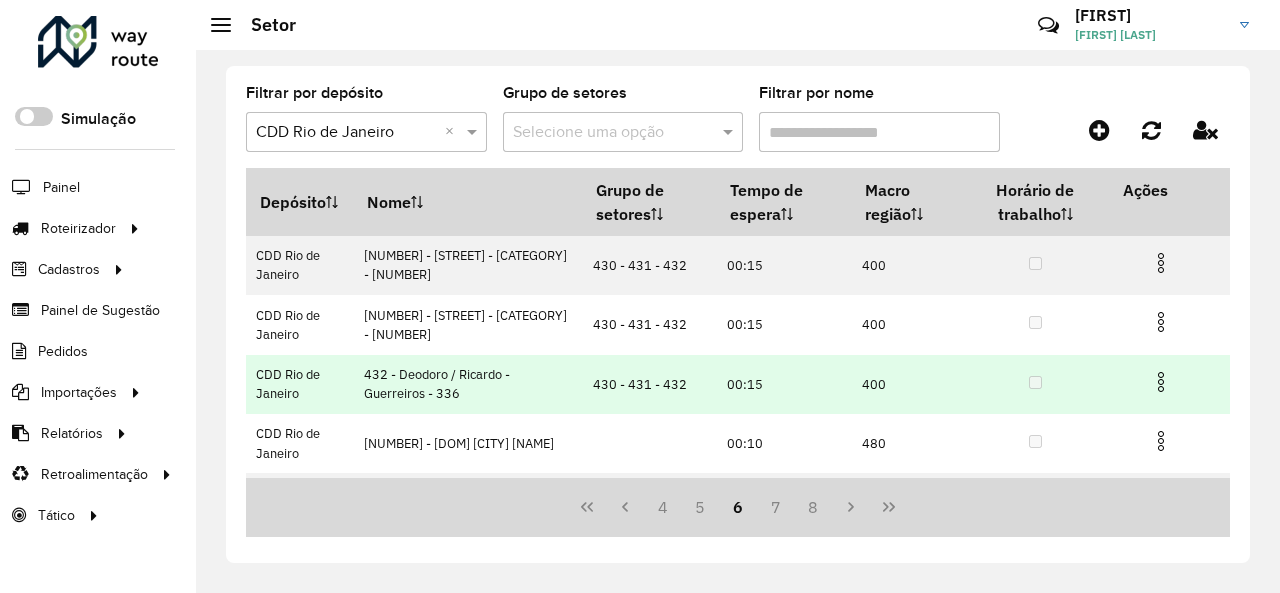 scroll, scrollTop: 465, scrollLeft: 0, axis: vertical 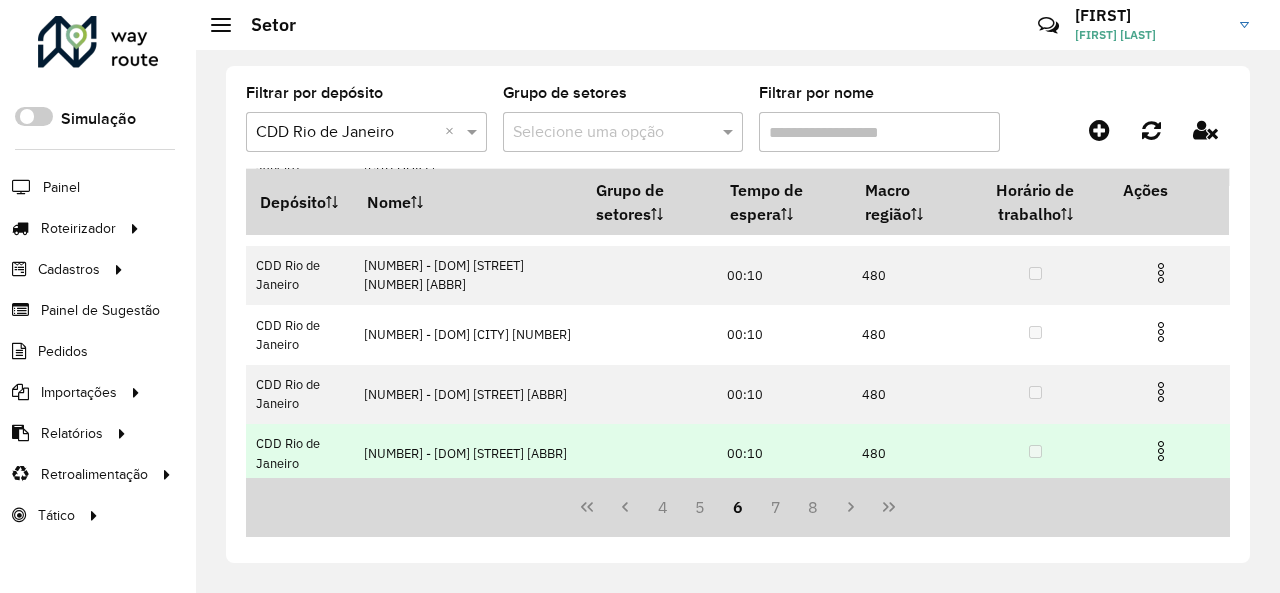 click at bounding box center (1161, 448) 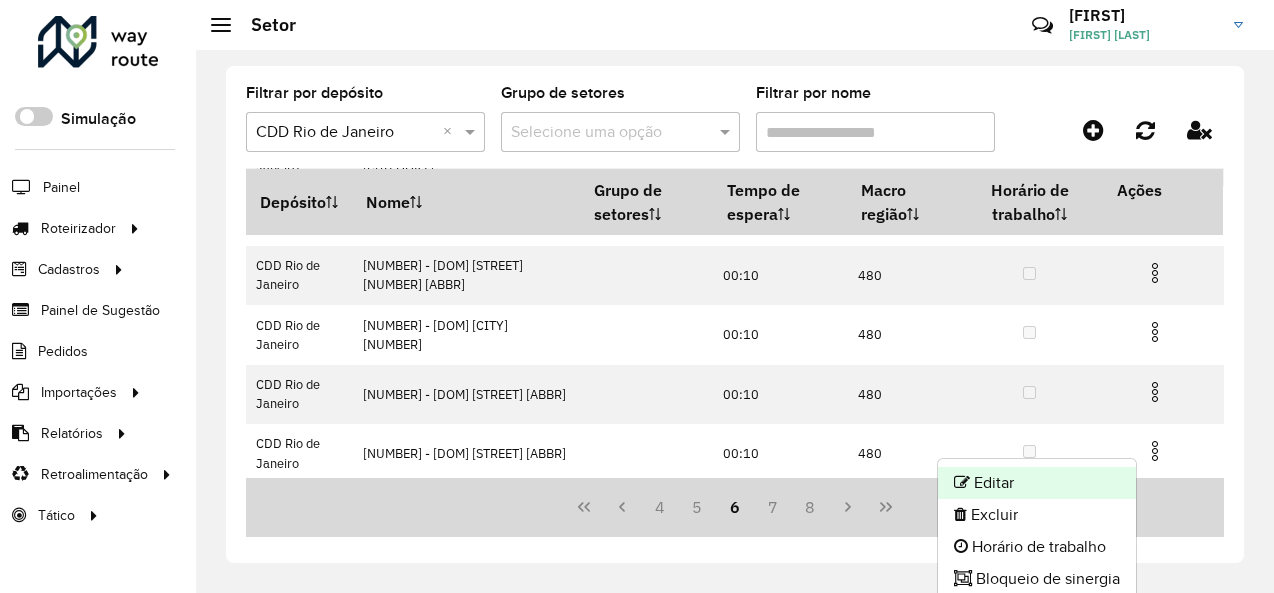 click on "Editar" 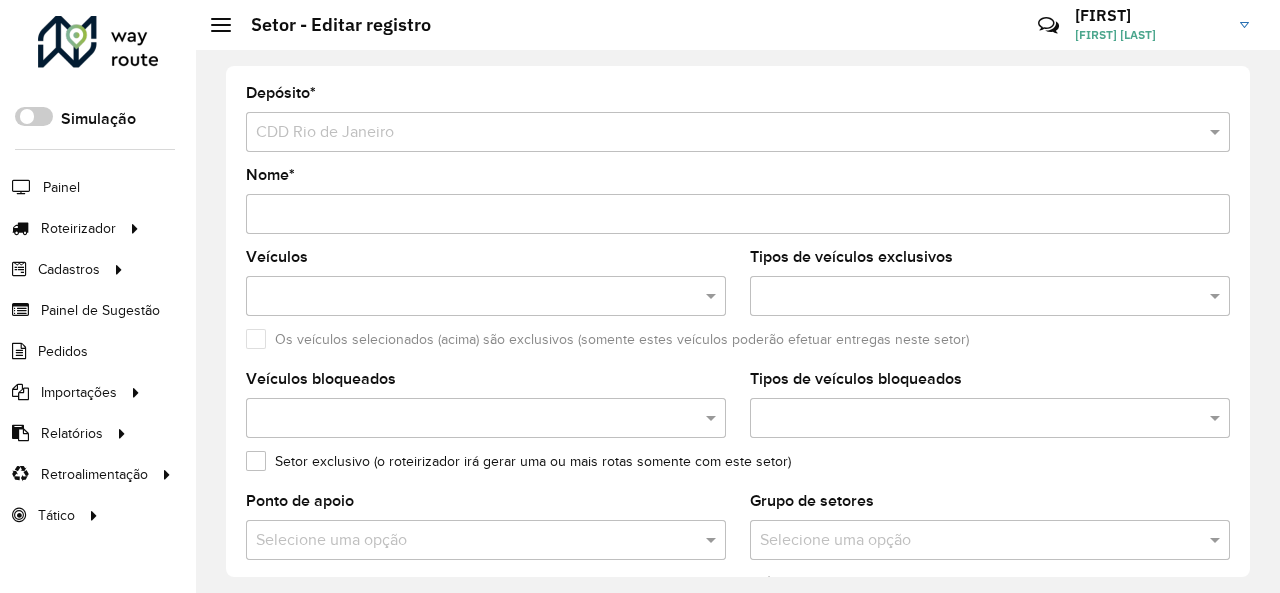scroll, scrollTop: 300, scrollLeft: 0, axis: vertical 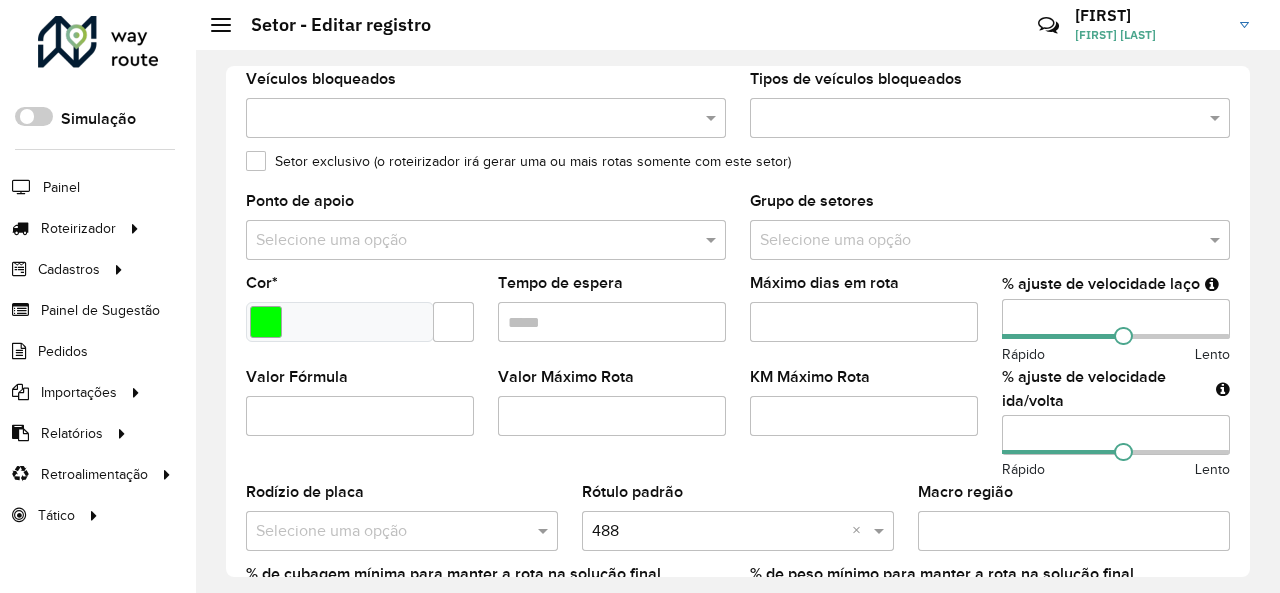 drag, startPoint x: 1005, startPoint y: 316, endPoint x: 977, endPoint y: 319, distance: 28.160255 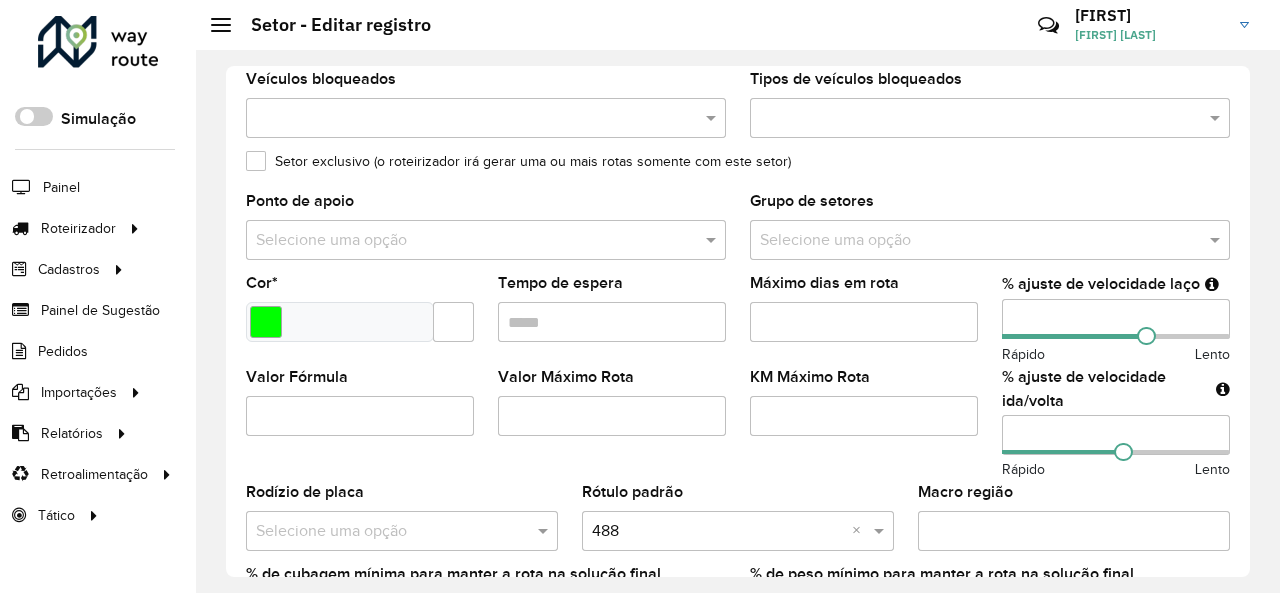 drag, startPoint x: 1058, startPoint y: 425, endPoint x: 968, endPoint y: 437, distance: 90.79648 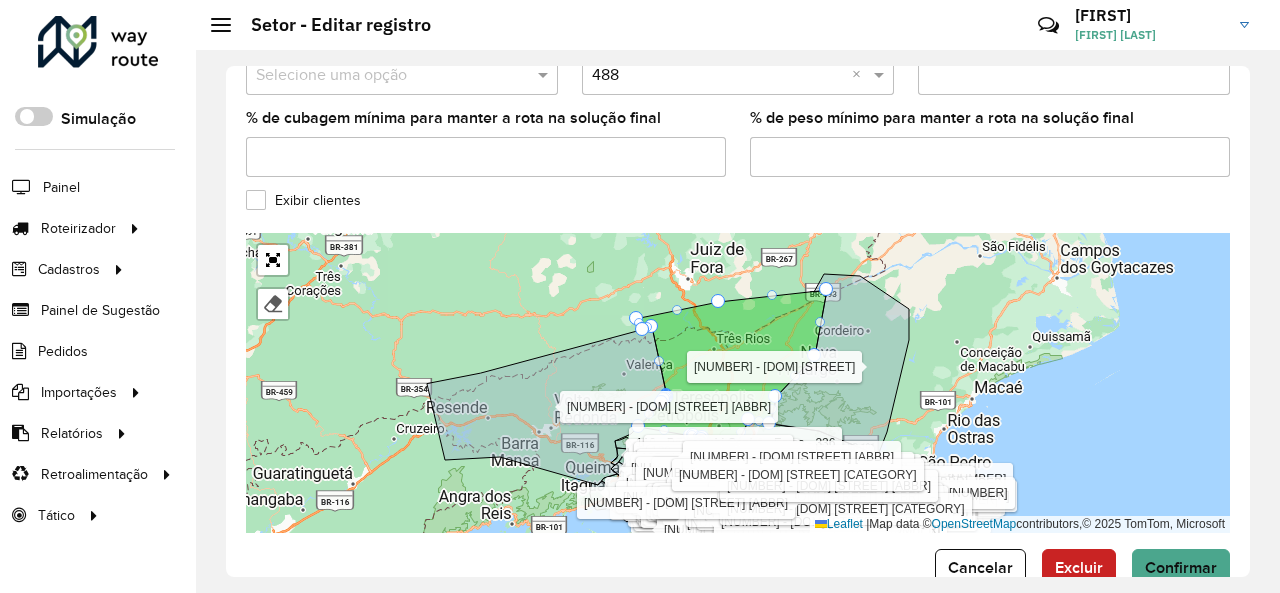 scroll, scrollTop: 798, scrollLeft: 0, axis: vertical 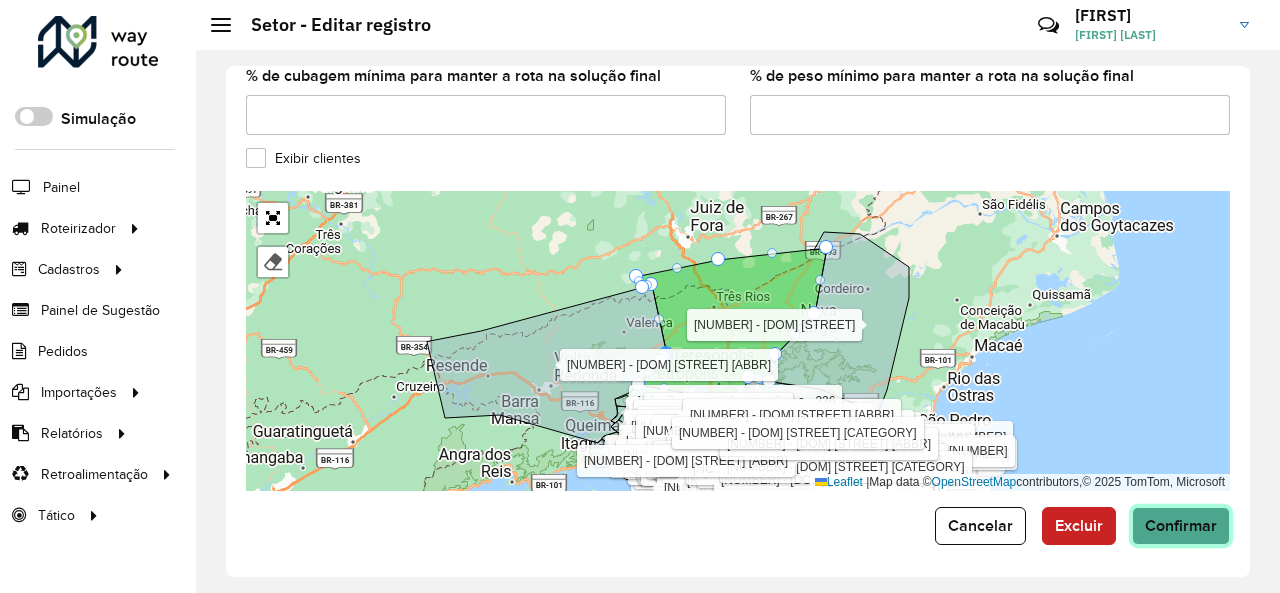 click on "Confirmar" 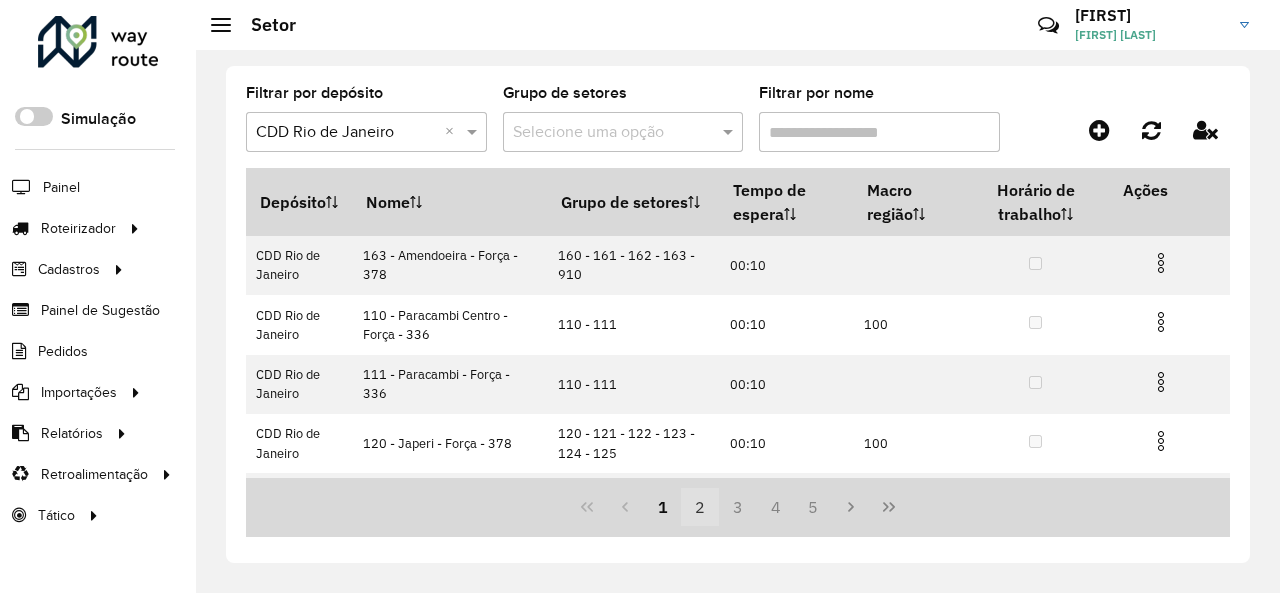 click on "2" at bounding box center (700, 507) 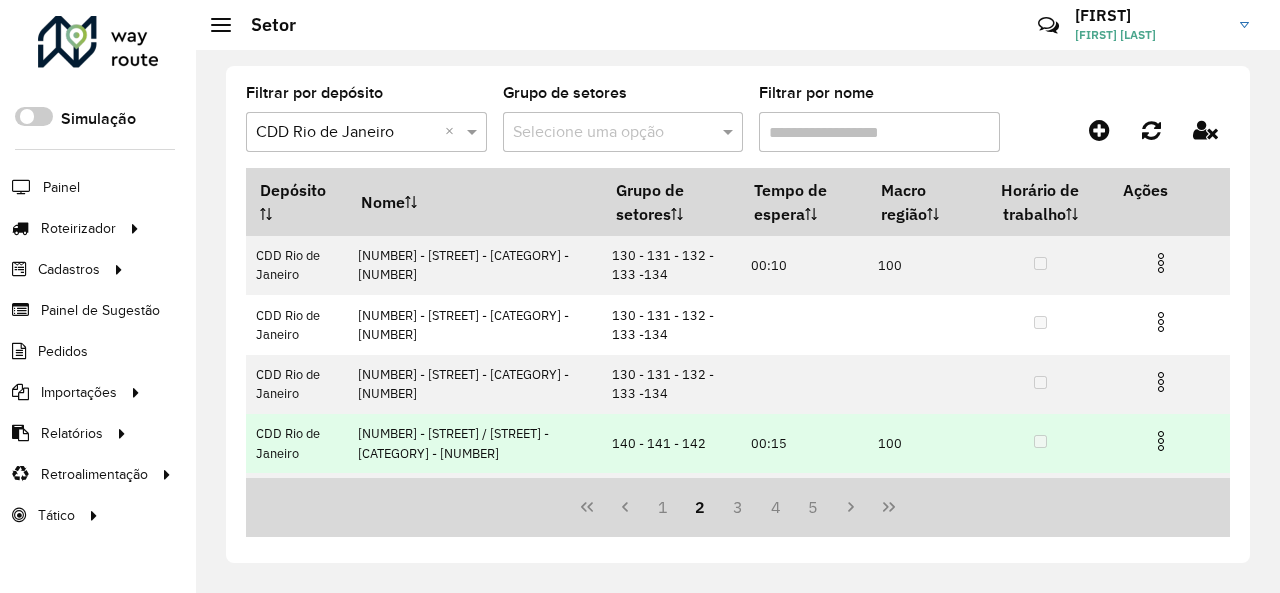 scroll, scrollTop: 465, scrollLeft: 0, axis: vertical 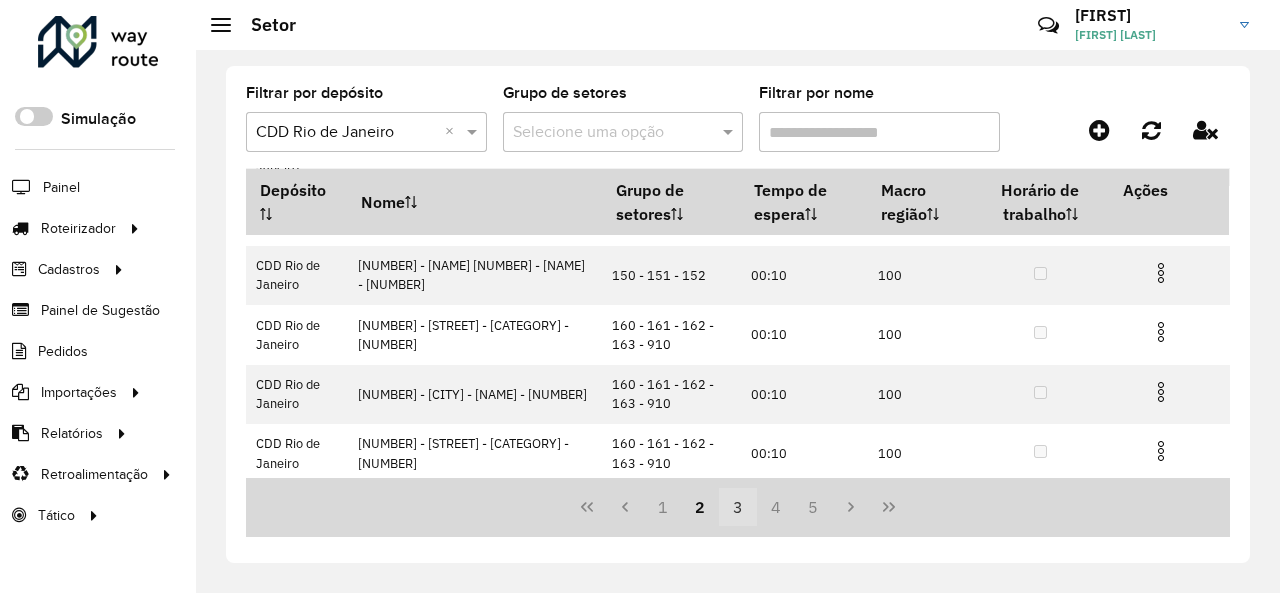 click on "3" at bounding box center (738, 507) 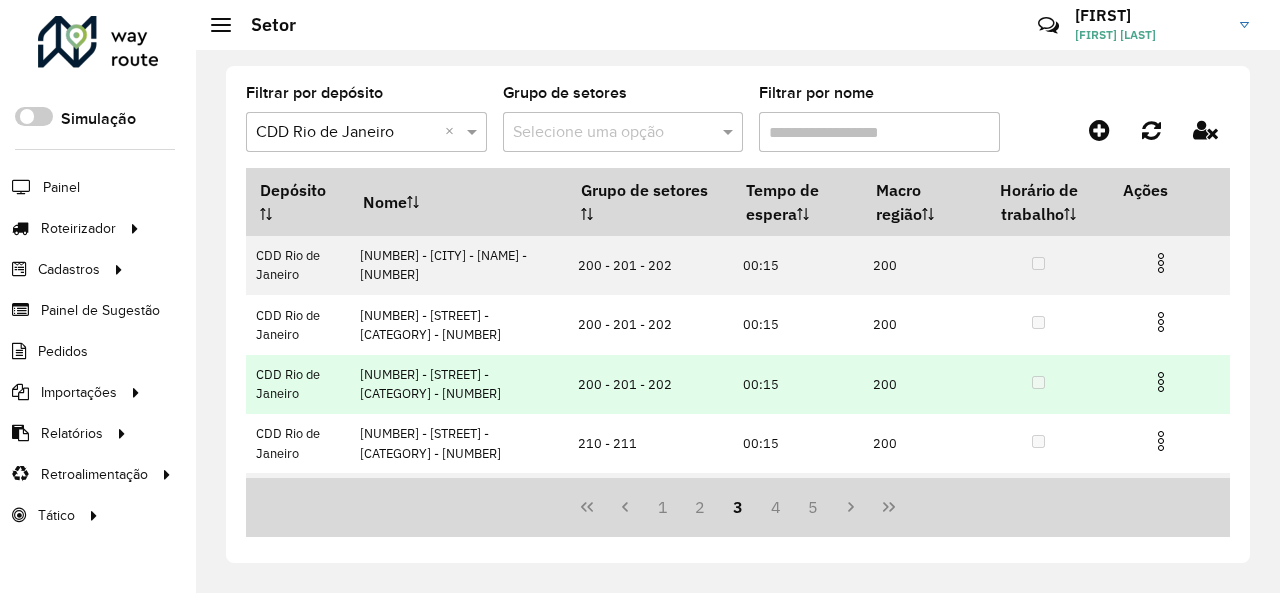 scroll, scrollTop: 465, scrollLeft: 0, axis: vertical 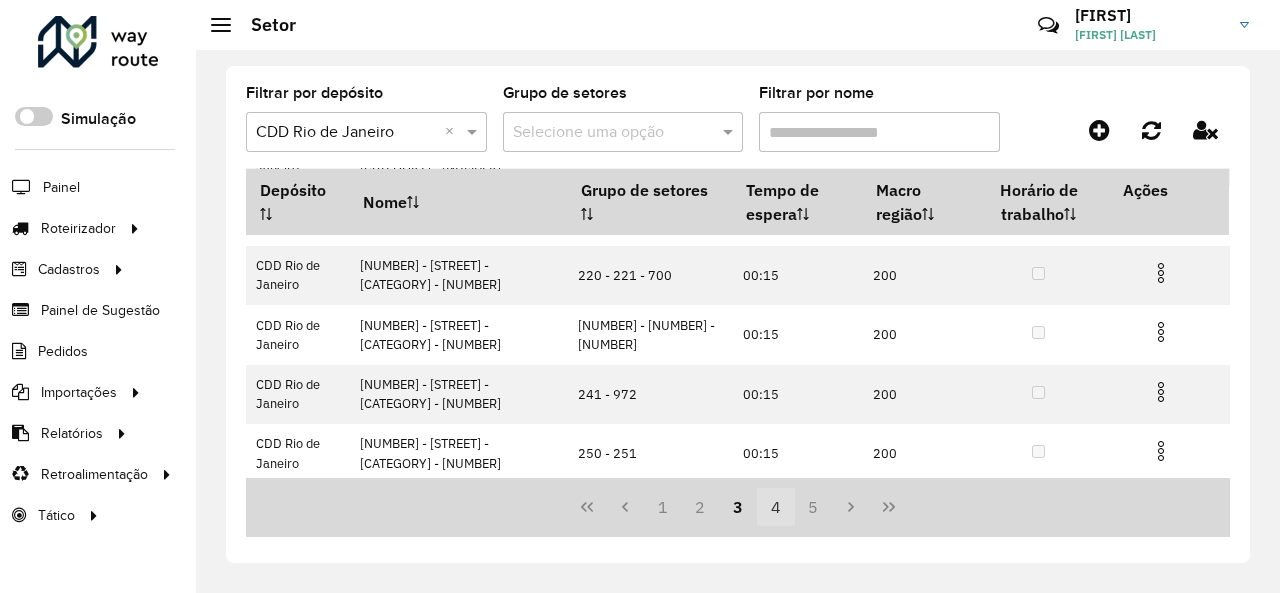 click on "4" at bounding box center [776, 507] 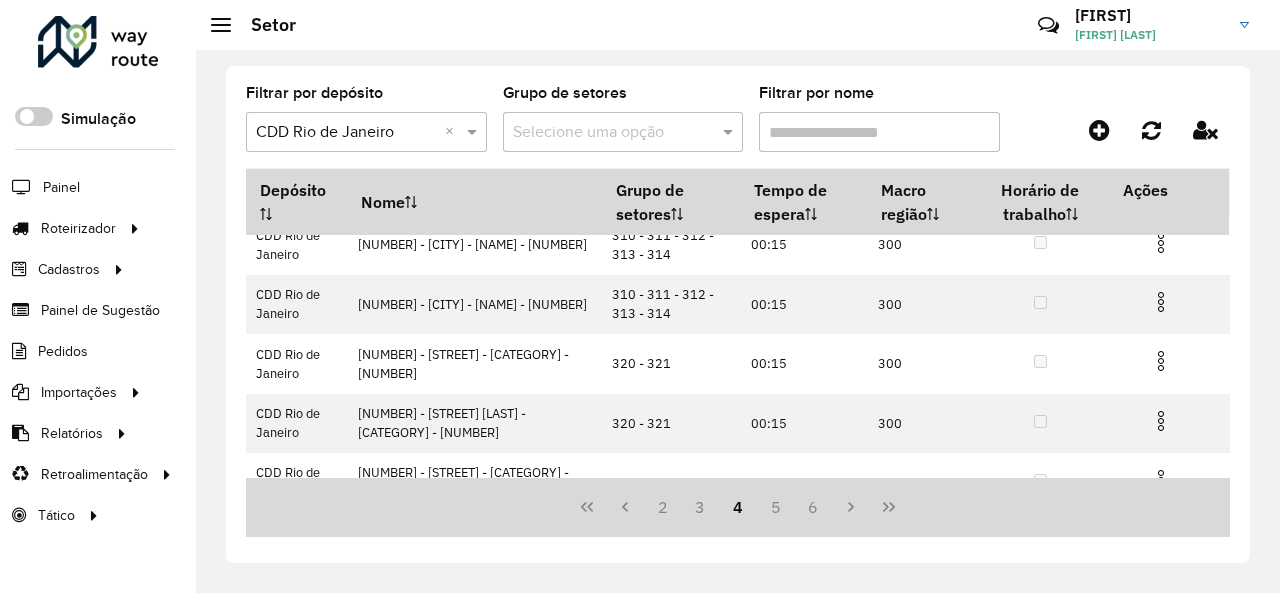 scroll, scrollTop: 465, scrollLeft: 0, axis: vertical 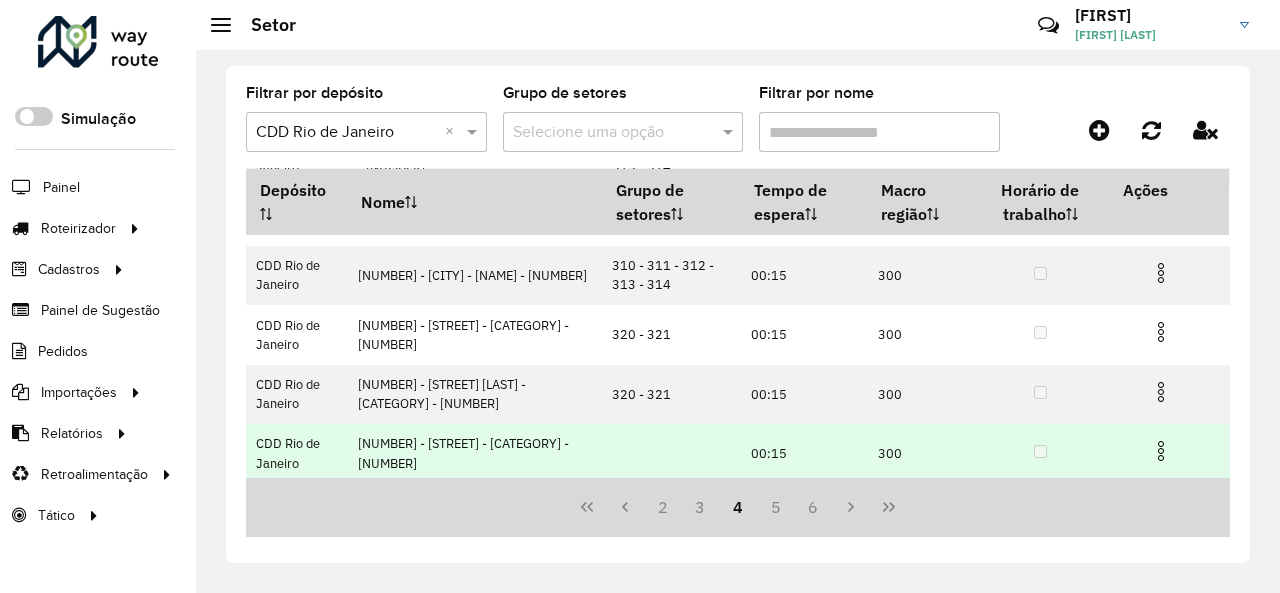 click at bounding box center [1161, 451] 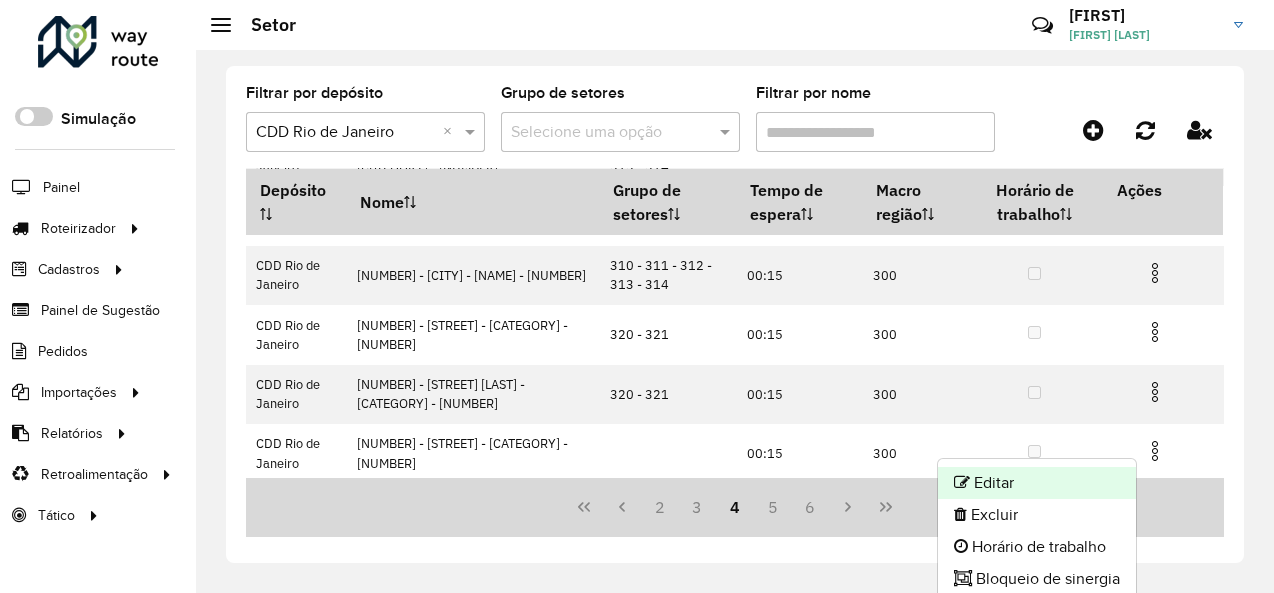 click on "Editar" 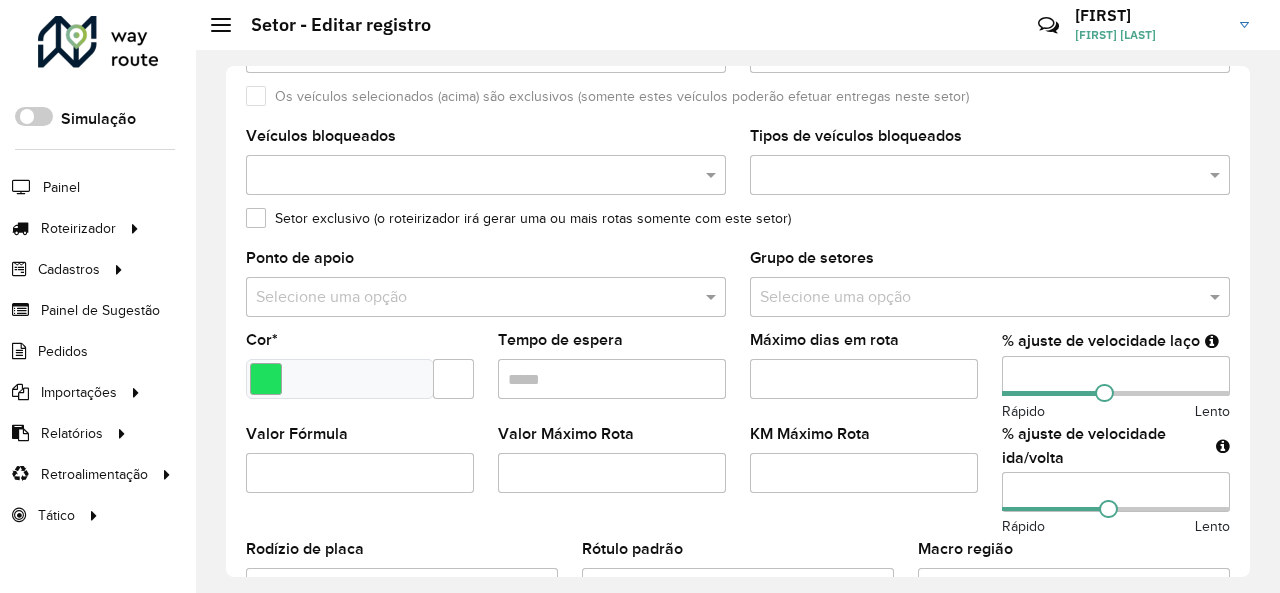 scroll, scrollTop: 300, scrollLeft: 0, axis: vertical 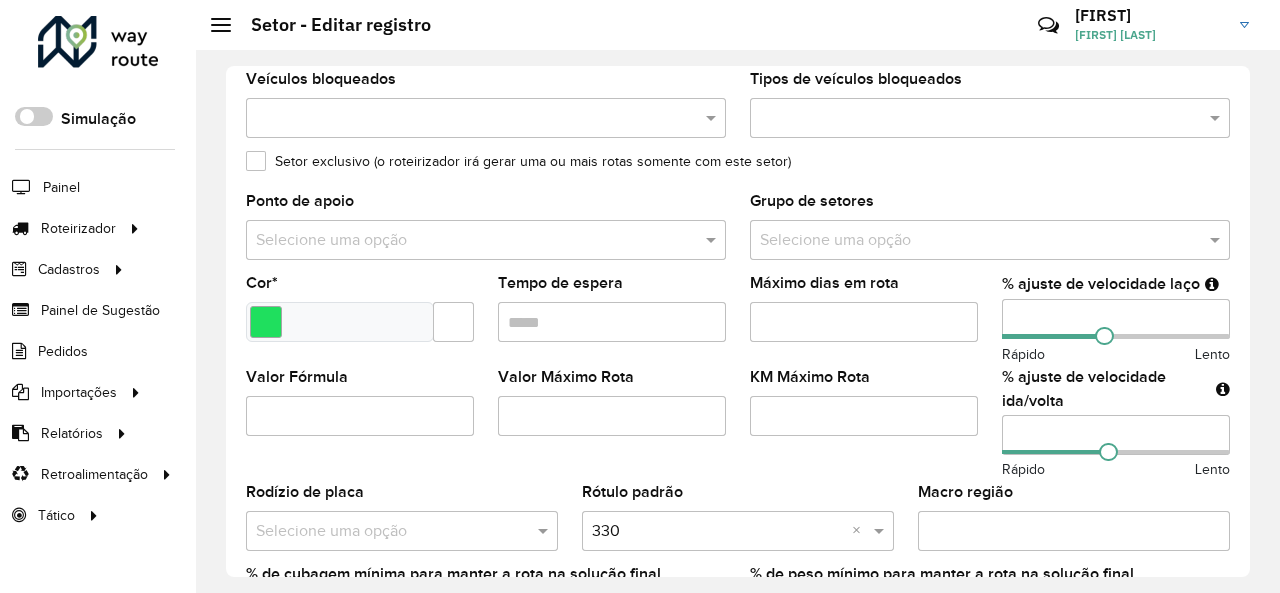 drag, startPoint x: 1049, startPoint y: 313, endPoint x: 956, endPoint y: 318, distance: 93.13431 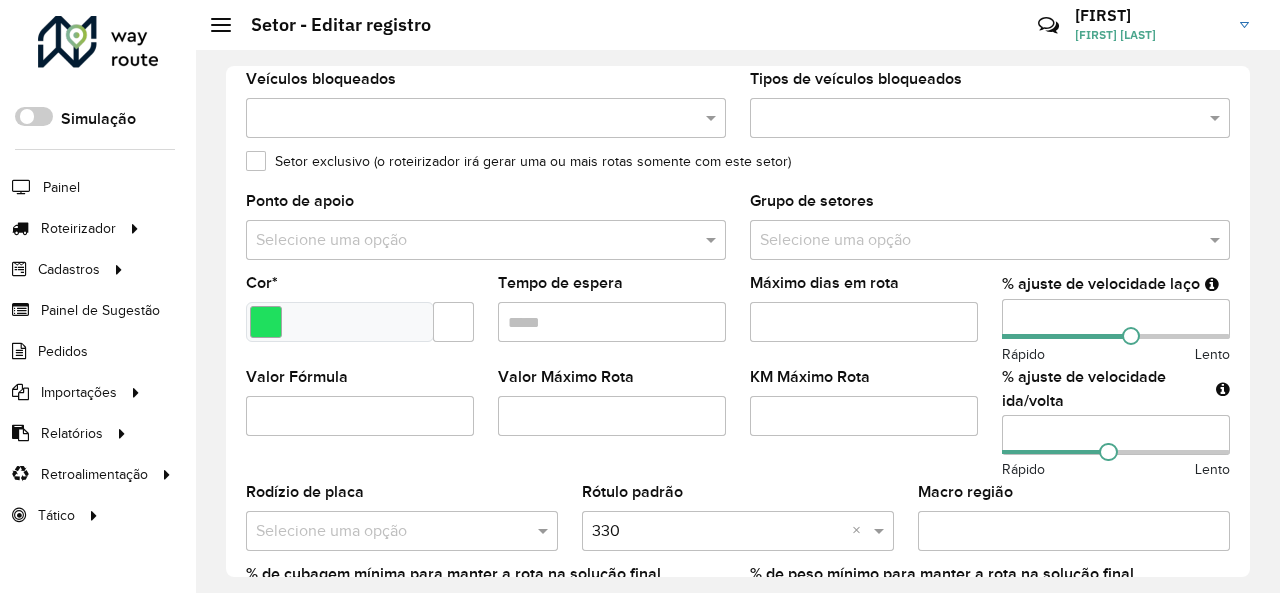 drag, startPoint x: 1064, startPoint y: 437, endPoint x: 965, endPoint y: 435, distance: 99.0202 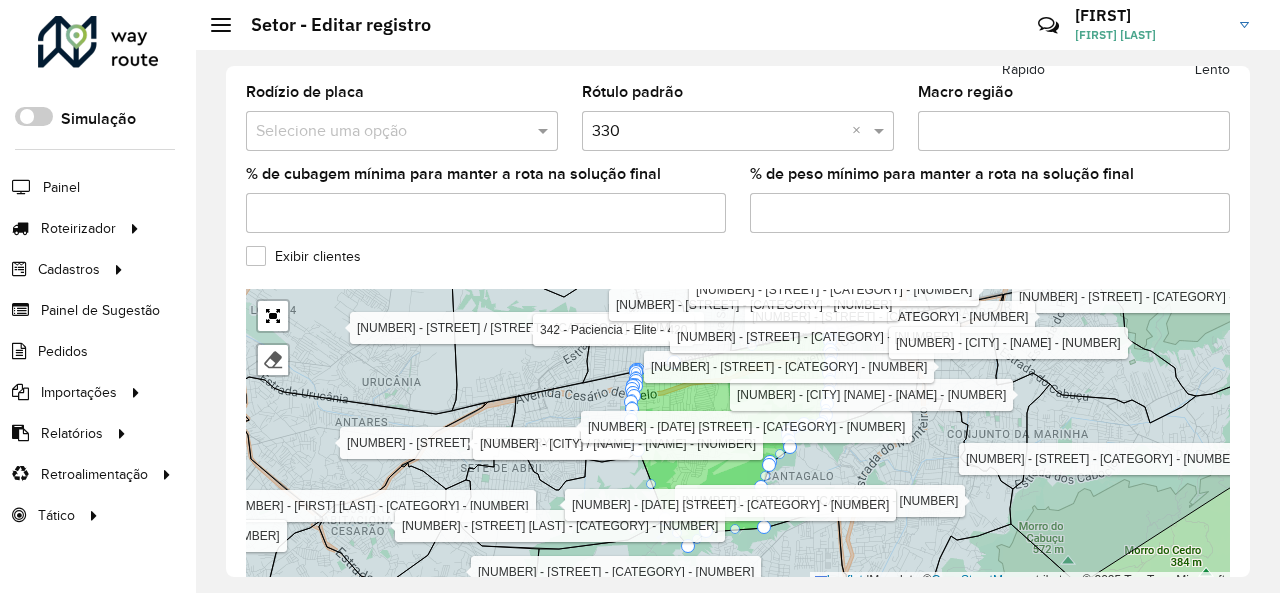 scroll, scrollTop: 798, scrollLeft: 0, axis: vertical 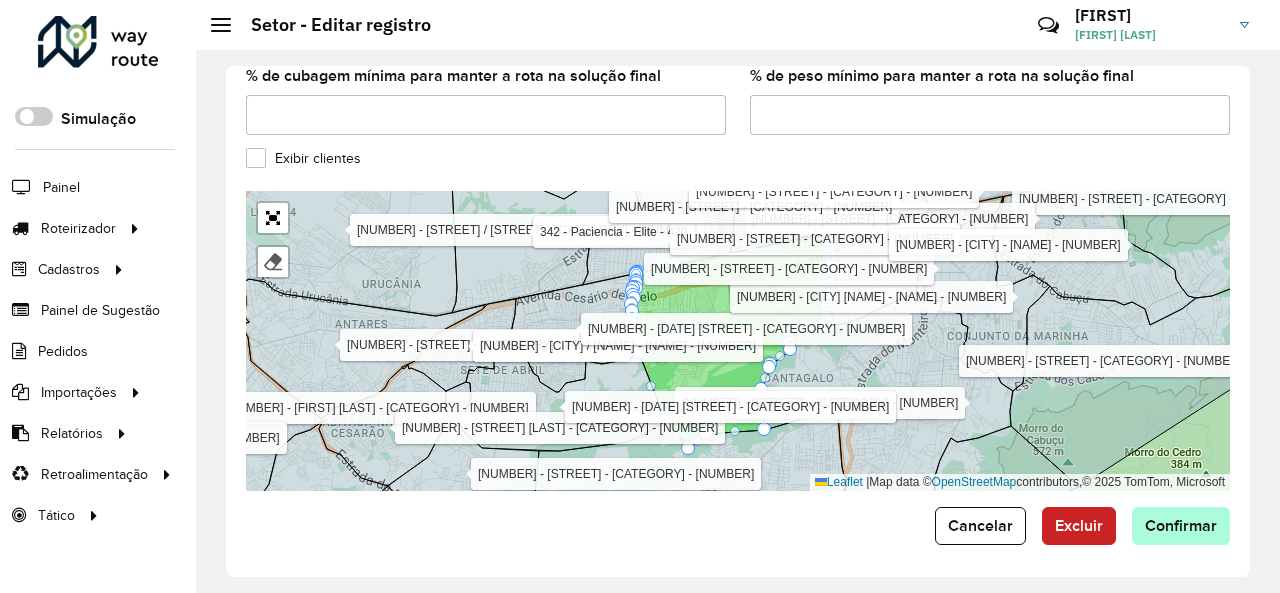 type on "**" 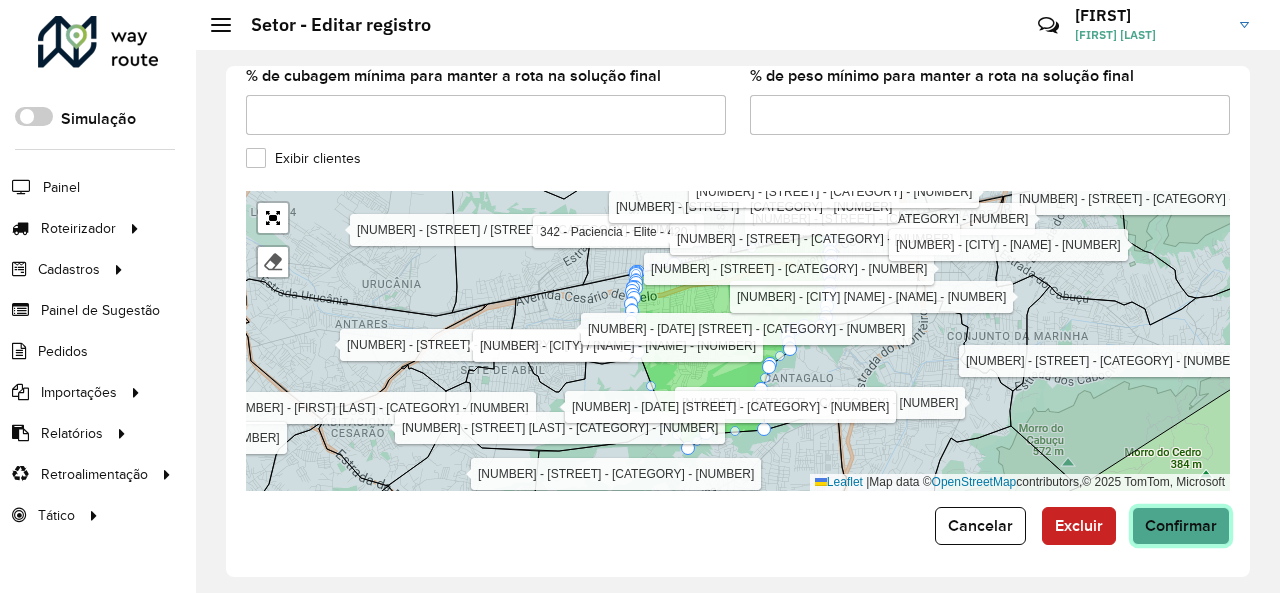 click on "Confirmar" 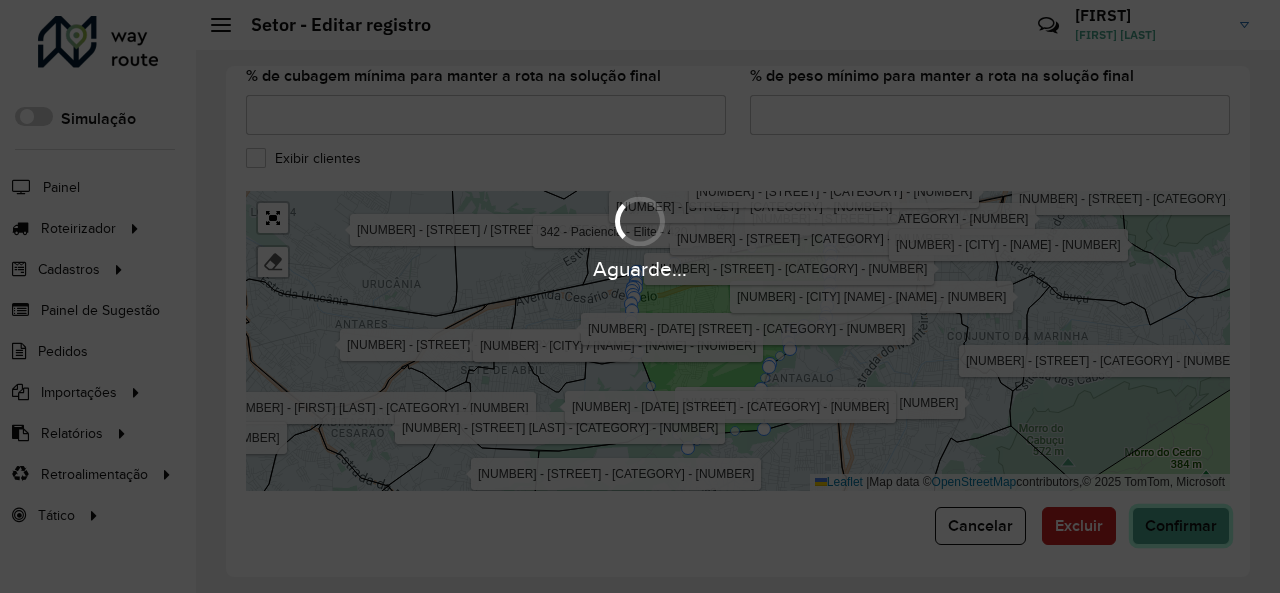 type 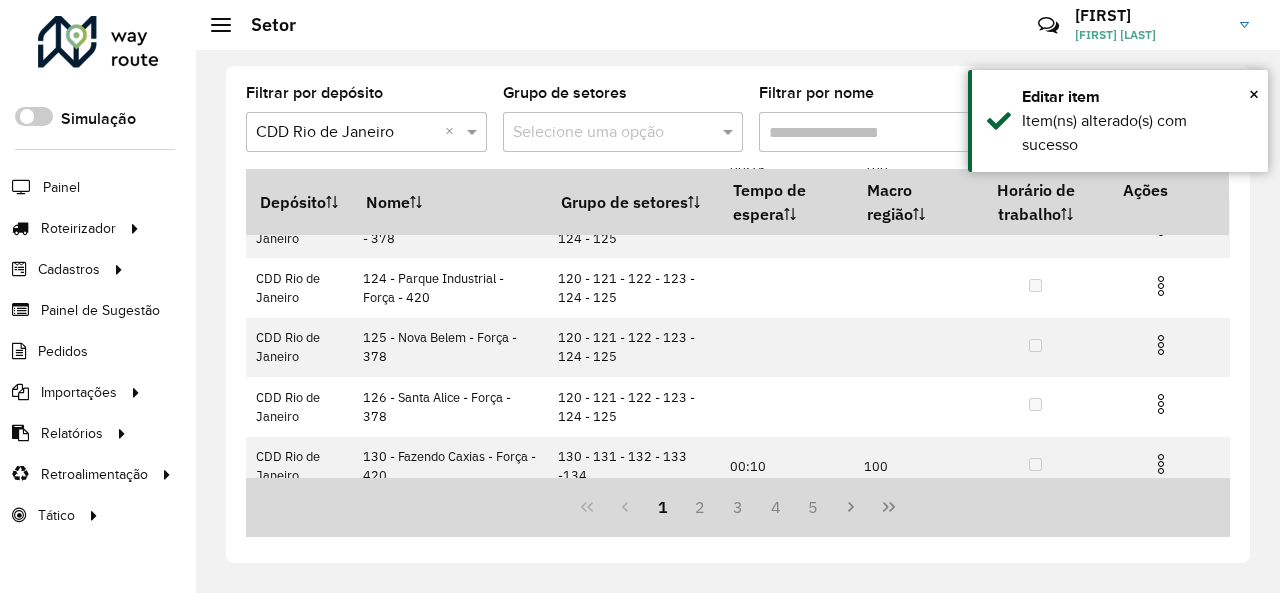 scroll, scrollTop: 465, scrollLeft: 0, axis: vertical 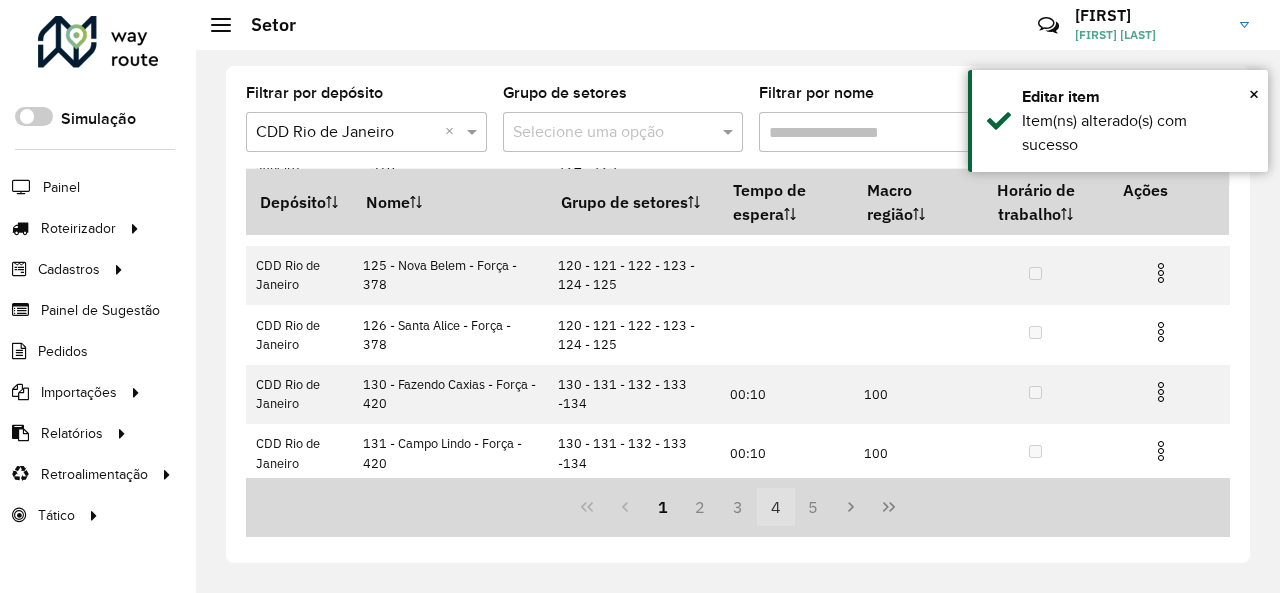 click on "4" at bounding box center [776, 507] 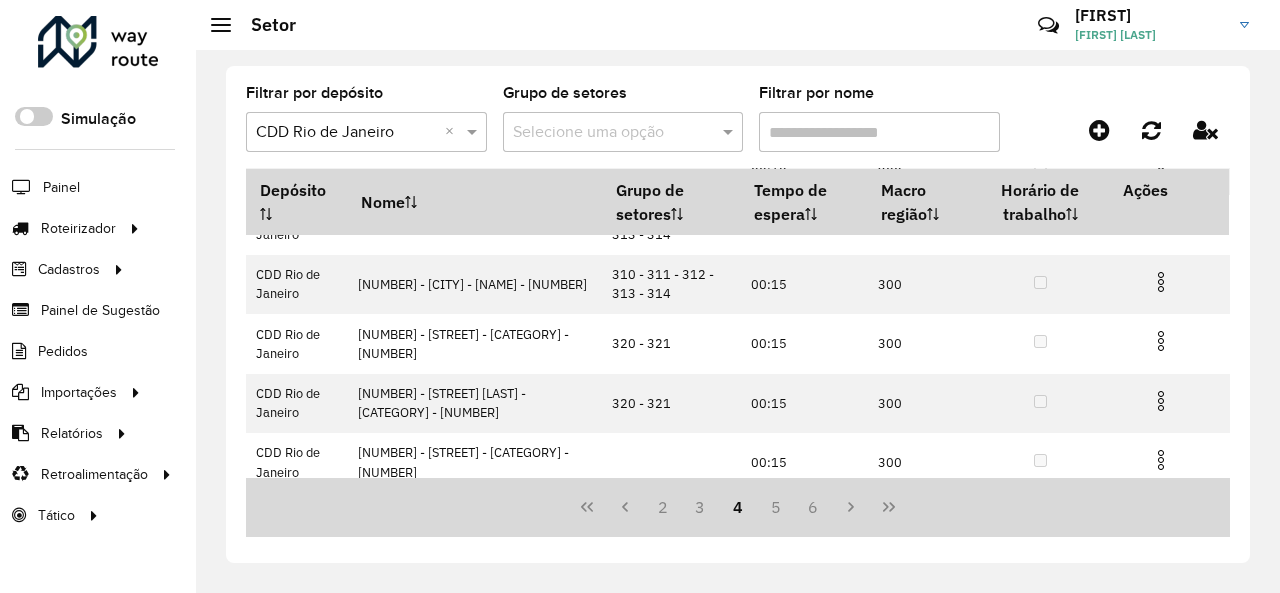 scroll, scrollTop: 465, scrollLeft: 0, axis: vertical 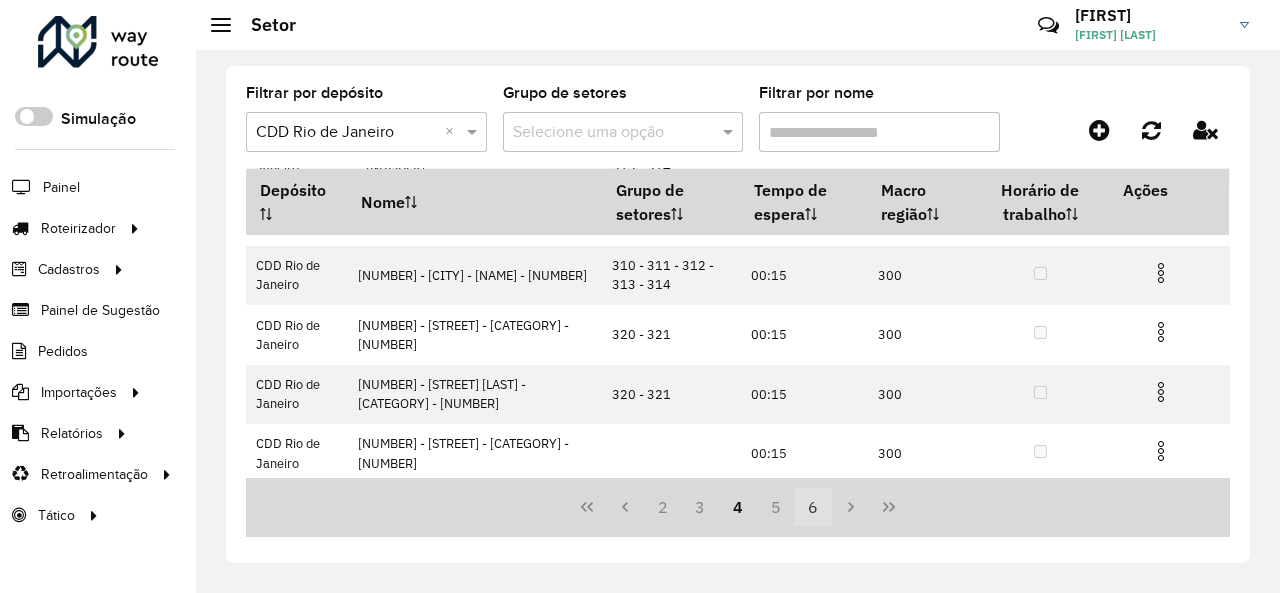 click on "6" at bounding box center [814, 507] 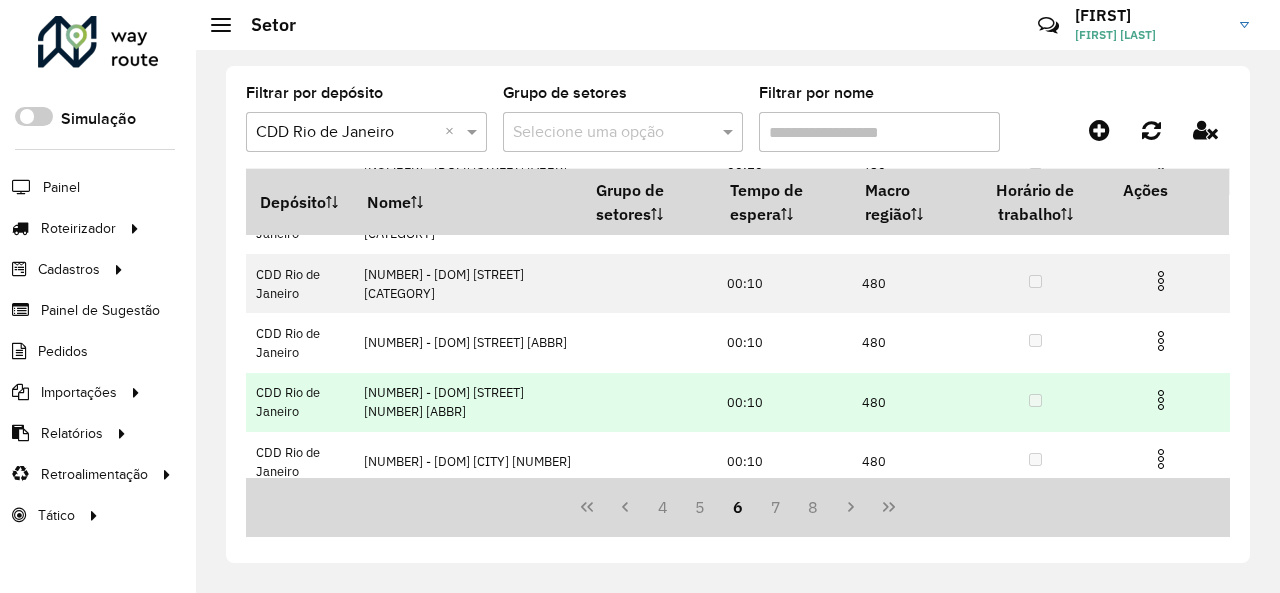 scroll, scrollTop: 465, scrollLeft: 0, axis: vertical 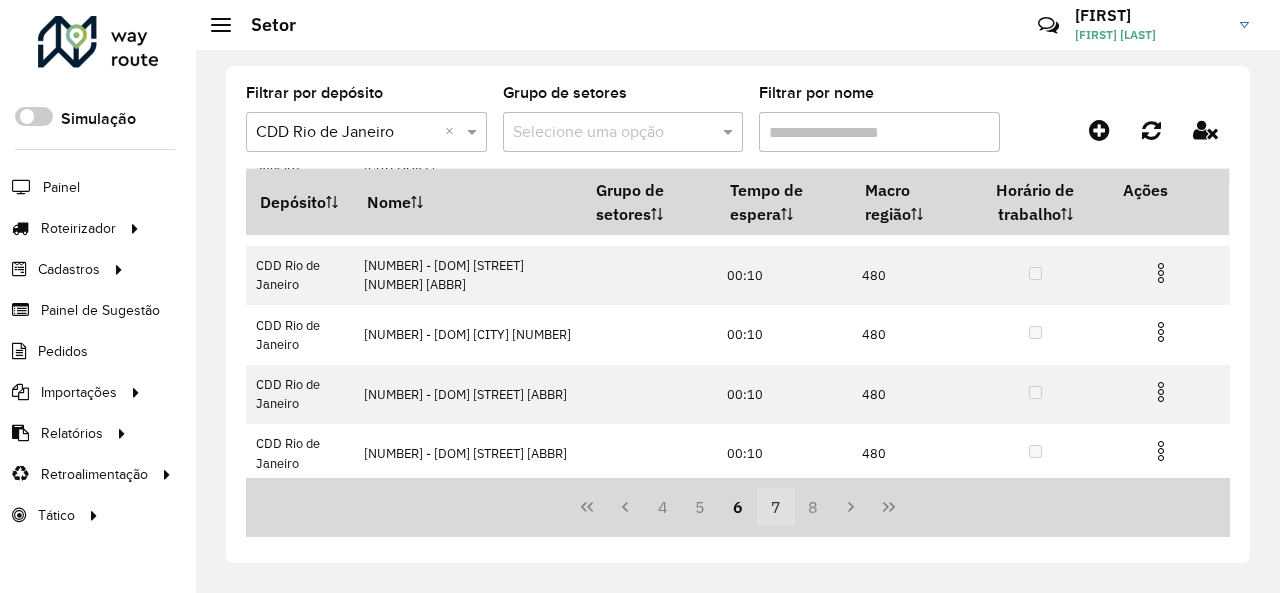 click on "7" at bounding box center (776, 507) 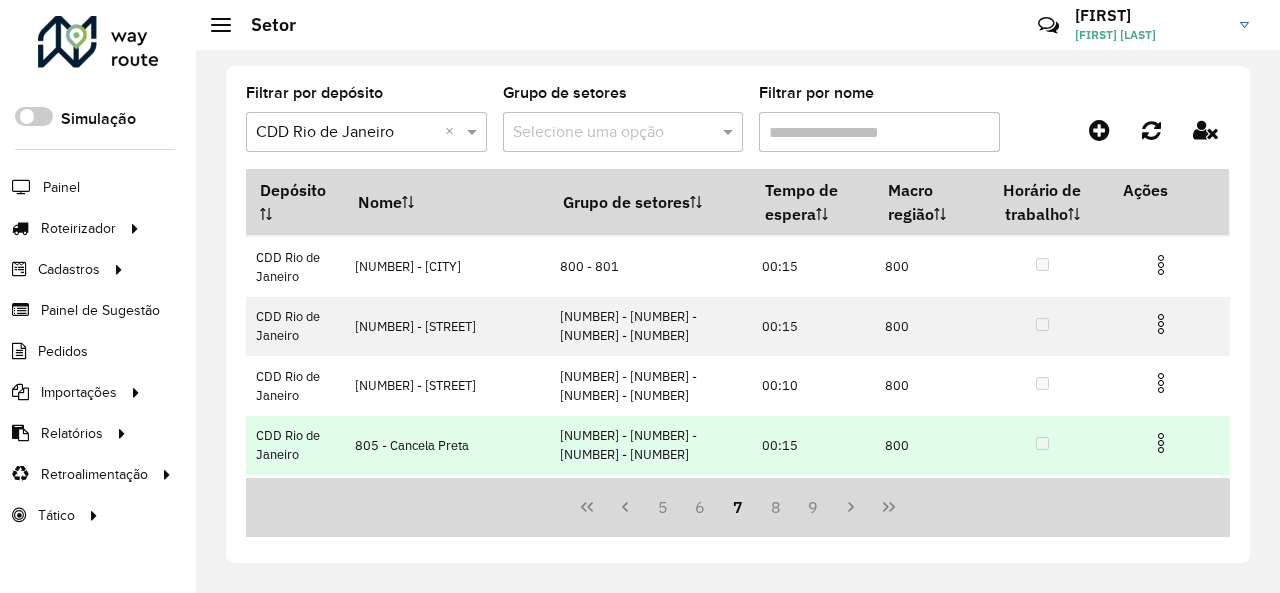 scroll, scrollTop: 465, scrollLeft: 0, axis: vertical 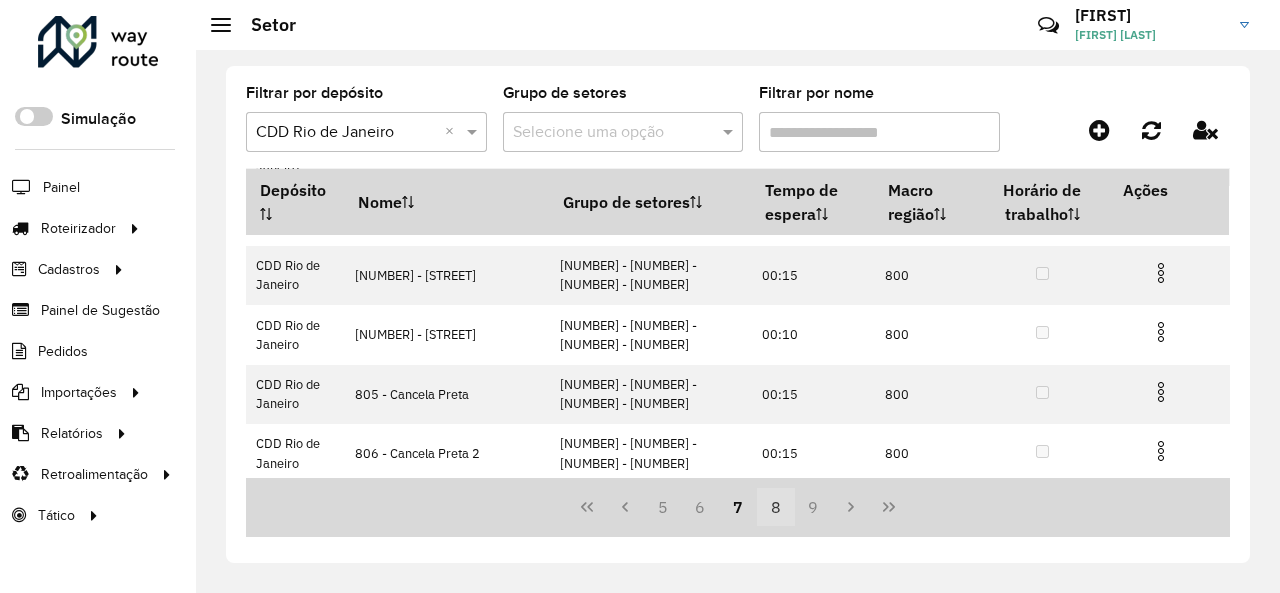 click on "8" at bounding box center [776, 507] 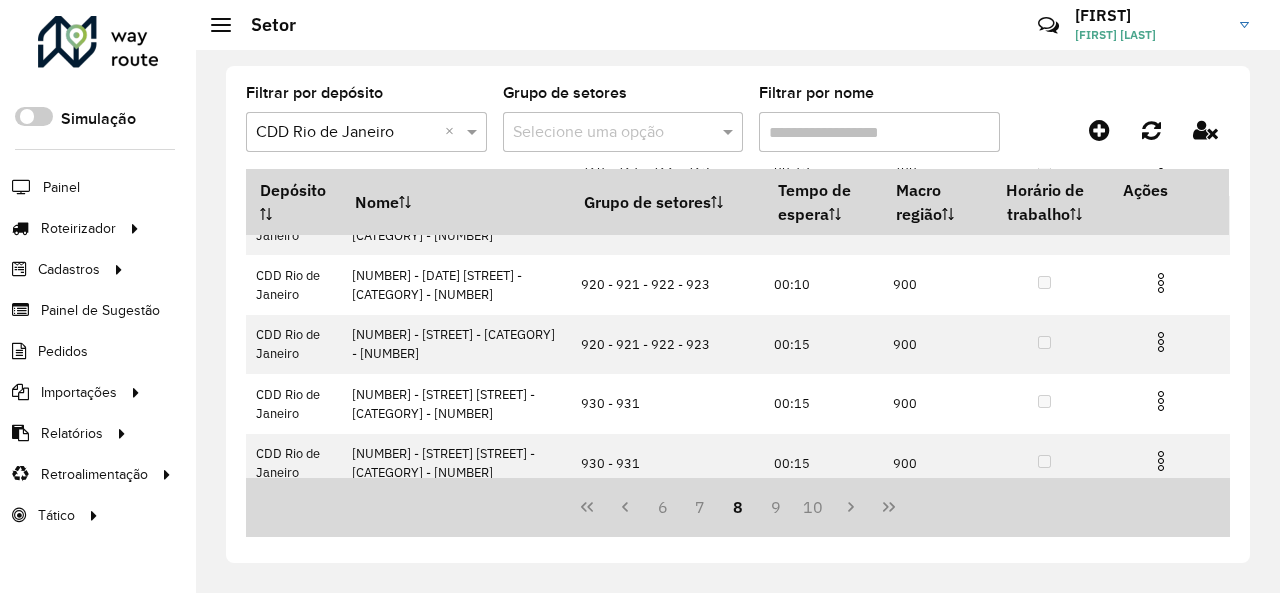 scroll, scrollTop: 365, scrollLeft: 0, axis: vertical 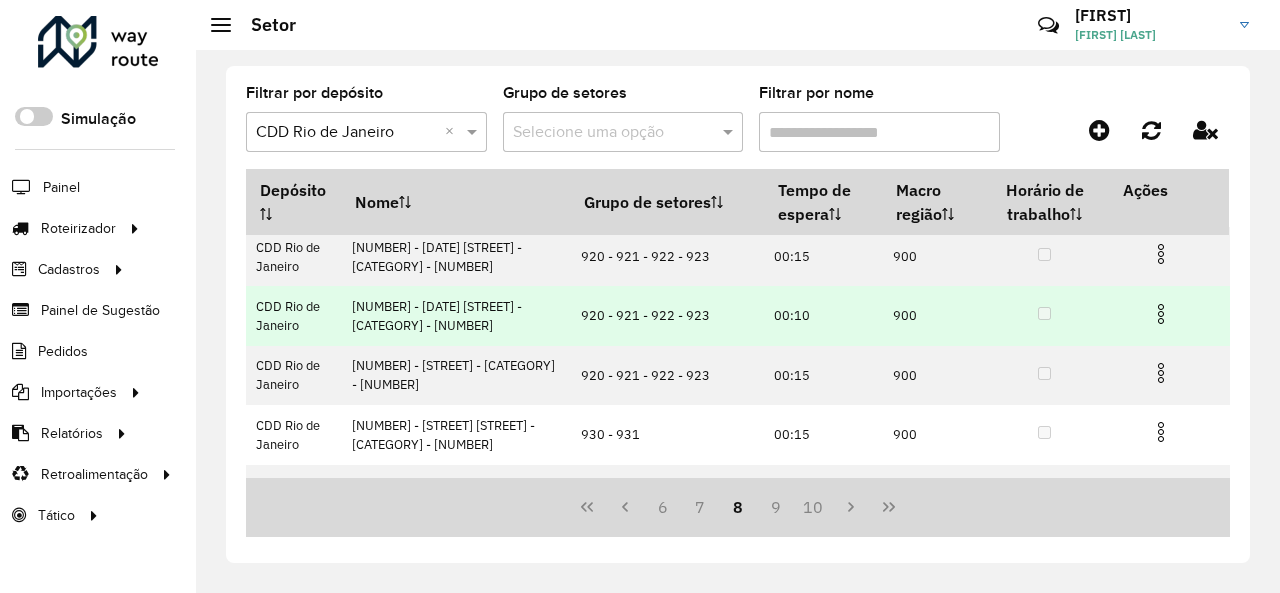click at bounding box center (1161, 314) 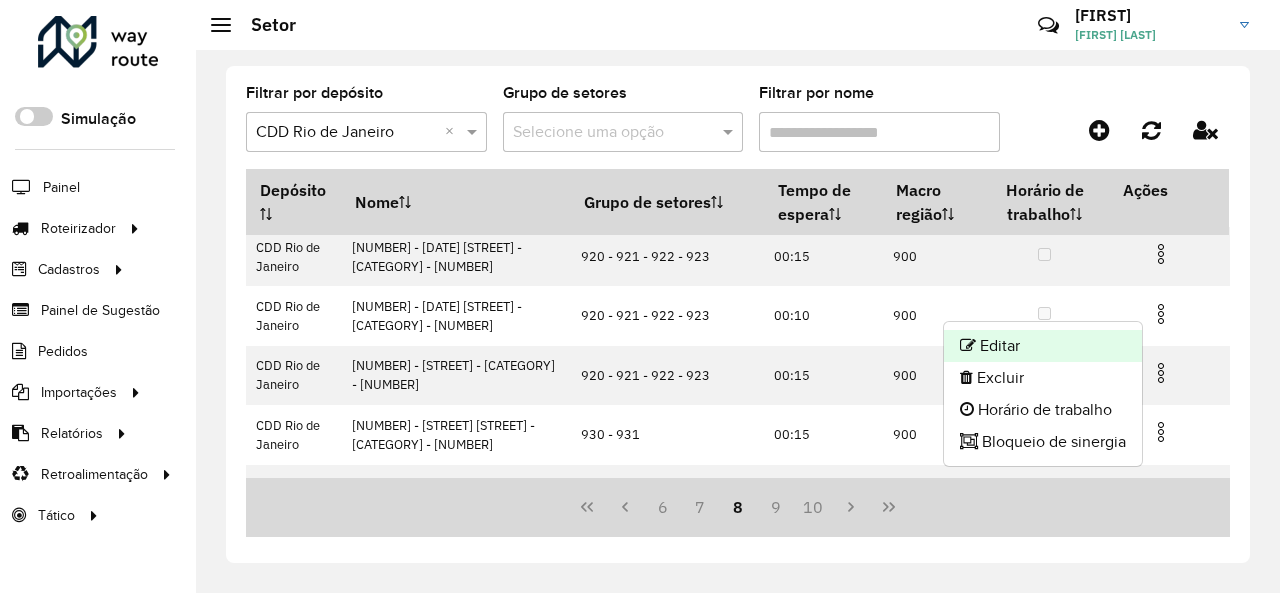 click on "Editar" 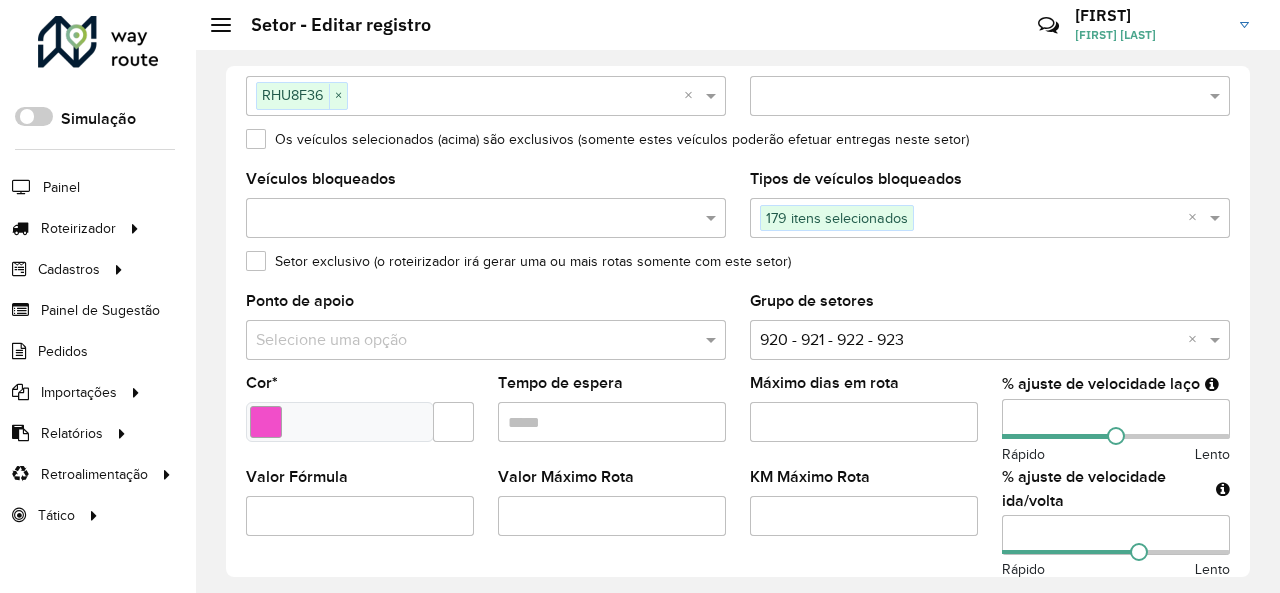 scroll, scrollTop: 300, scrollLeft: 0, axis: vertical 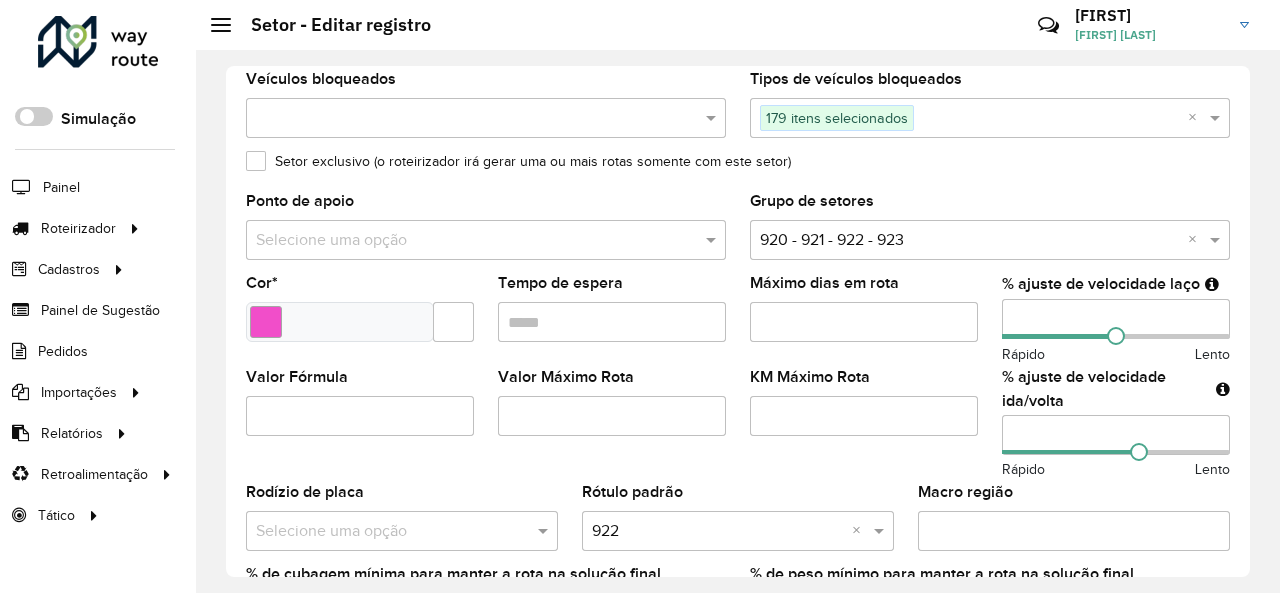 drag, startPoint x: 1048, startPoint y: 317, endPoint x: 951, endPoint y: 323, distance: 97.18539 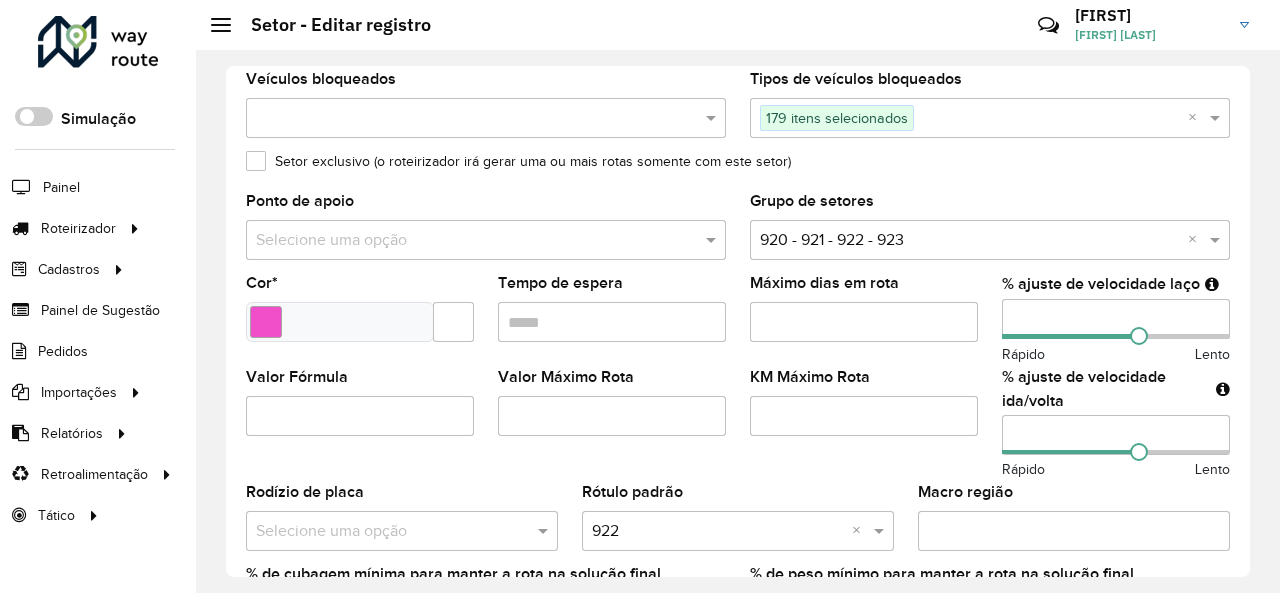 drag, startPoint x: 1010, startPoint y: 424, endPoint x: 922, endPoint y: 420, distance: 88.09086 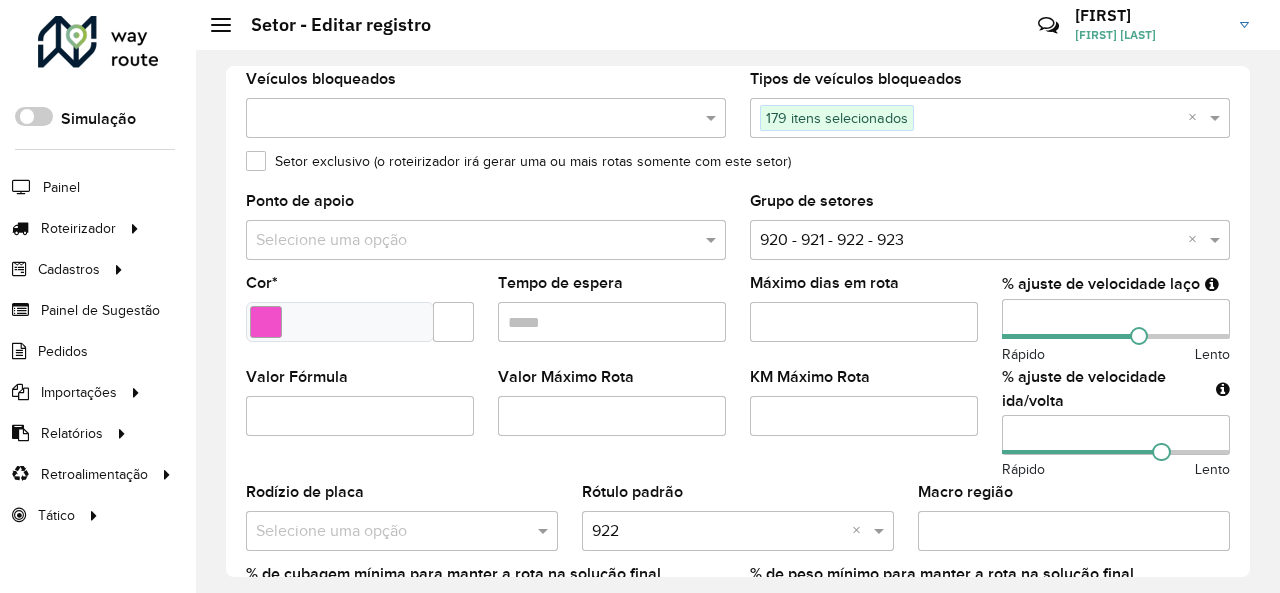click on "KM Máximo Rota" 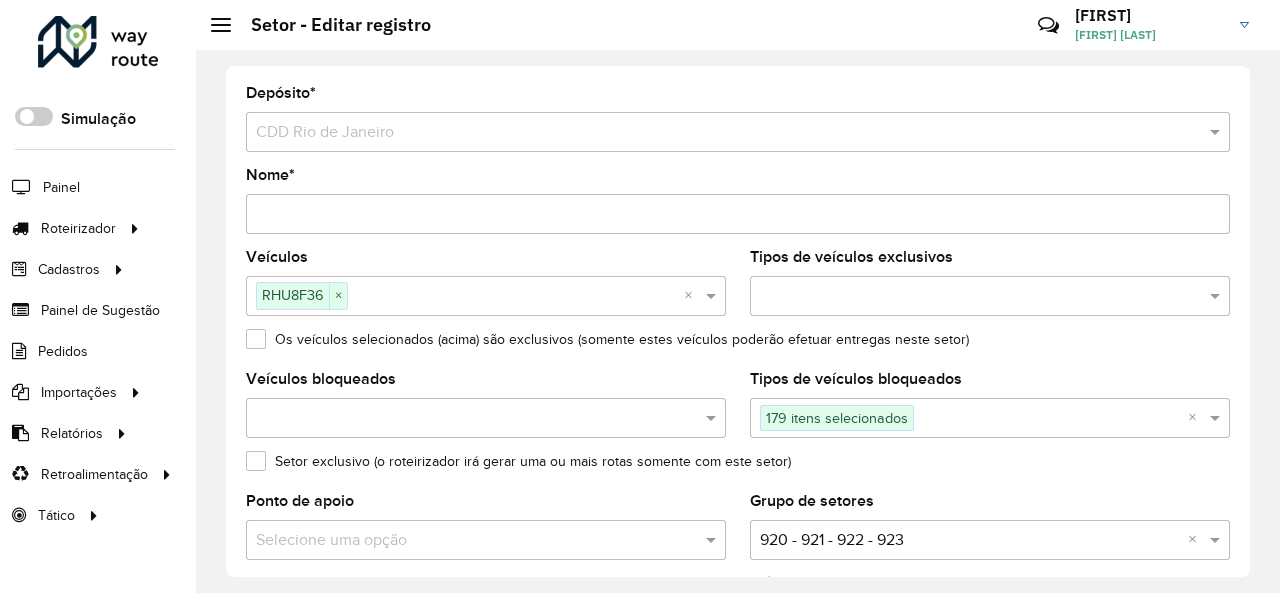 scroll, scrollTop: 798, scrollLeft: 0, axis: vertical 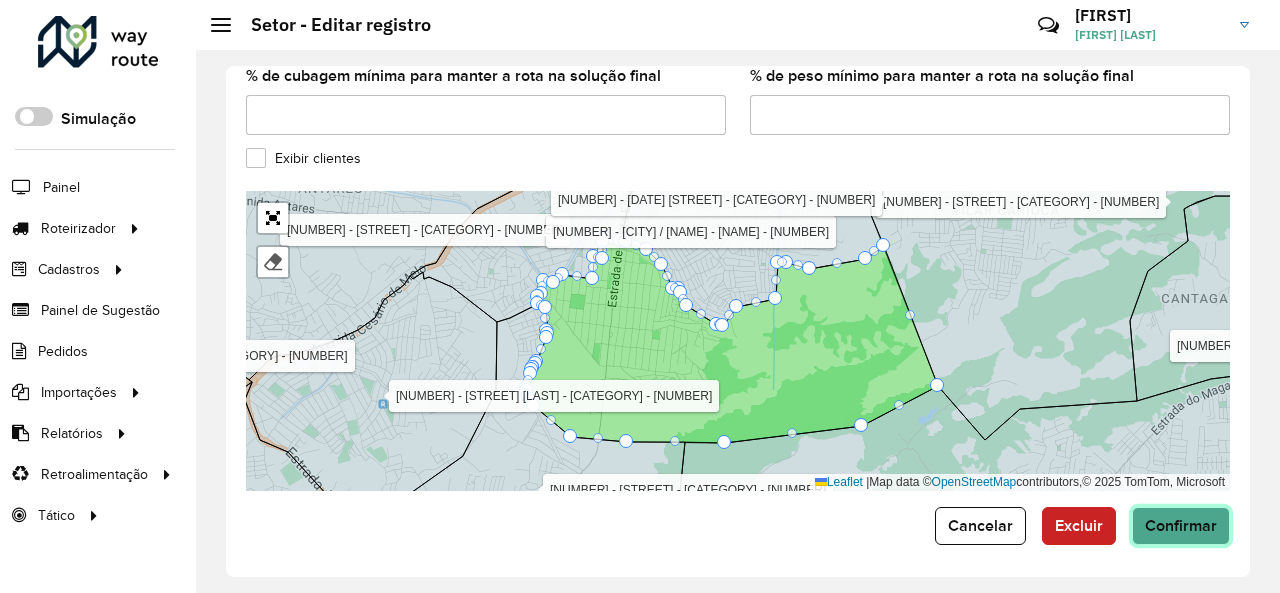 click on "Confirmar" 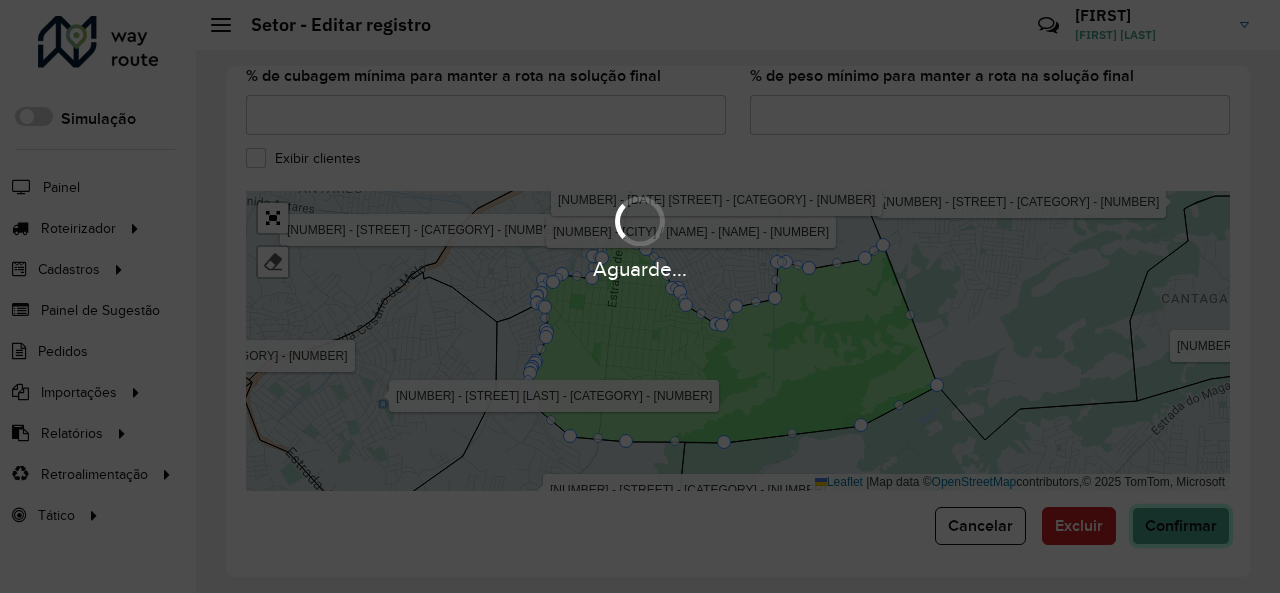 type 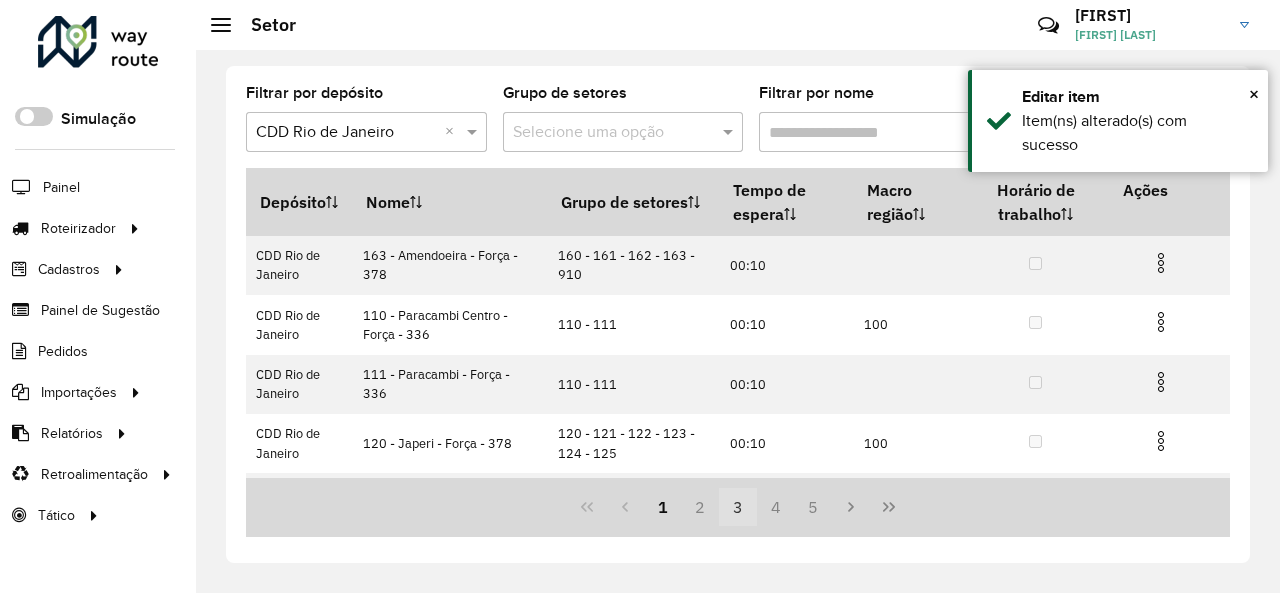 click on "3" at bounding box center [738, 507] 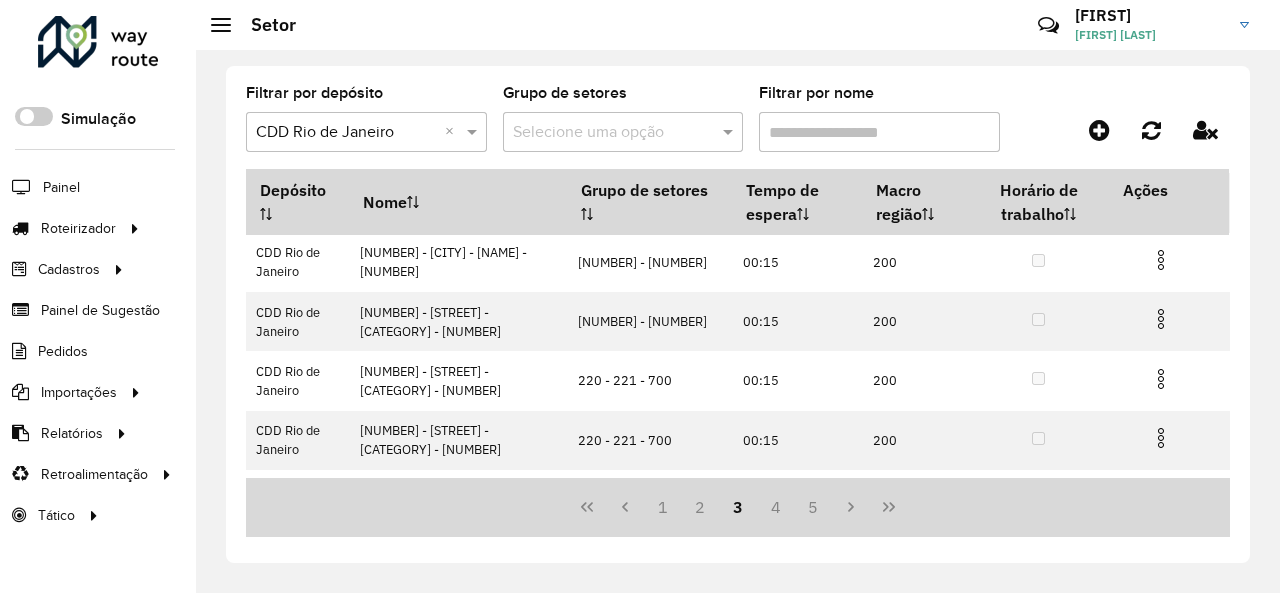 scroll, scrollTop: 400, scrollLeft: 0, axis: vertical 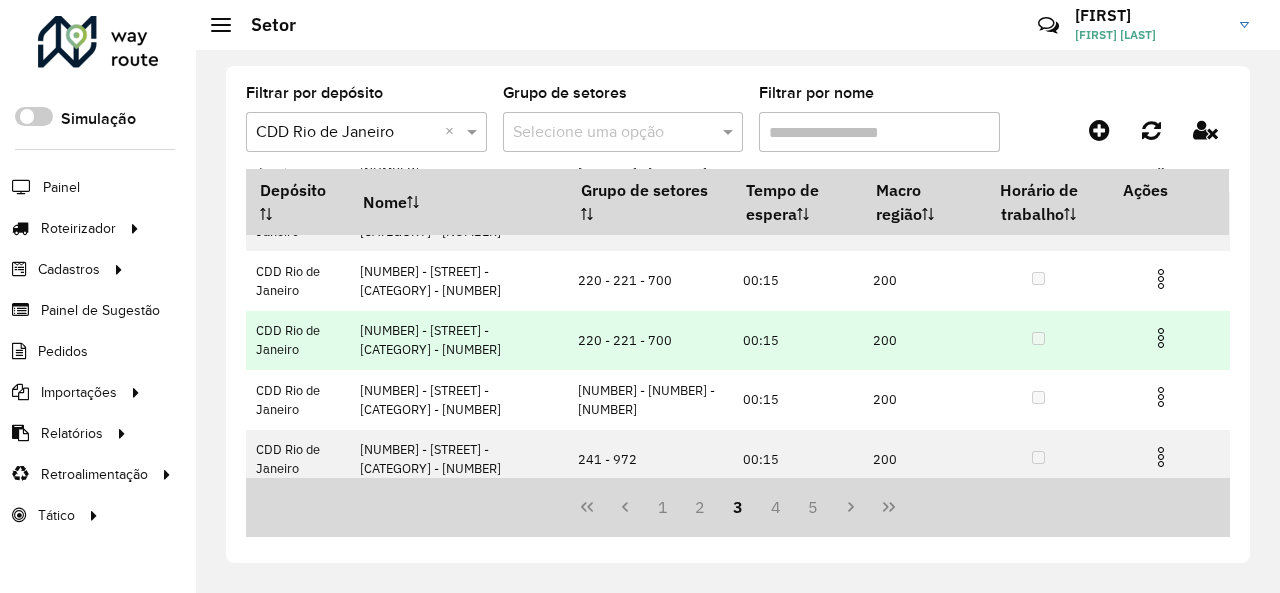 click at bounding box center [1161, 338] 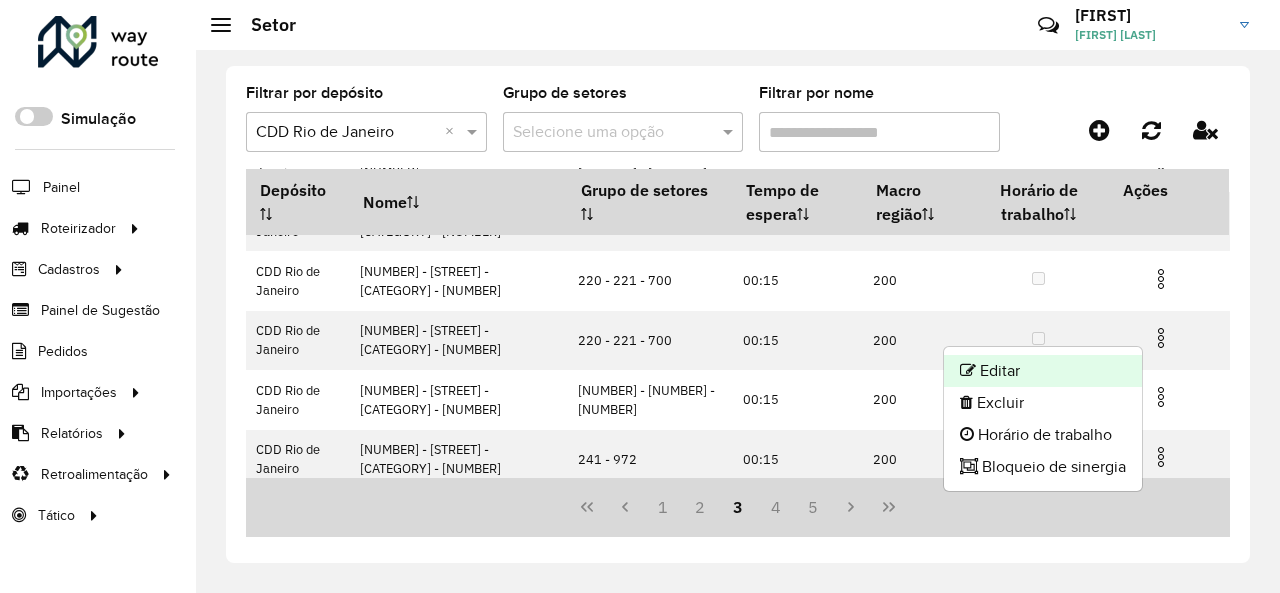 click on "Editar" 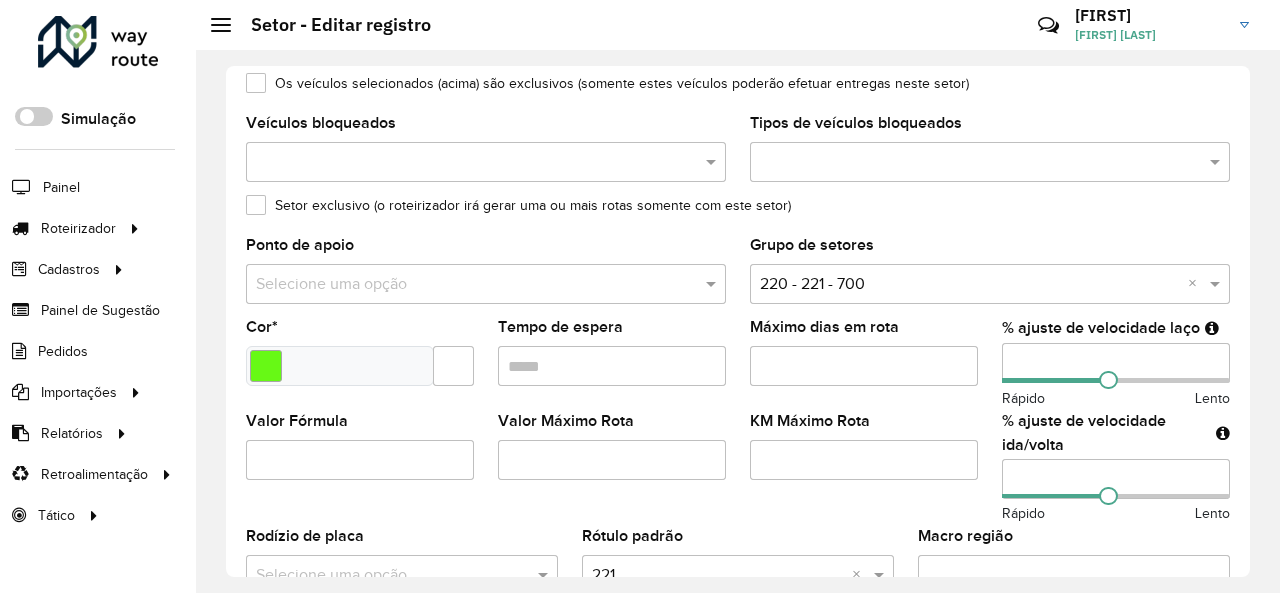 scroll, scrollTop: 400, scrollLeft: 0, axis: vertical 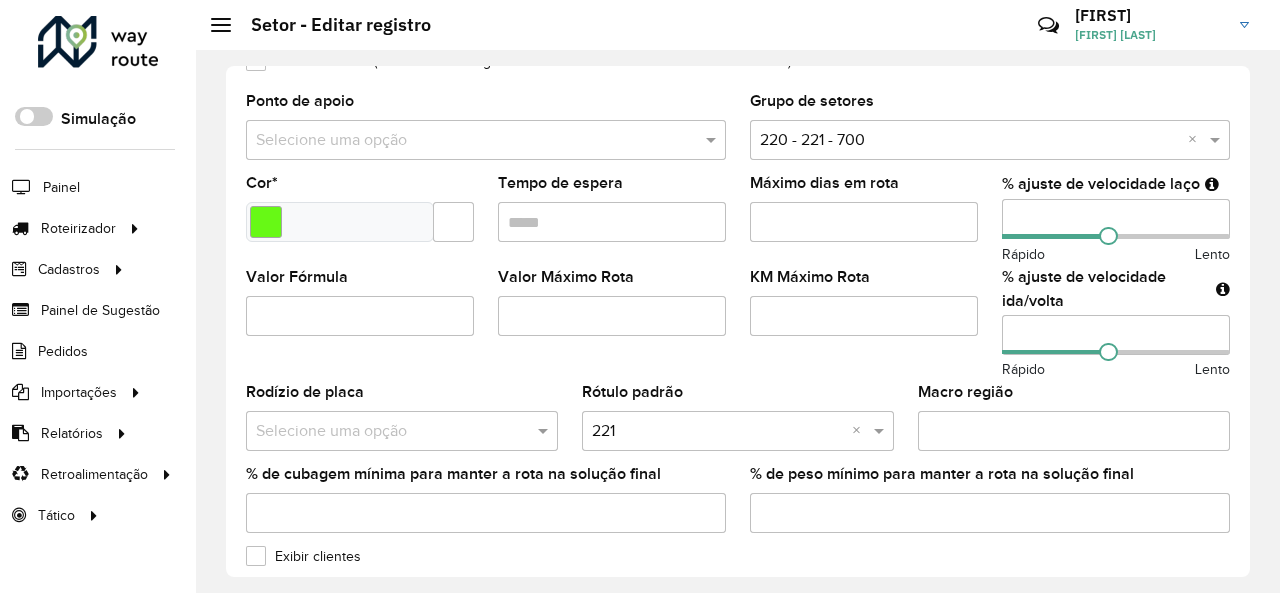 drag, startPoint x: 1024, startPoint y: 210, endPoint x: 960, endPoint y: 213, distance: 64.070274 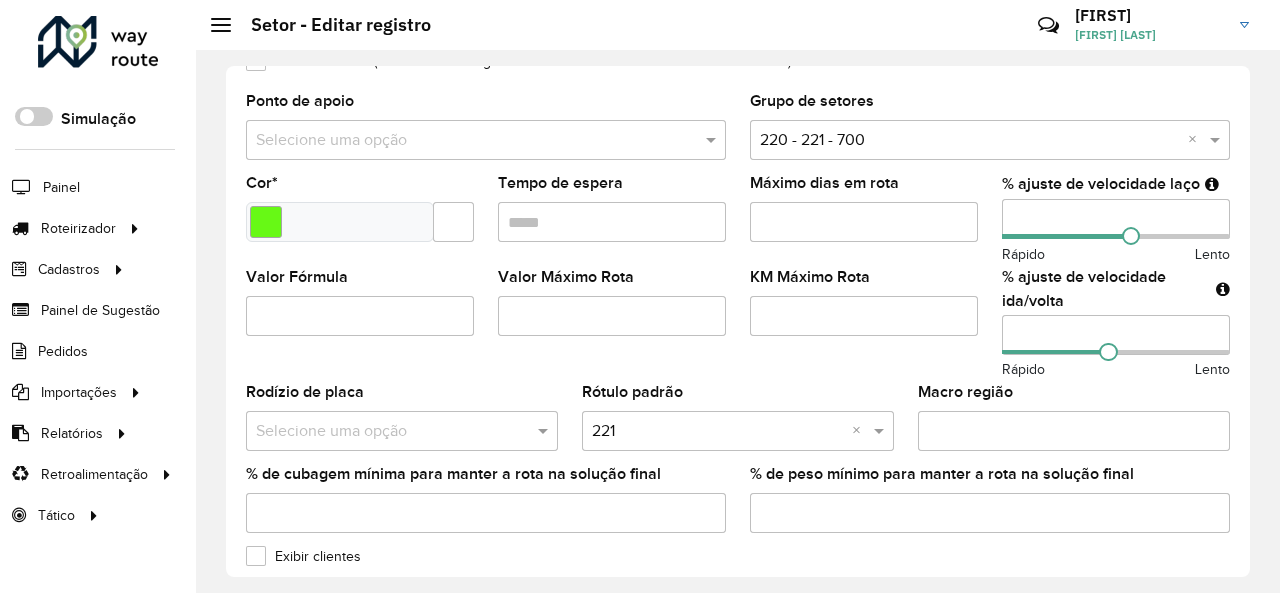 drag, startPoint x: 989, startPoint y: 328, endPoint x: 944, endPoint y: 328, distance: 45 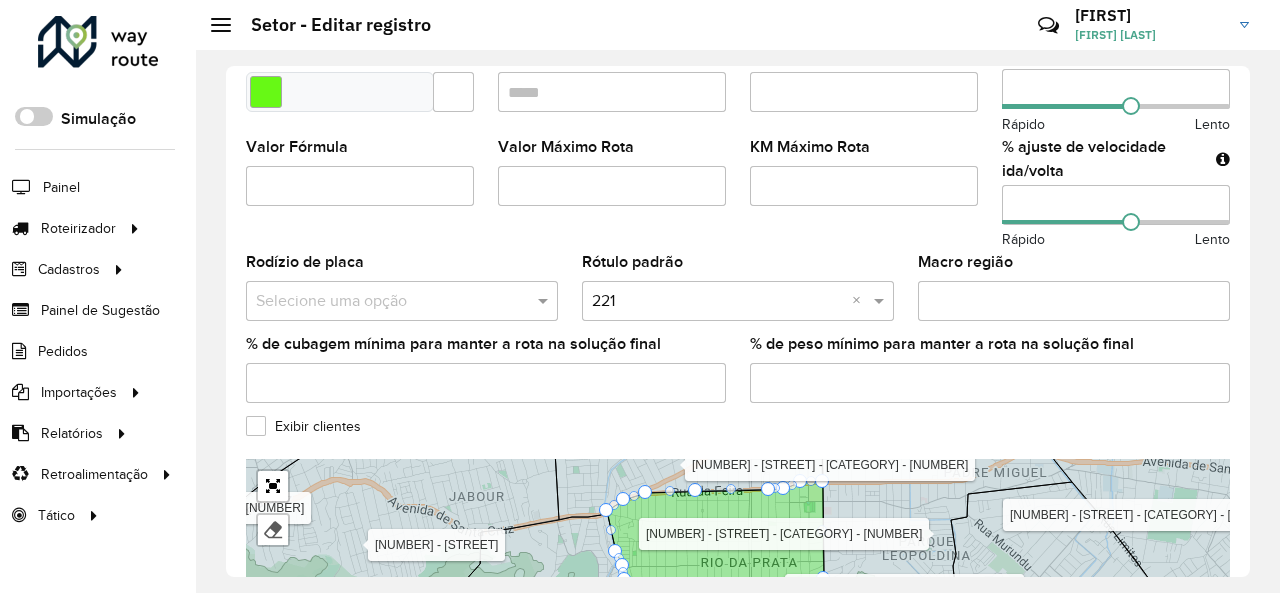 scroll, scrollTop: 798, scrollLeft: 0, axis: vertical 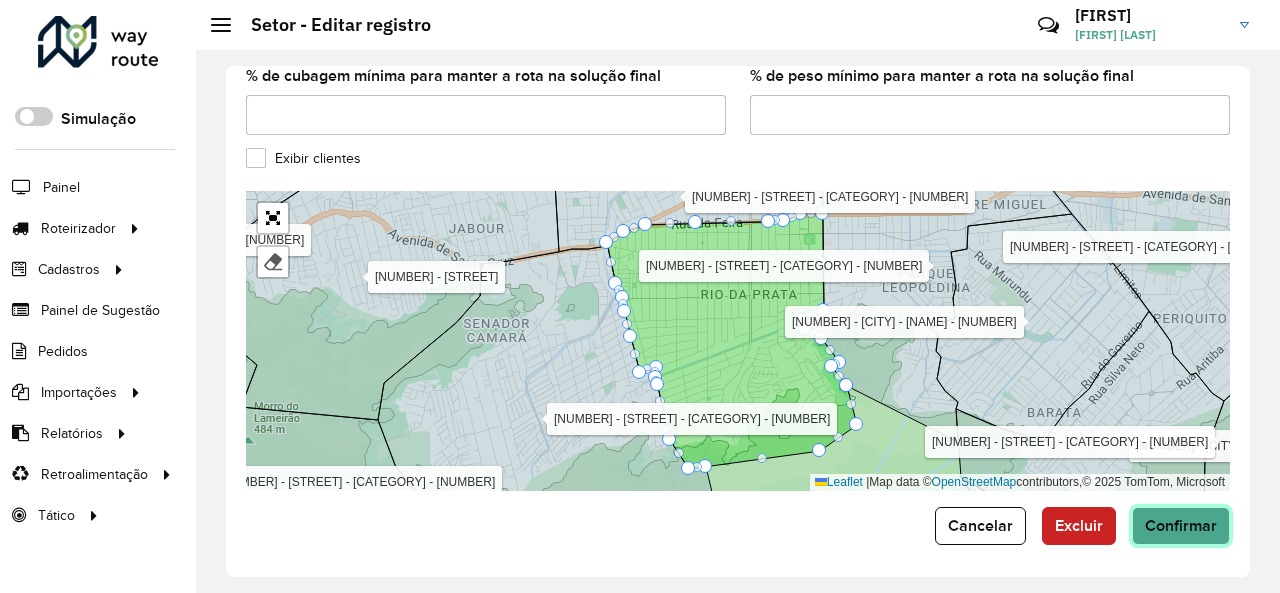 click on "Confirmar" 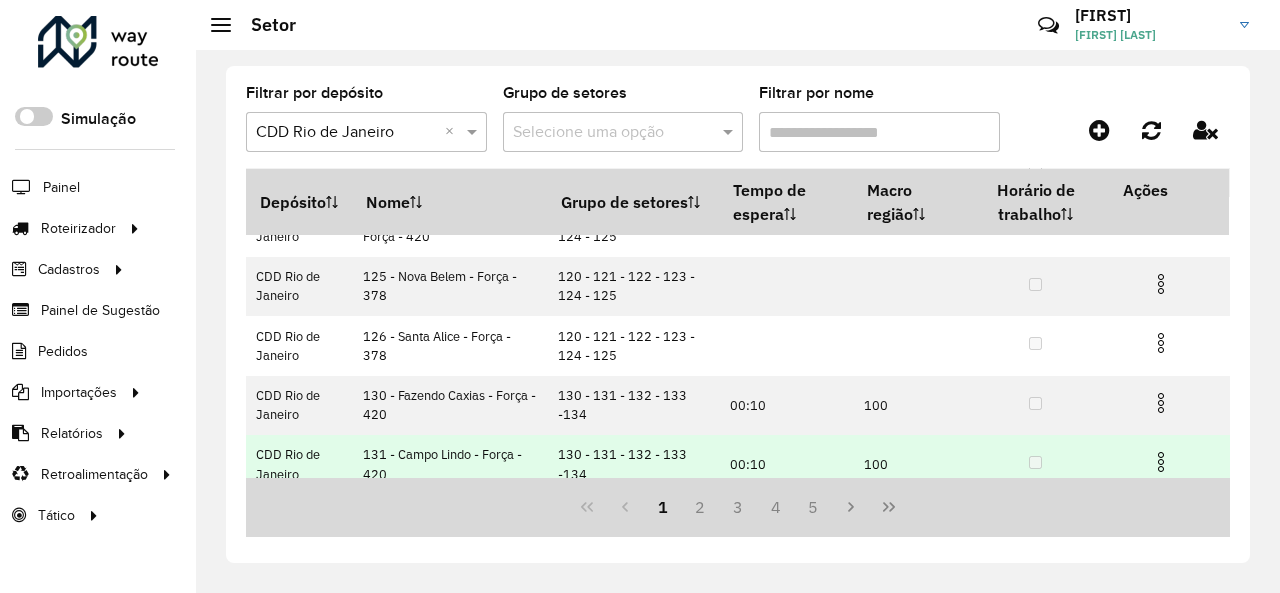 scroll, scrollTop: 465, scrollLeft: 0, axis: vertical 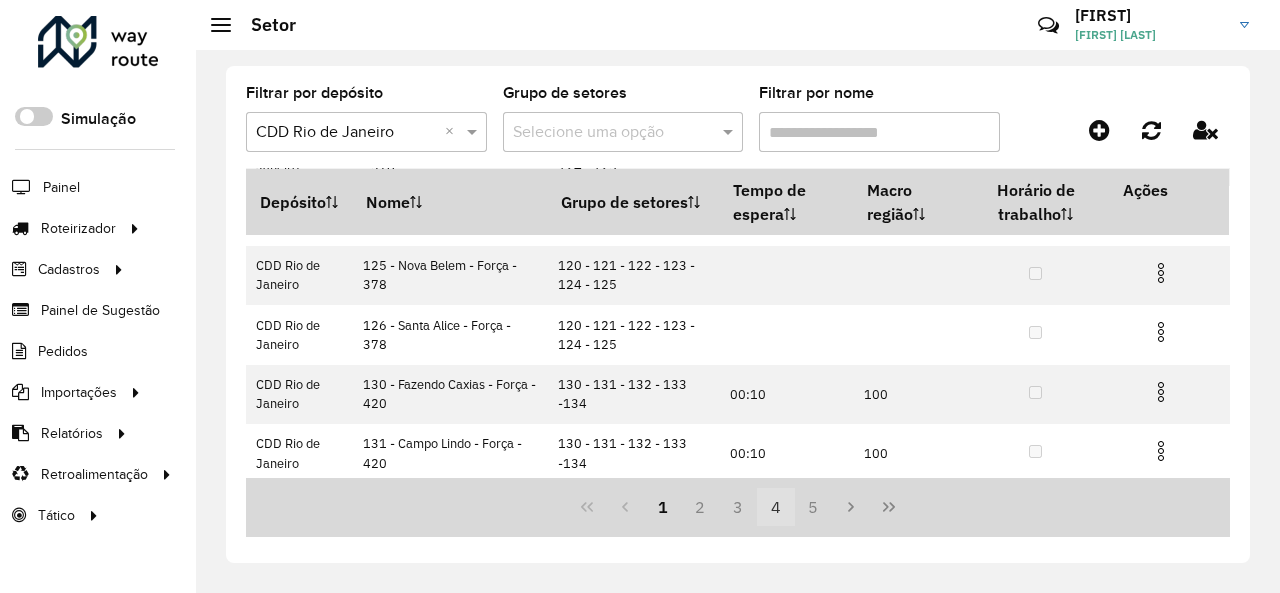 click on "4" at bounding box center [776, 507] 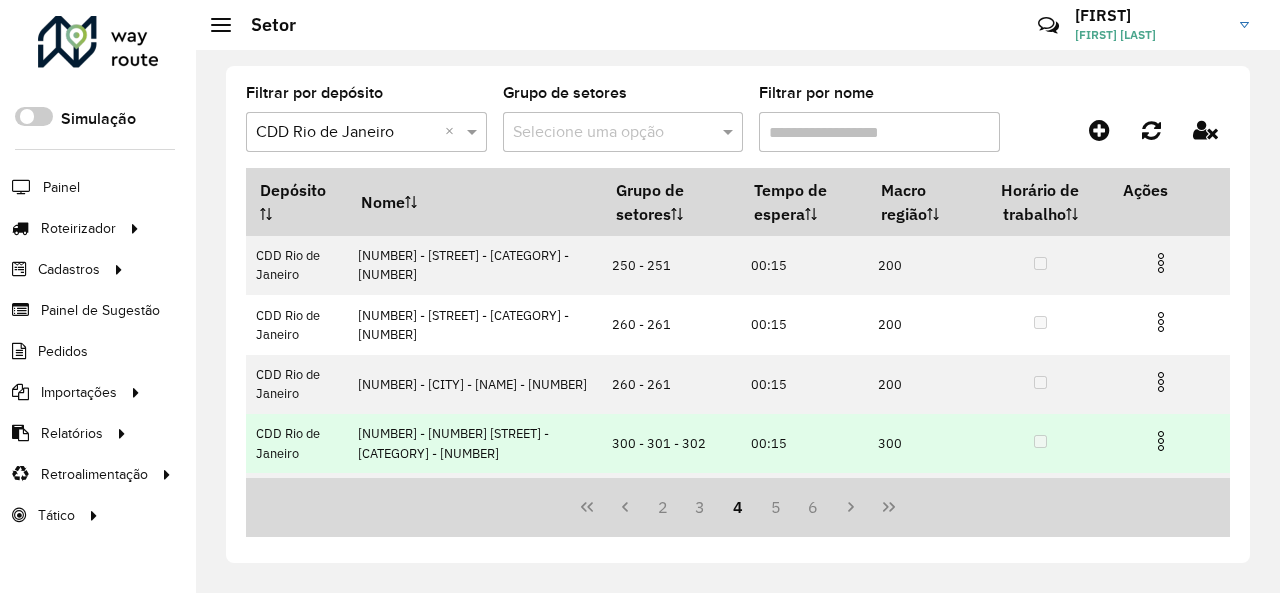 scroll, scrollTop: 465, scrollLeft: 0, axis: vertical 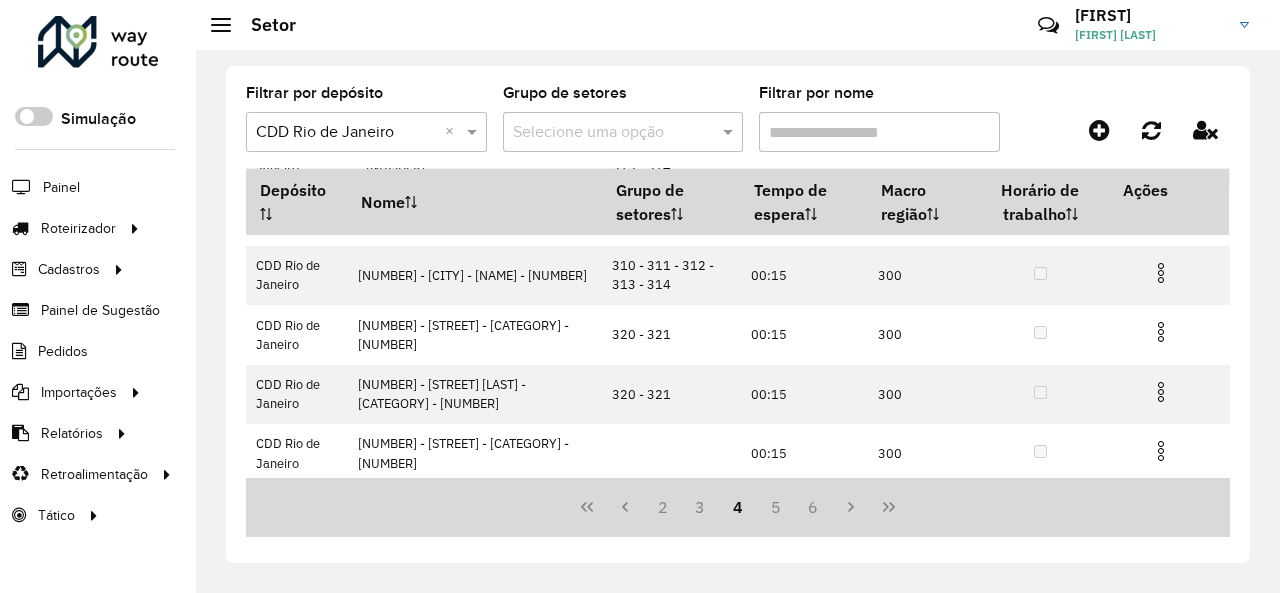 drag, startPoint x: 782, startPoint y: 502, endPoint x: 782, endPoint y: 479, distance: 23 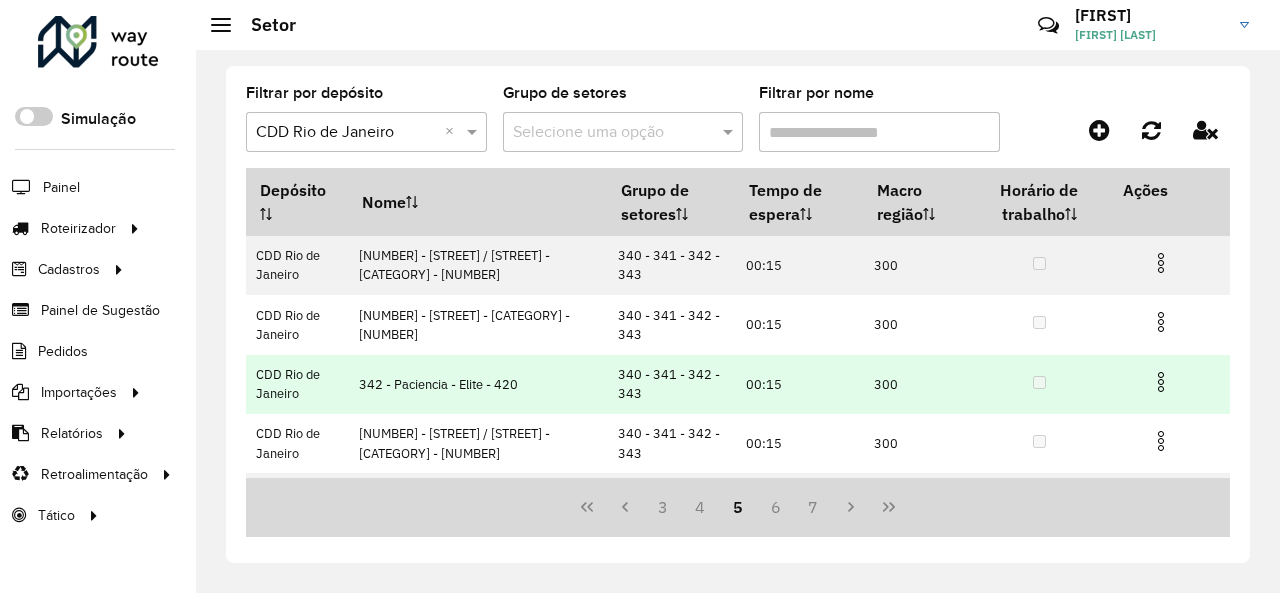 scroll, scrollTop: 465, scrollLeft: 0, axis: vertical 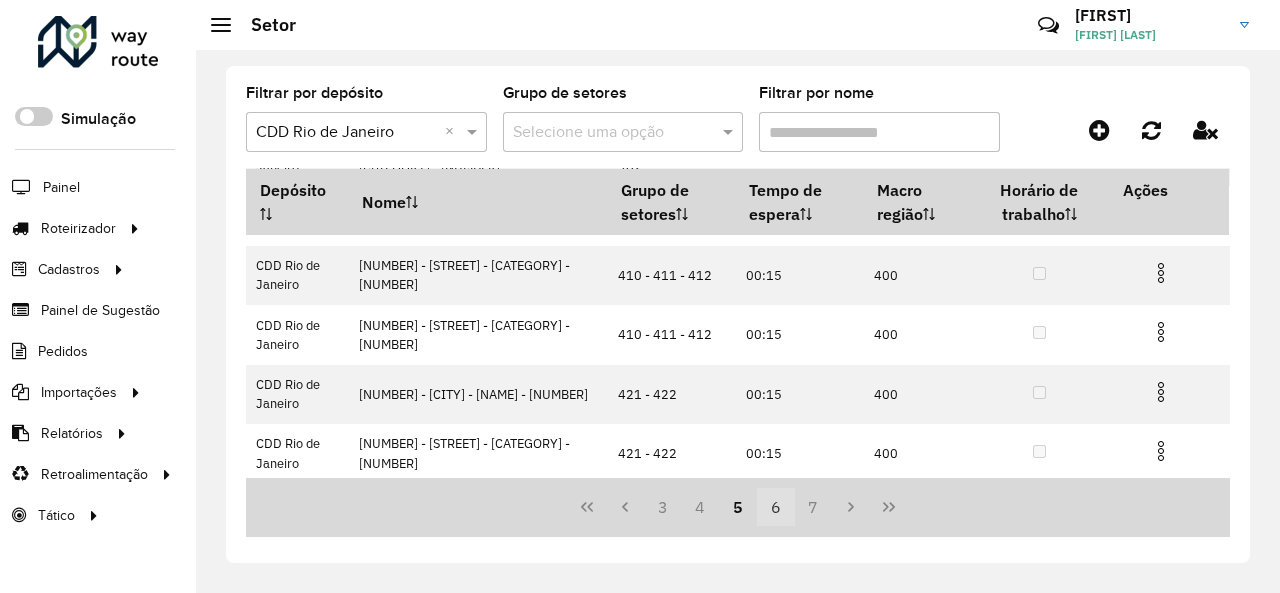 click on "6" at bounding box center (776, 507) 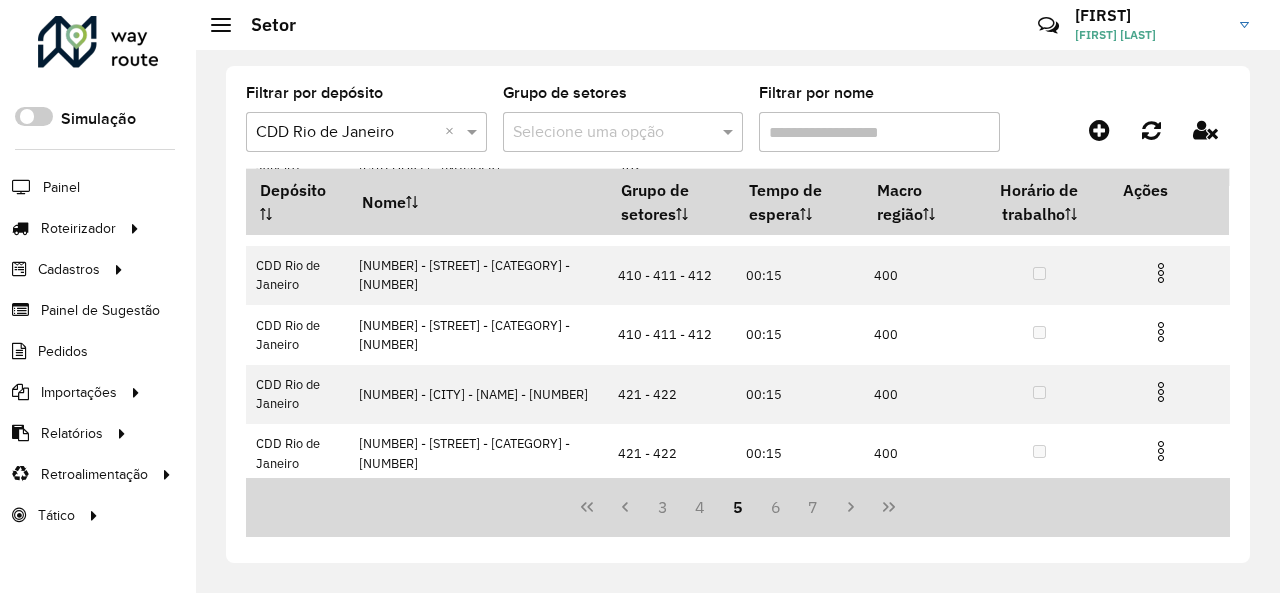 scroll, scrollTop: 0, scrollLeft: 0, axis: both 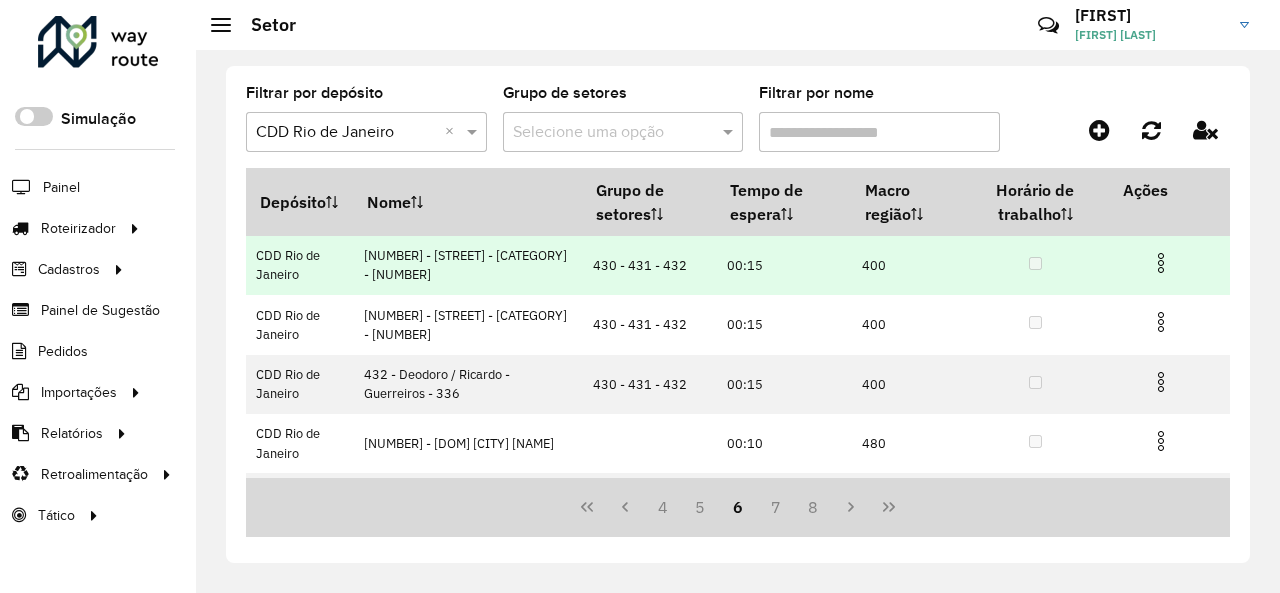 click at bounding box center (1161, 263) 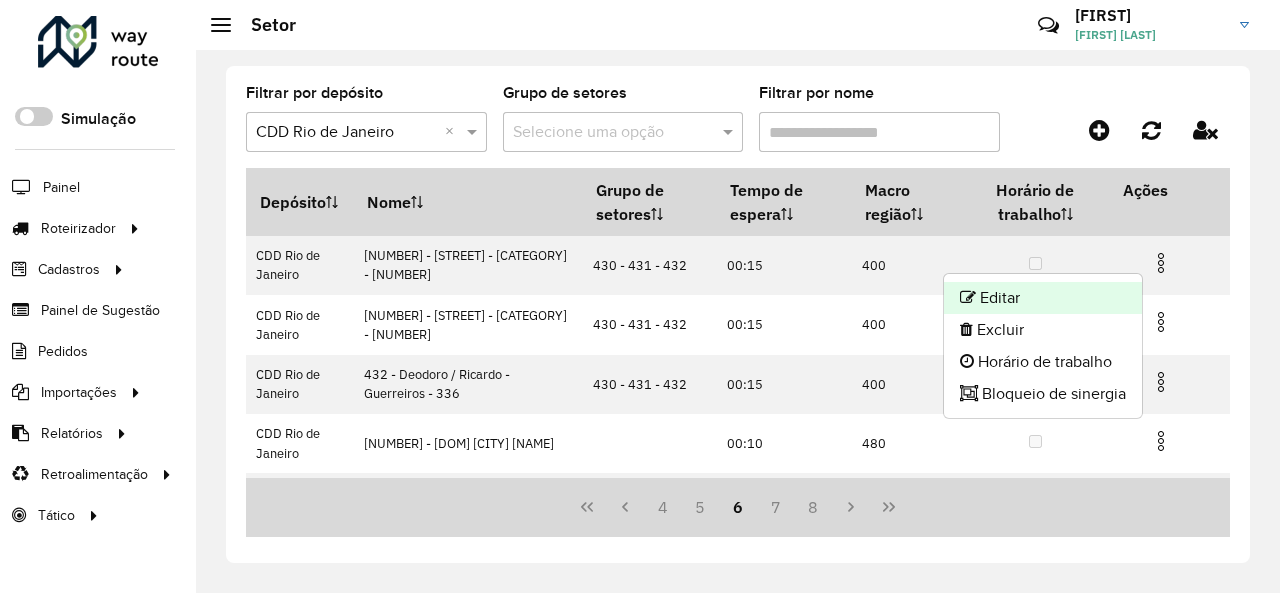 click on "Editar" 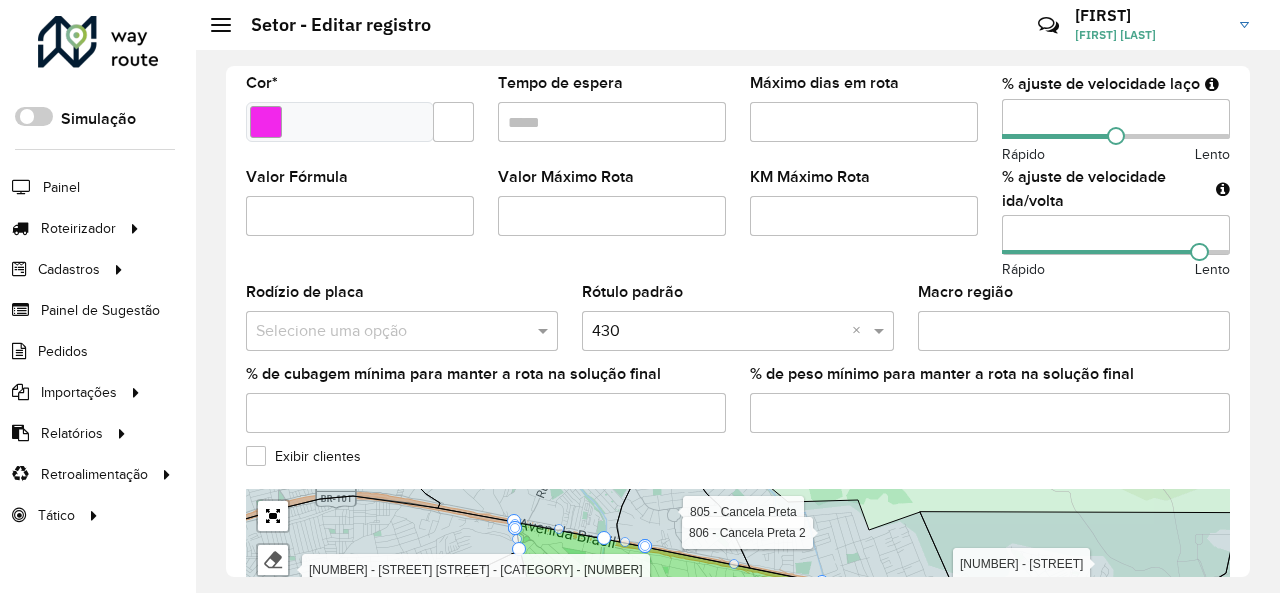 scroll, scrollTop: 400, scrollLeft: 0, axis: vertical 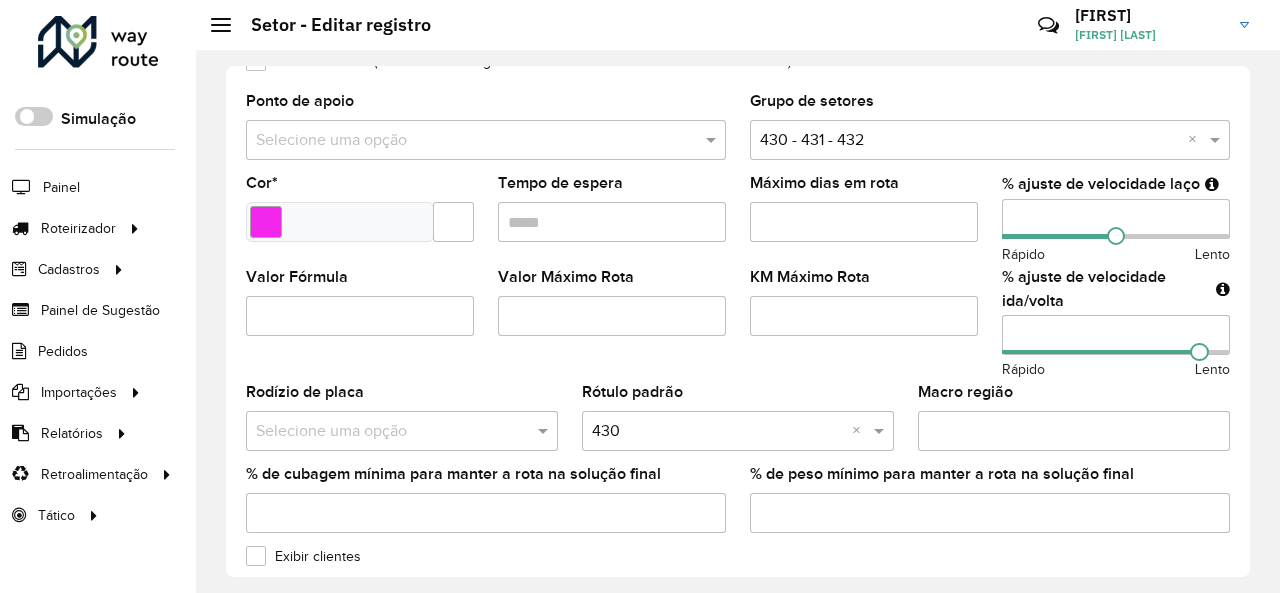 drag, startPoint x: 1065, startPoint y: 219, endPoint x: 941, endPoint y: 211, distance: 124.2578 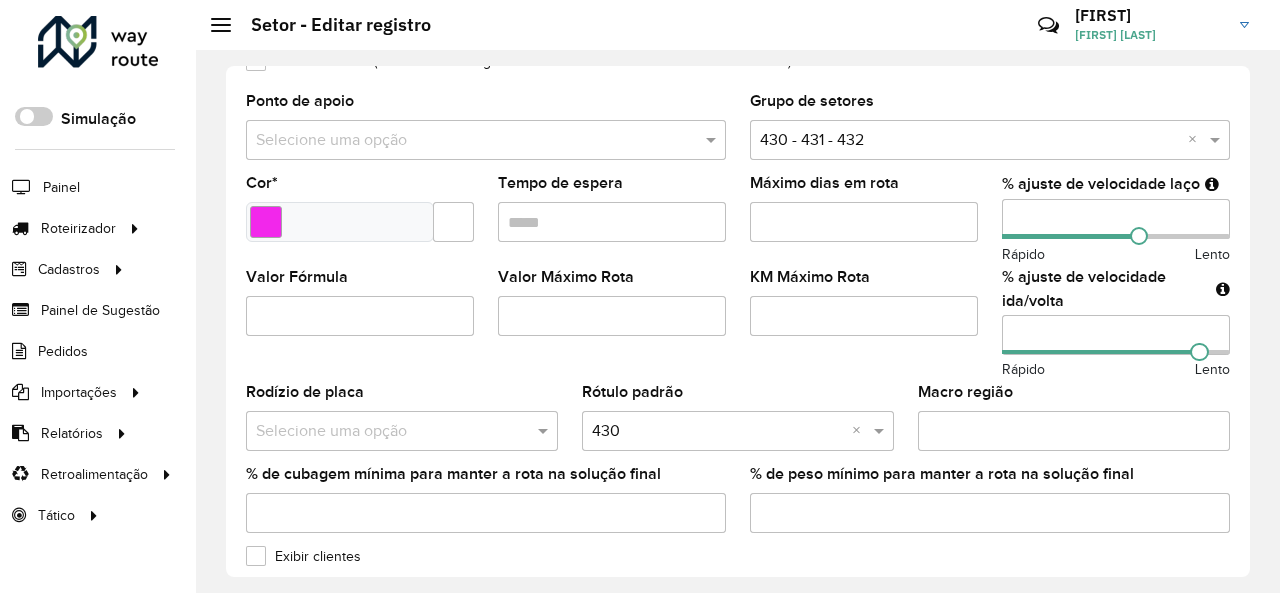 drag, startPoint x: 1074, startPoint y: 329, endPoint x: 920, endPoint y: 316, distance: 154.54773 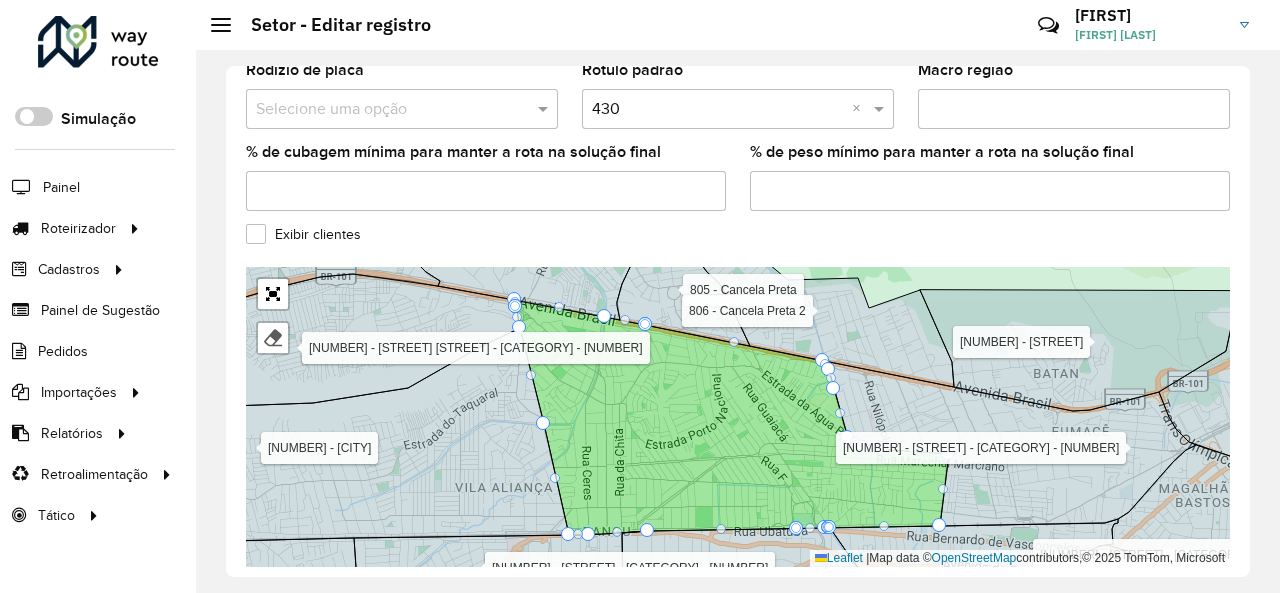 scroll, scrollTop: 798, scrollLeft: 0, axis: vertical 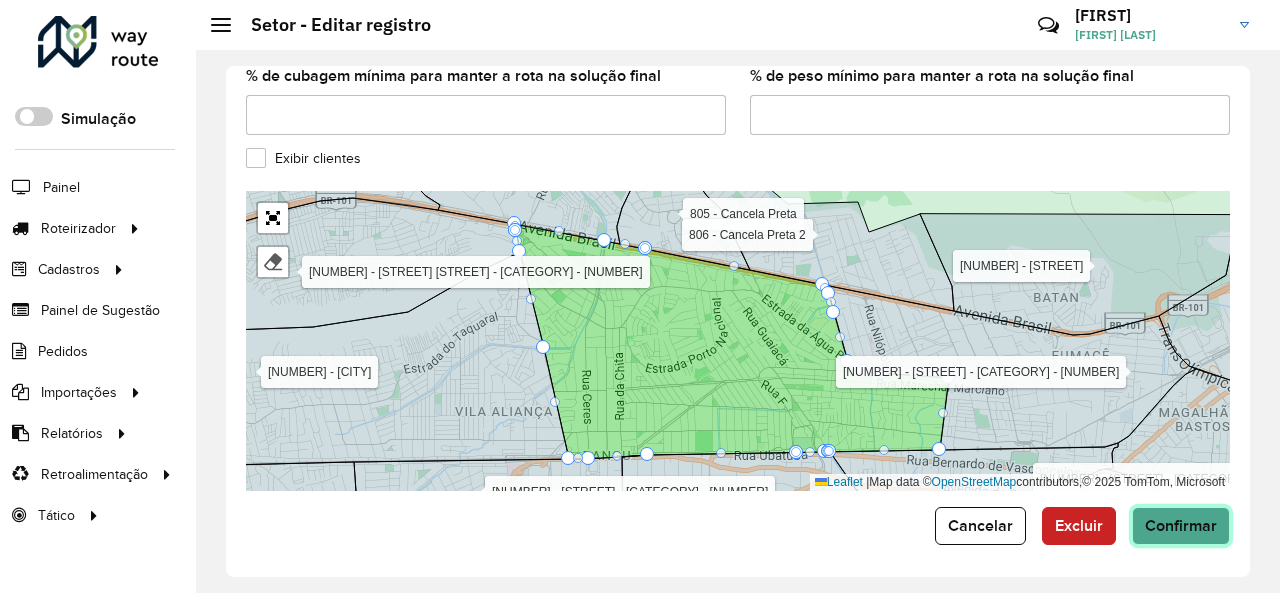 click on "Confirmar" 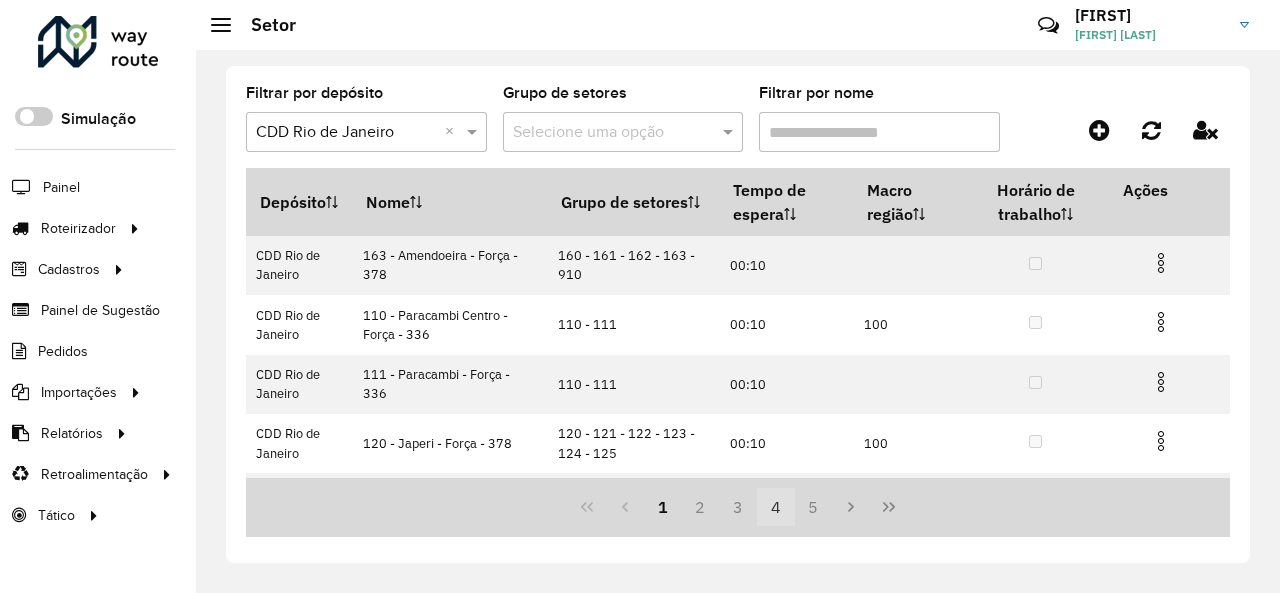 click on "4" at bounding box center [776, 507] 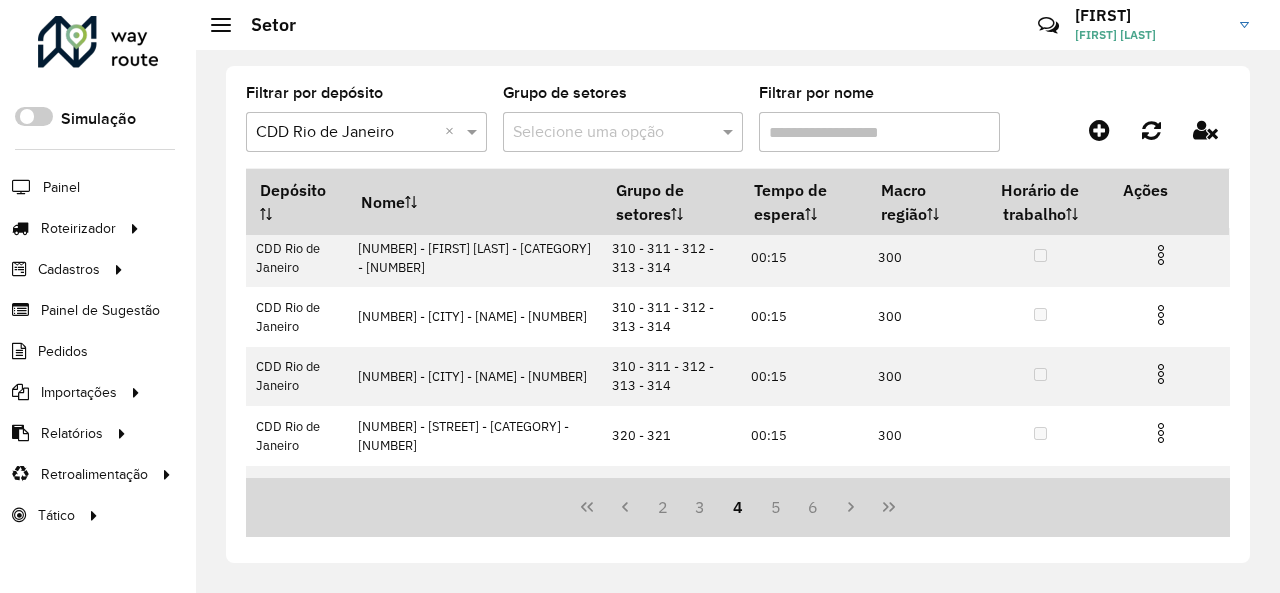scroll, scrollTop: 465, scrollLeft: 0, axis: vertical 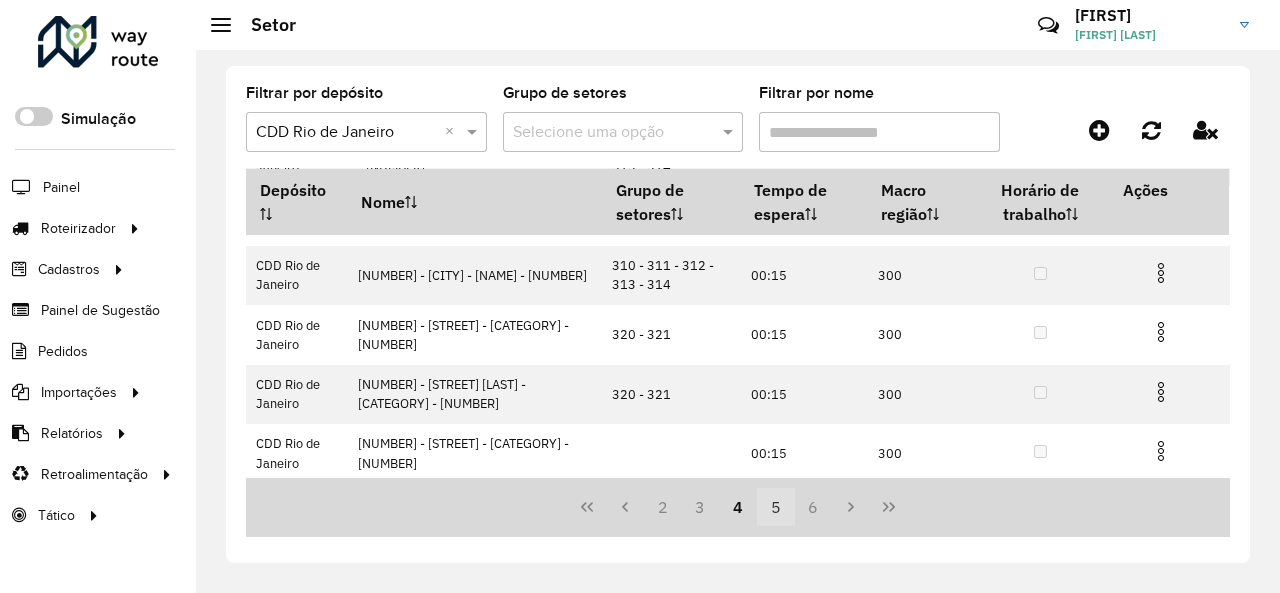 click on "5" at bounding box center [776, 507] 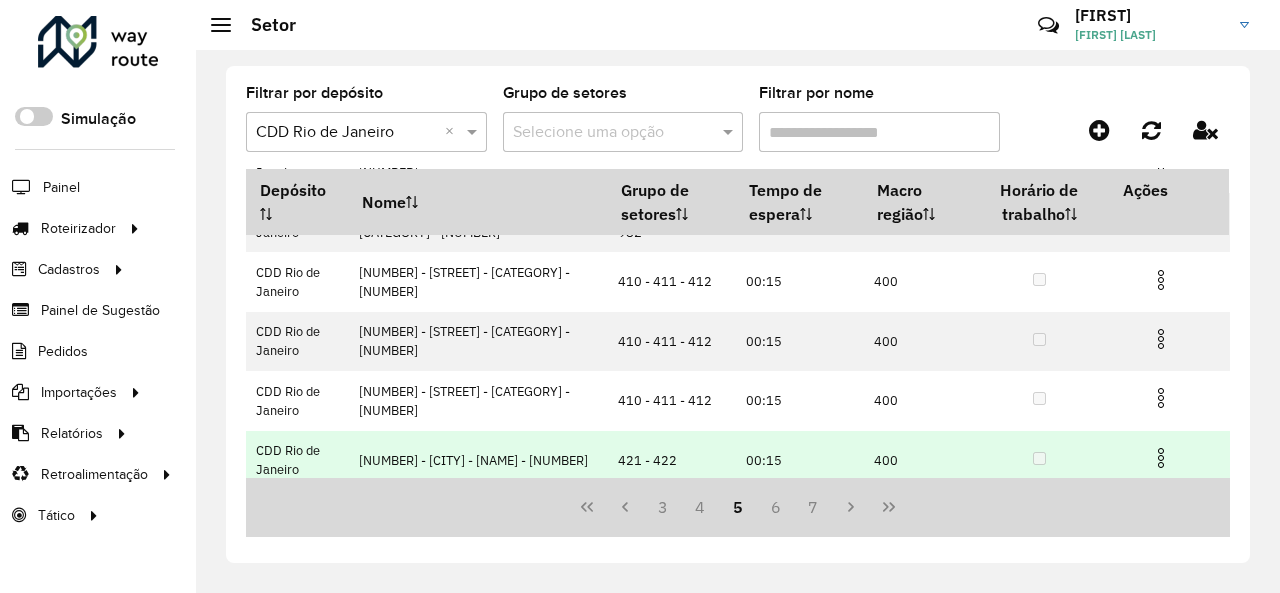 scroll, scrollTop: 465, scrollLeft: 0, axis: vertical 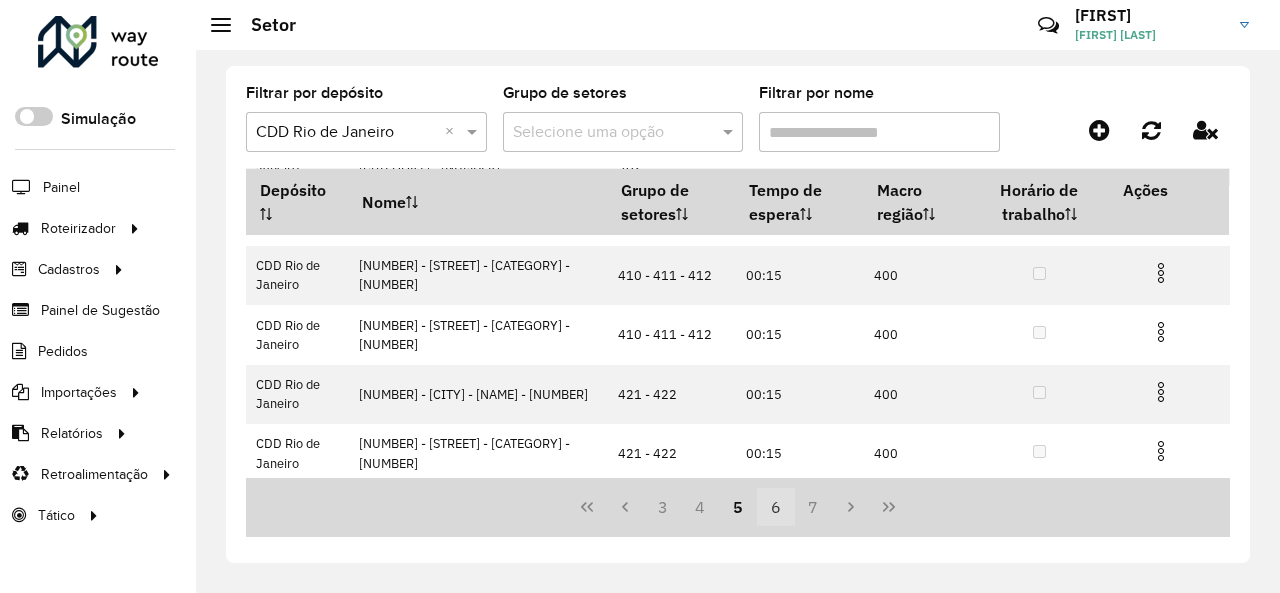 click on "6" at bounding box center [776, 507] 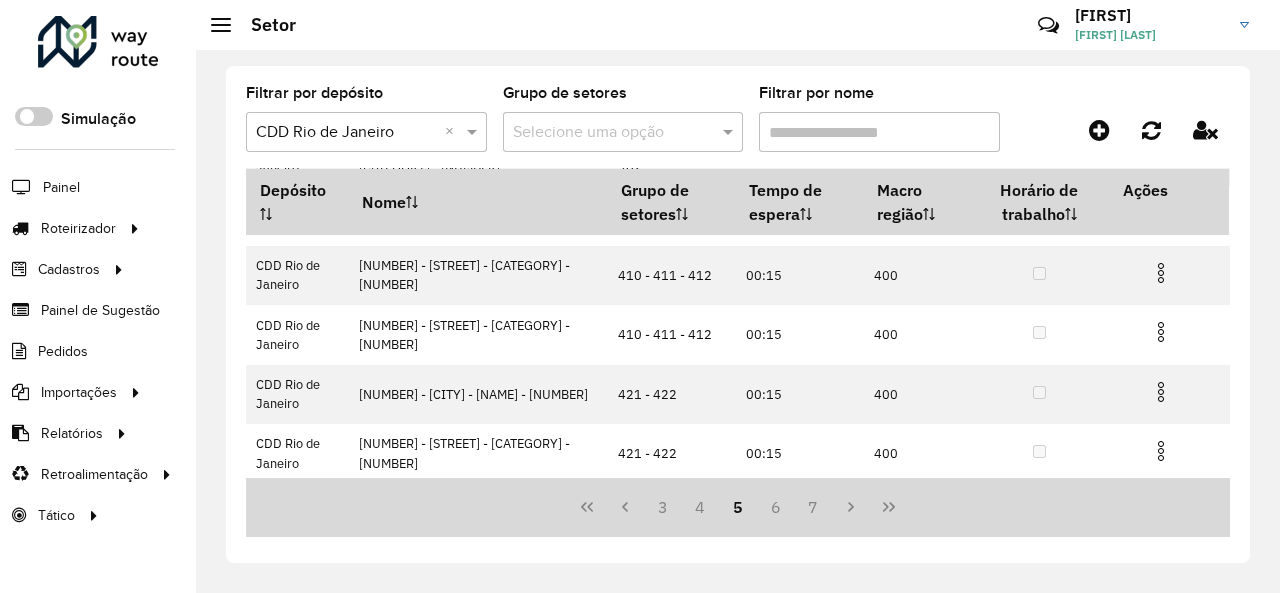 scroll, scrollTop: 0, scrollLeft: 0, axis: both 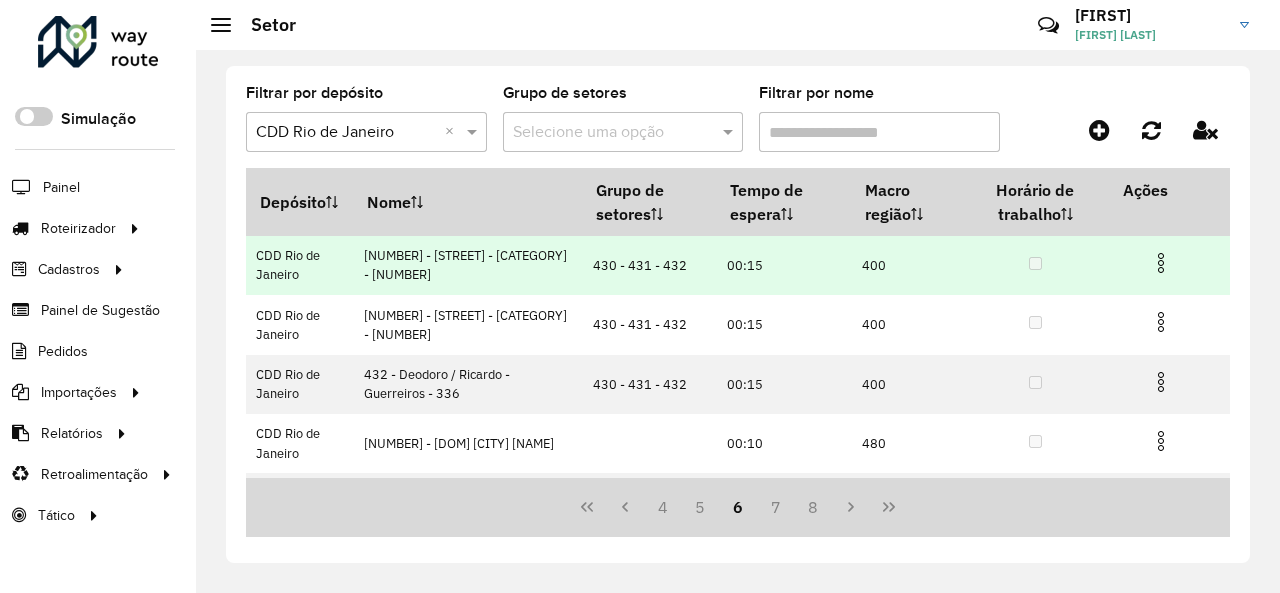 click at bounding box center (1161, 263) 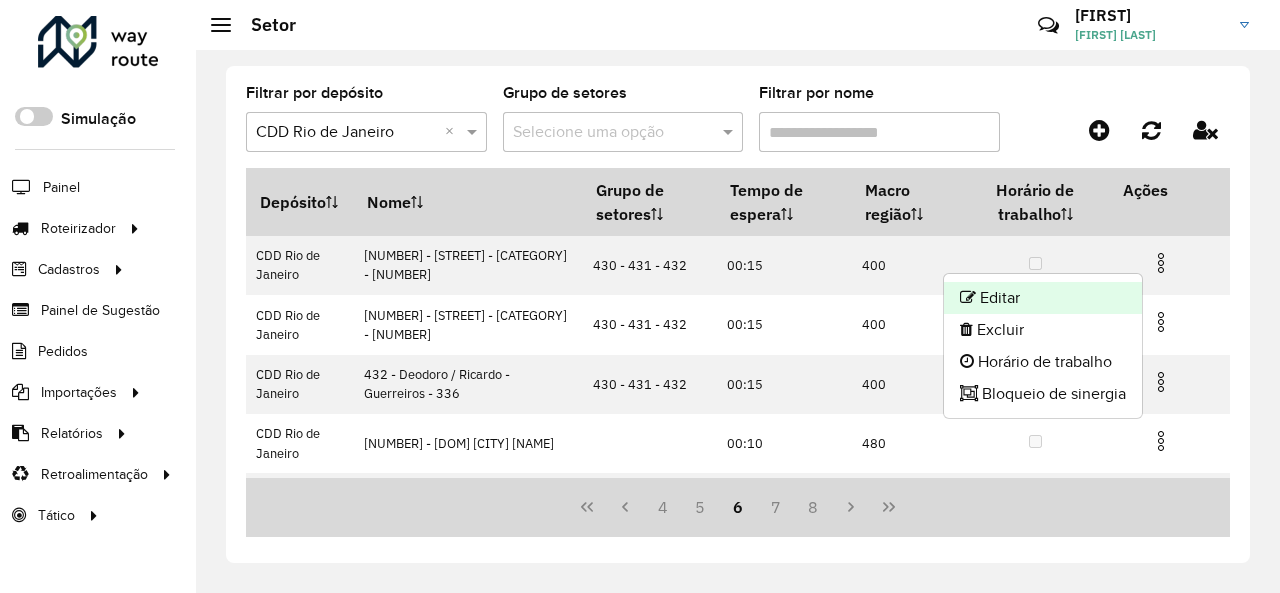click on "Editar" 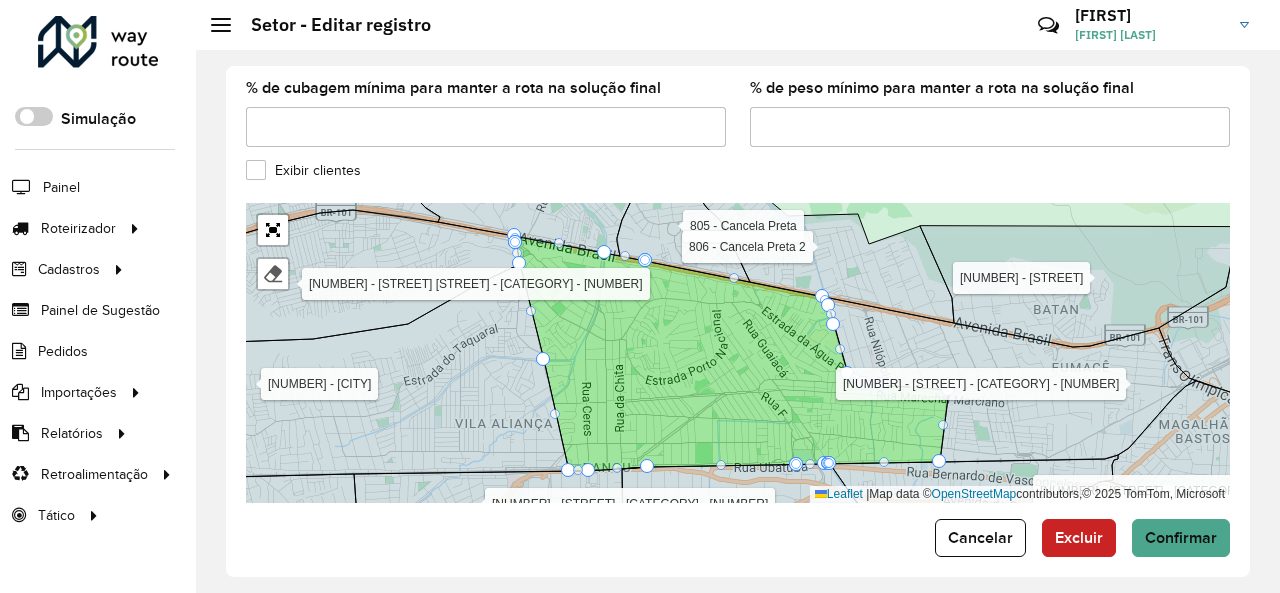 scroll, scrollTop: 798, scrollLeft: 0, axis: vertical 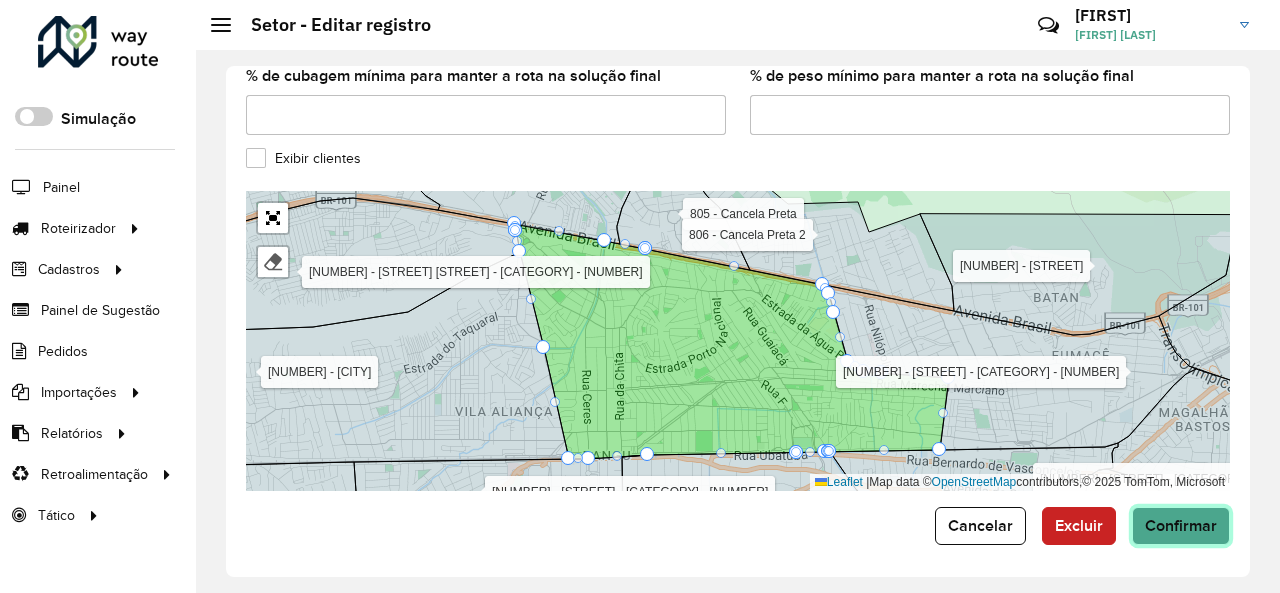 click on "Confirmar" 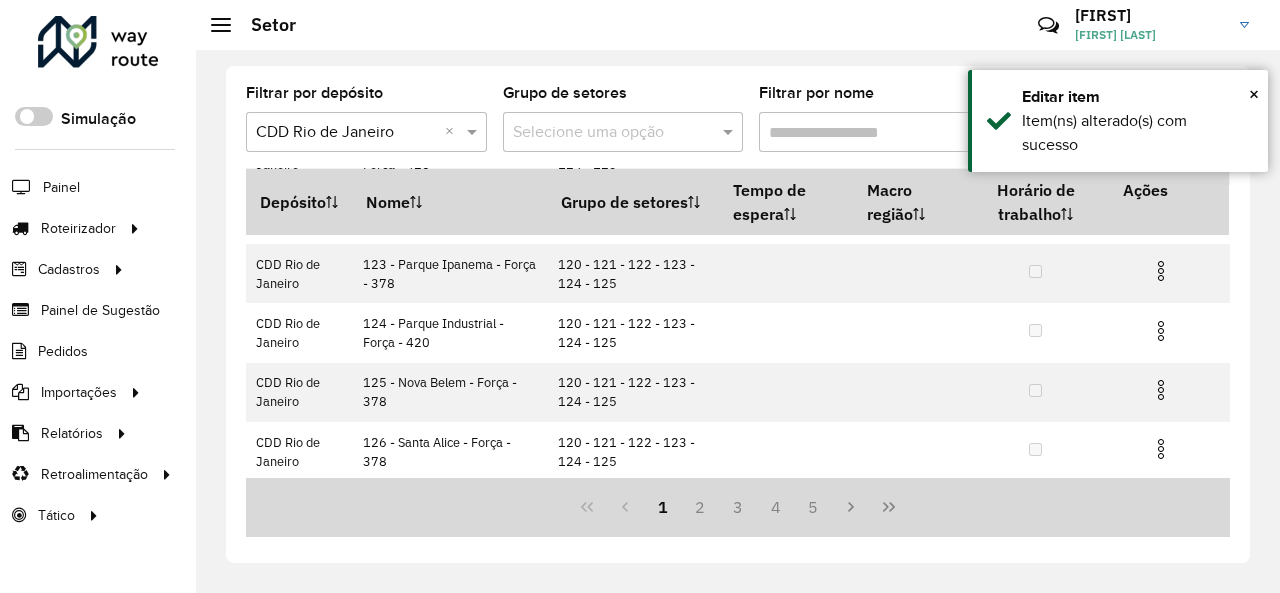 scroll, scrollTop: 465, scrollLeft: 0, axis: vertical 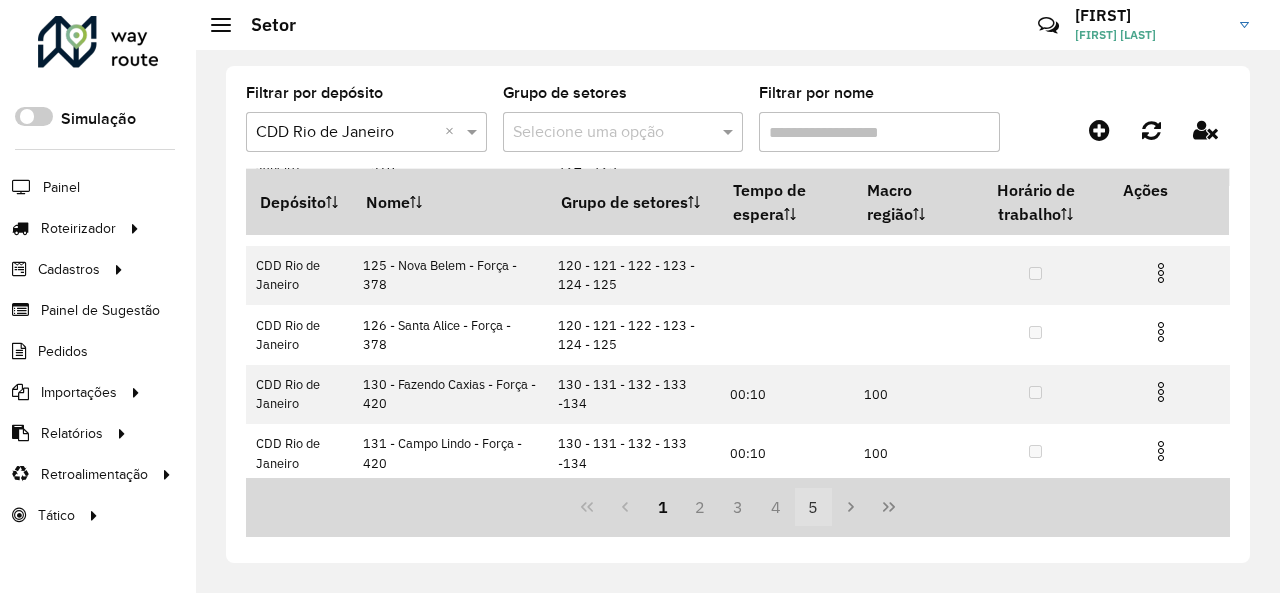 click on "5" at bounding box center (814, 507) 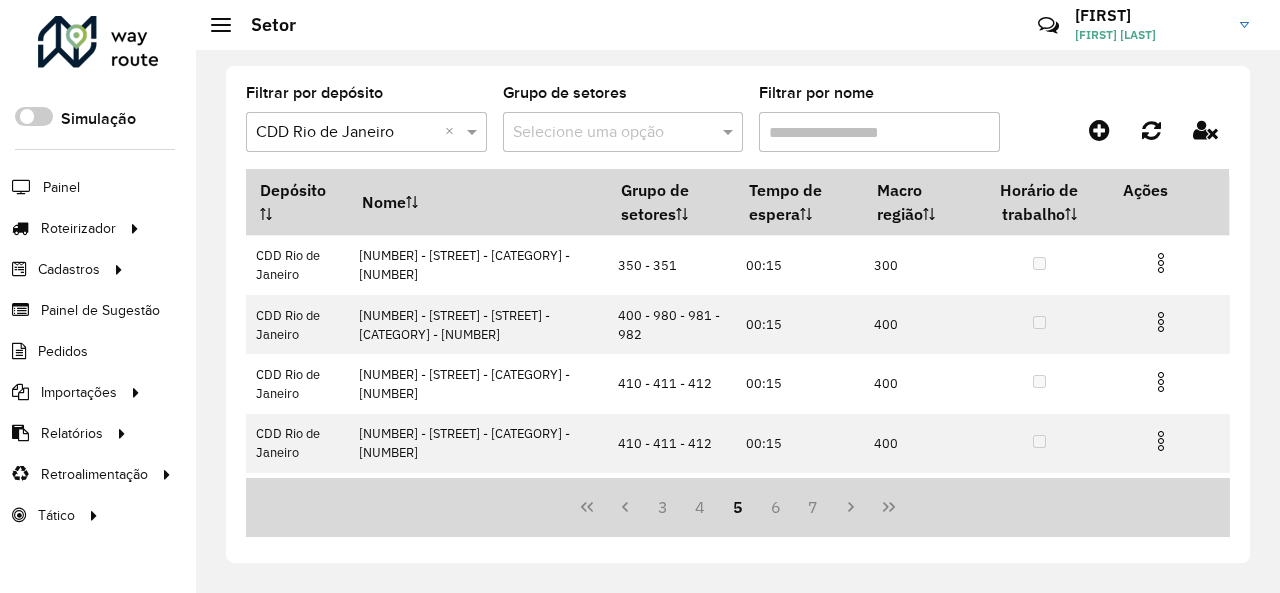 scroll, scrollTop: 265, scrollLeft: 0, axis: vertical 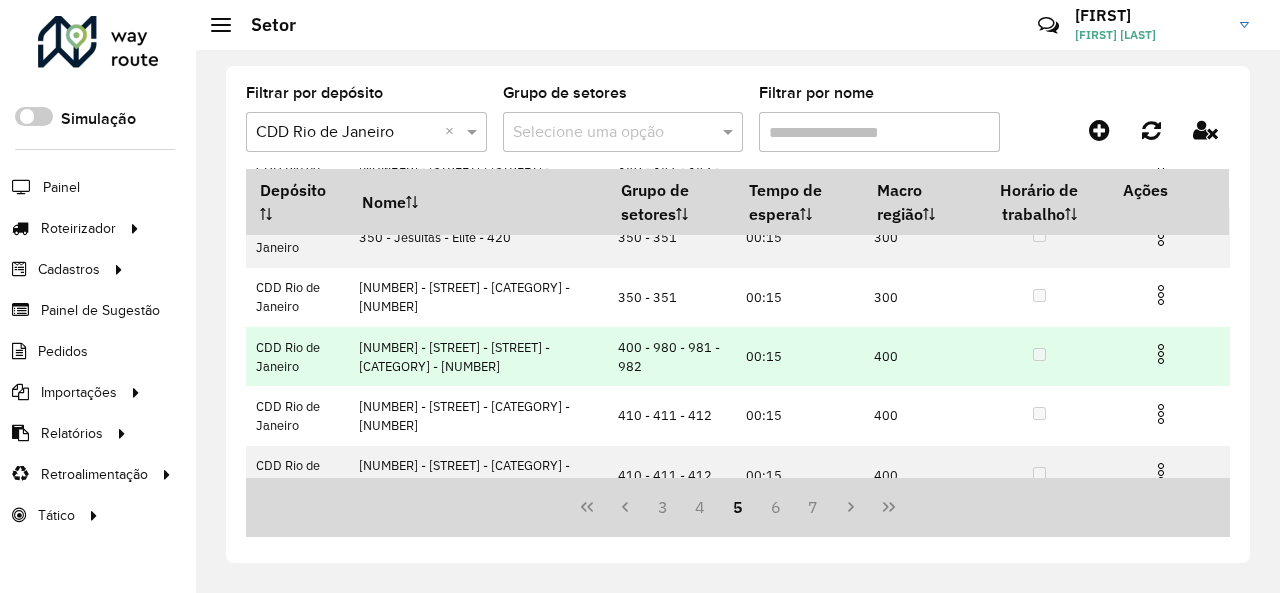 click at bounding box center [1161, 354] 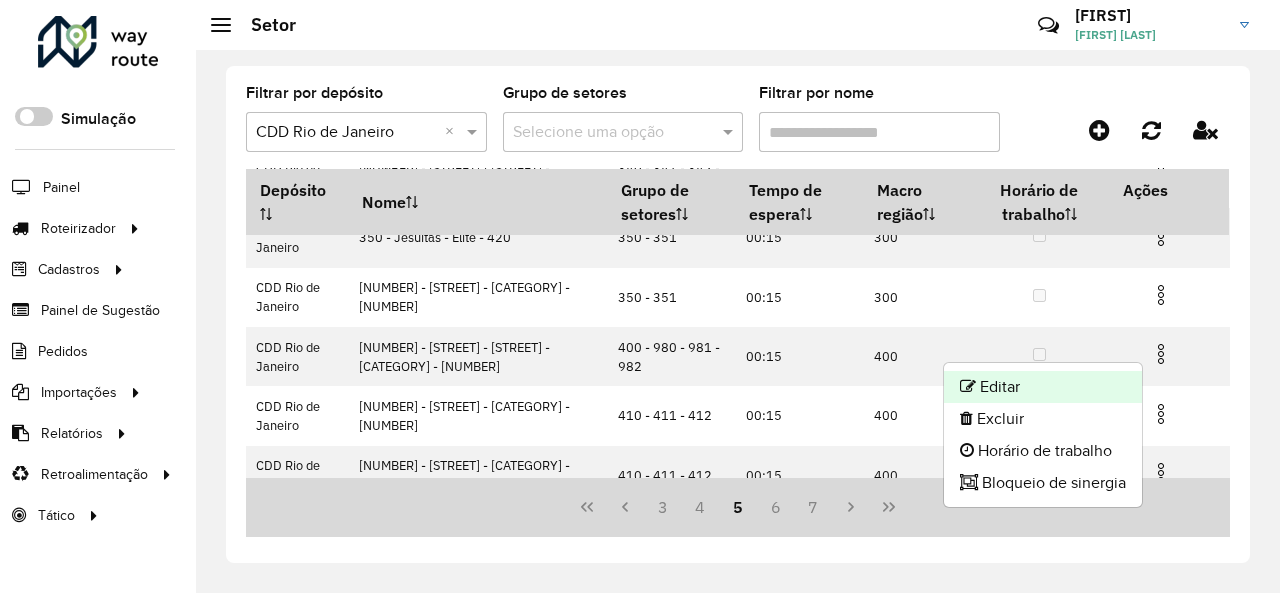 click on "Editar" 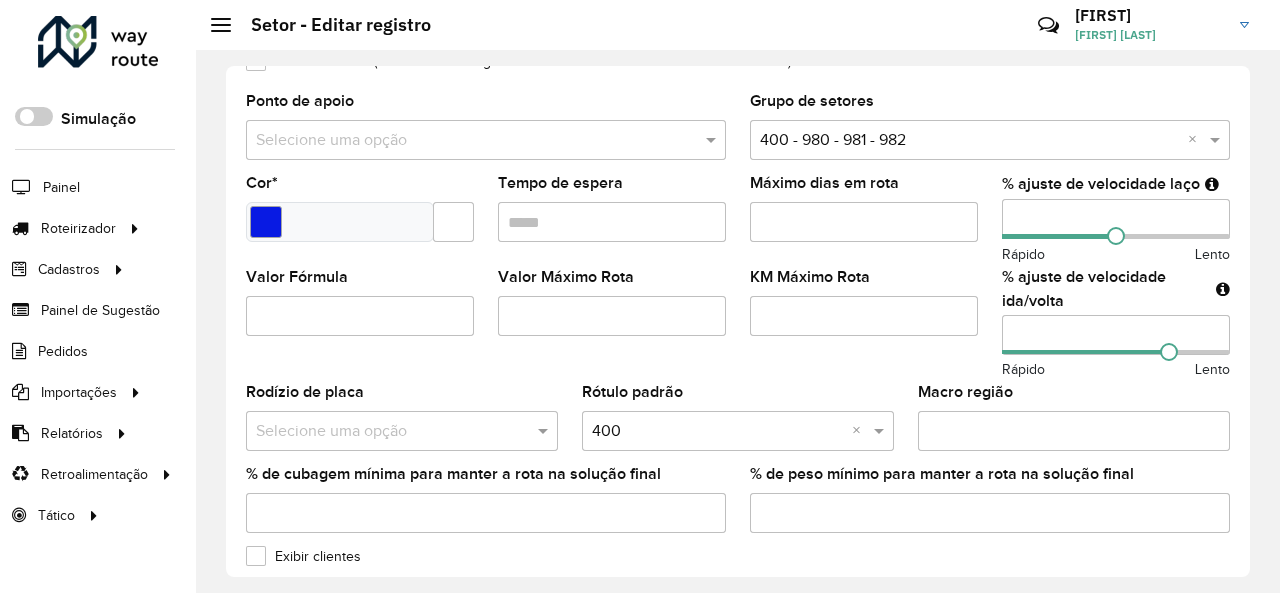 scroll, scrollTop: 300, scrollLeft: 0, axis: vertical 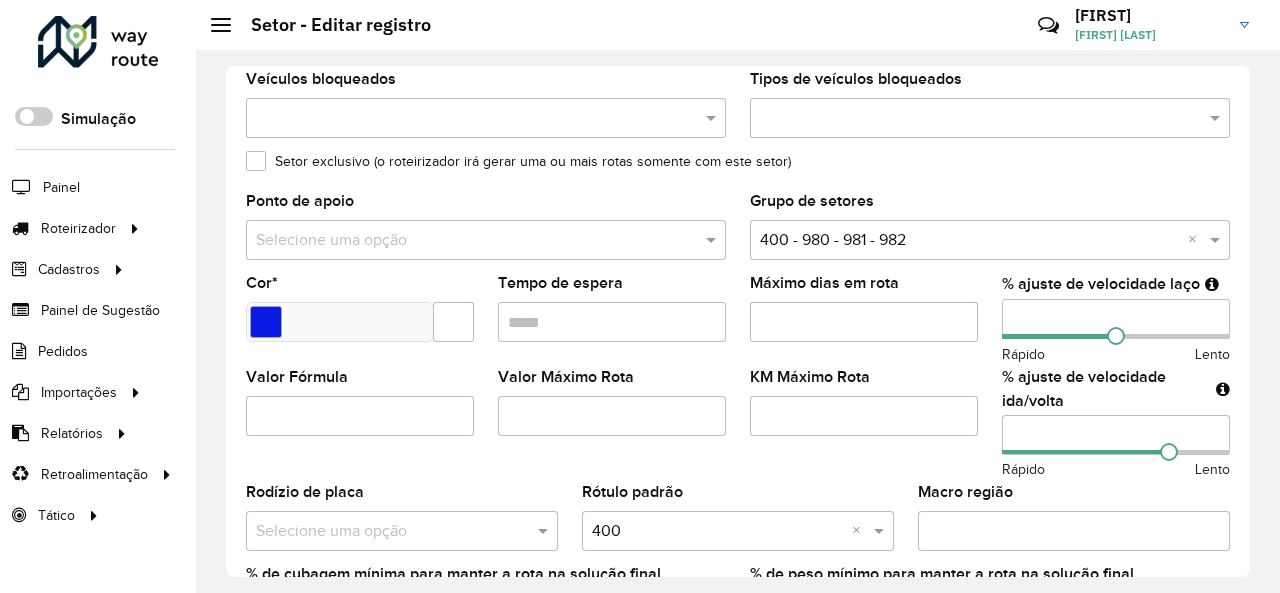 drag, startPoint x: 1064, startPoint y: 311, endPoint x: 988, endPoint y: 317, distance: 76.23647 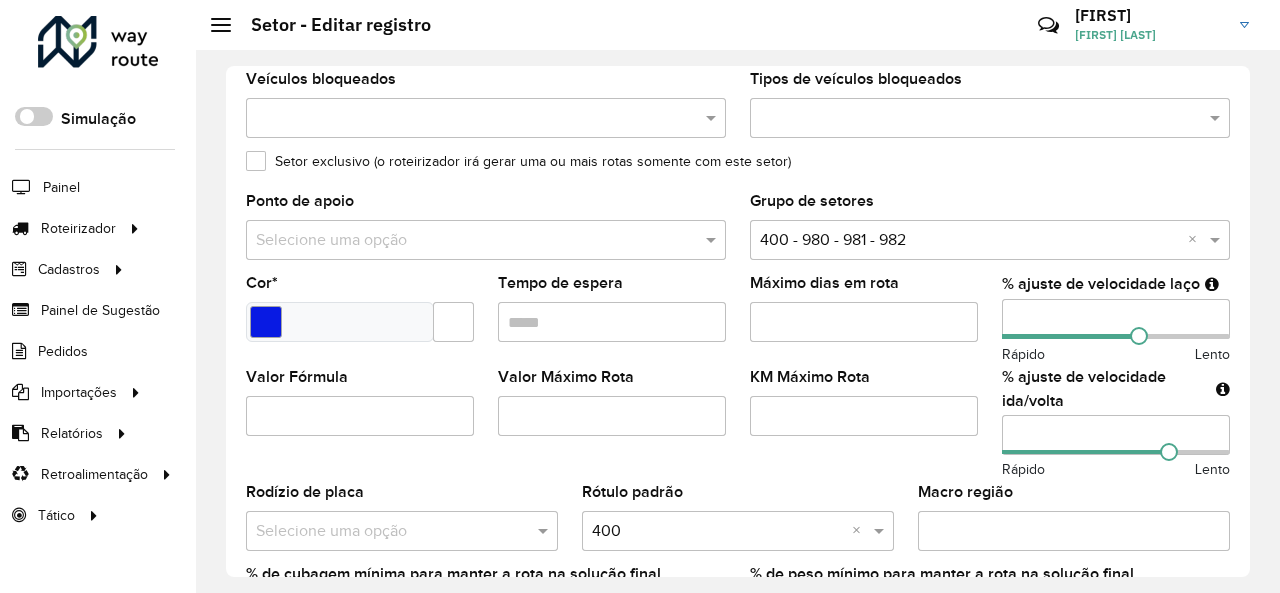 drag, startPoint x: 1060, startPoint y: 432, endPoint x: 922, endPoint y: 425, distance: 138.17743 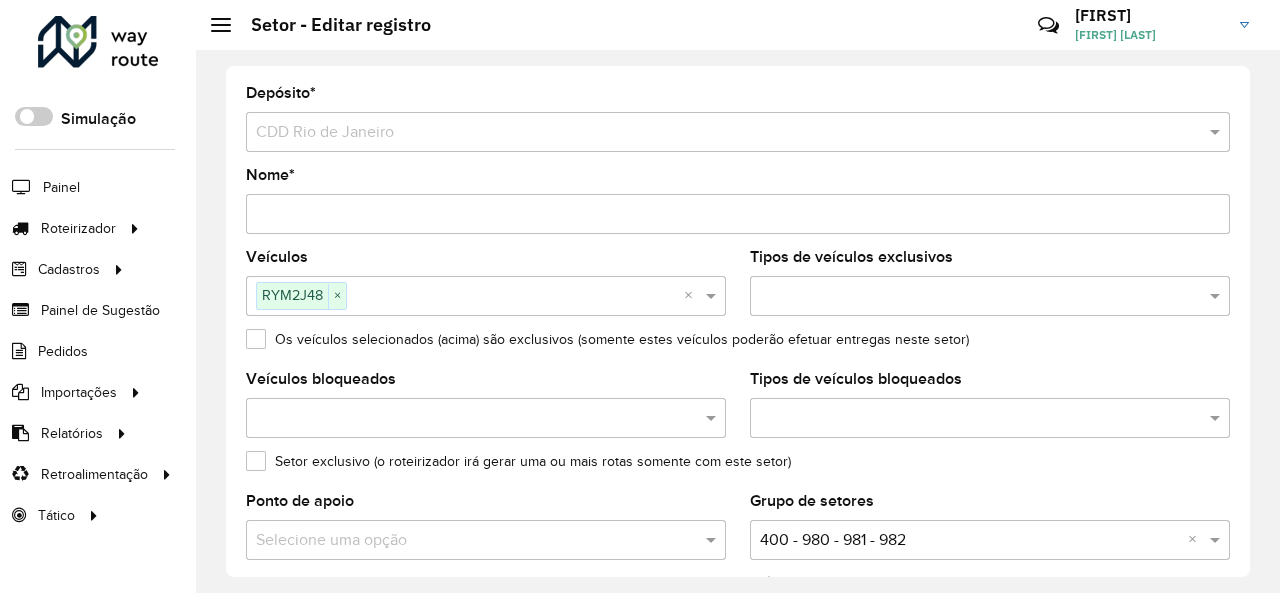 scroll, scrollTop: 798, scrollLeft: 0, axis: vertical 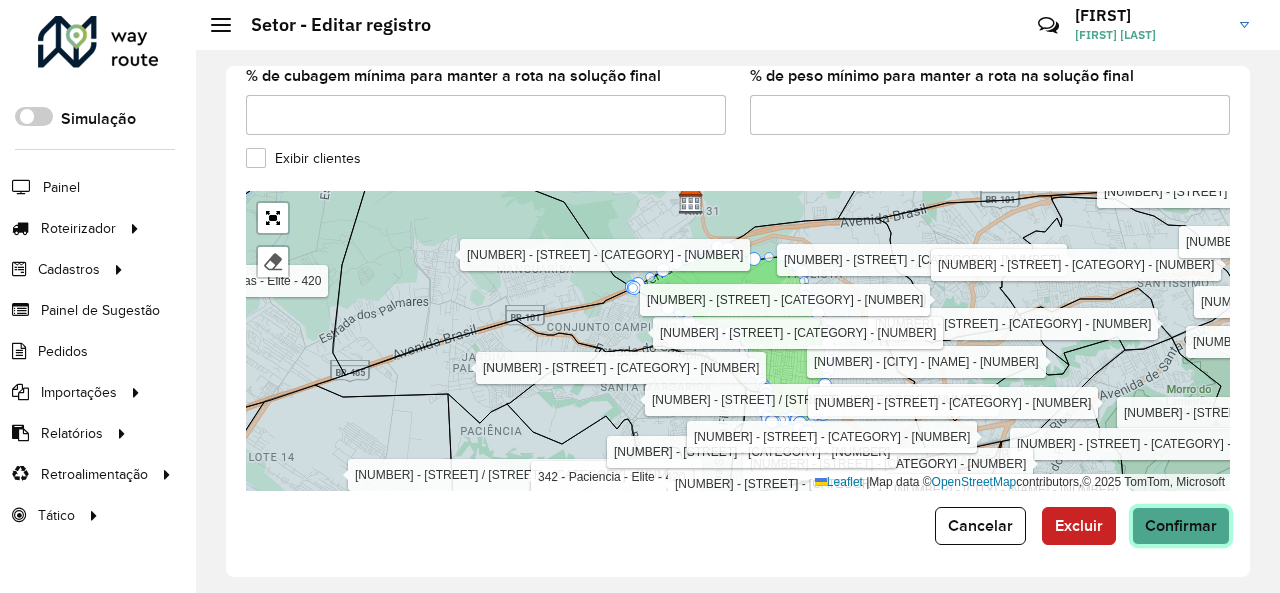 click on "Confirmar" 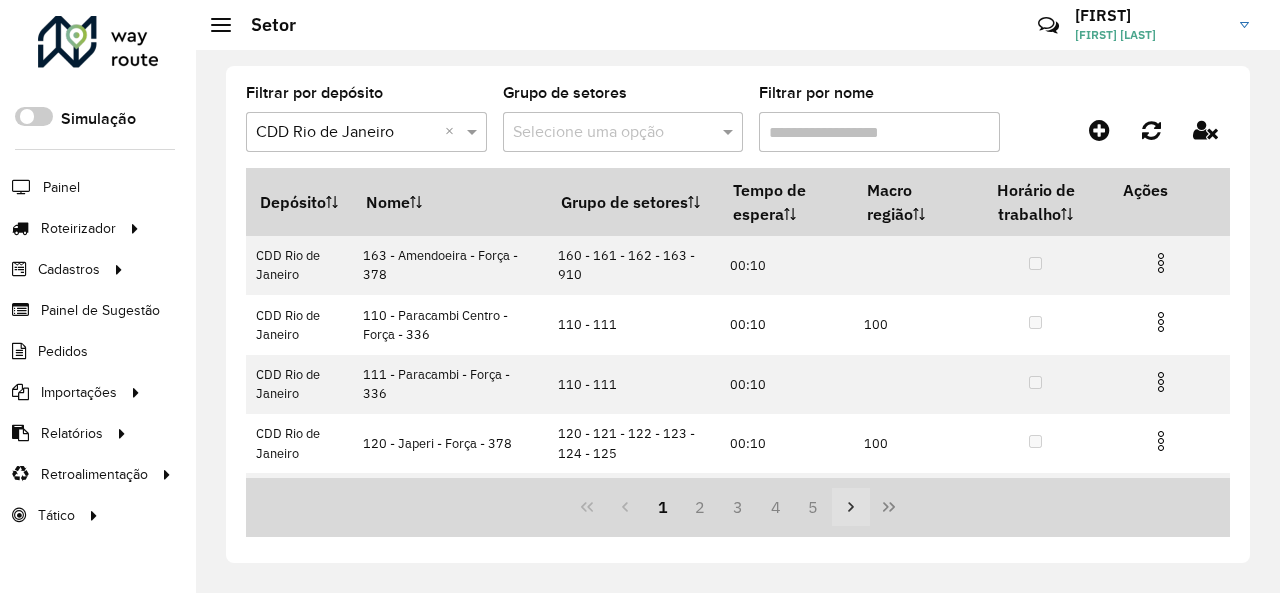 click at bounding box center [851, 507] 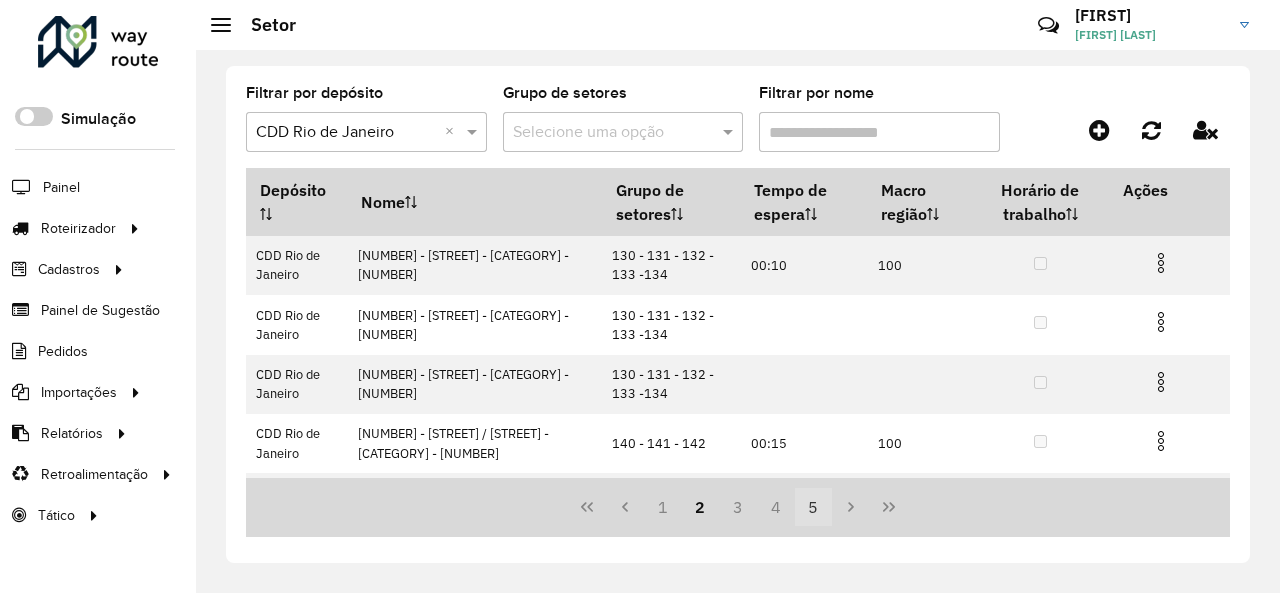 click on "5" at bounding box center [814, 507] 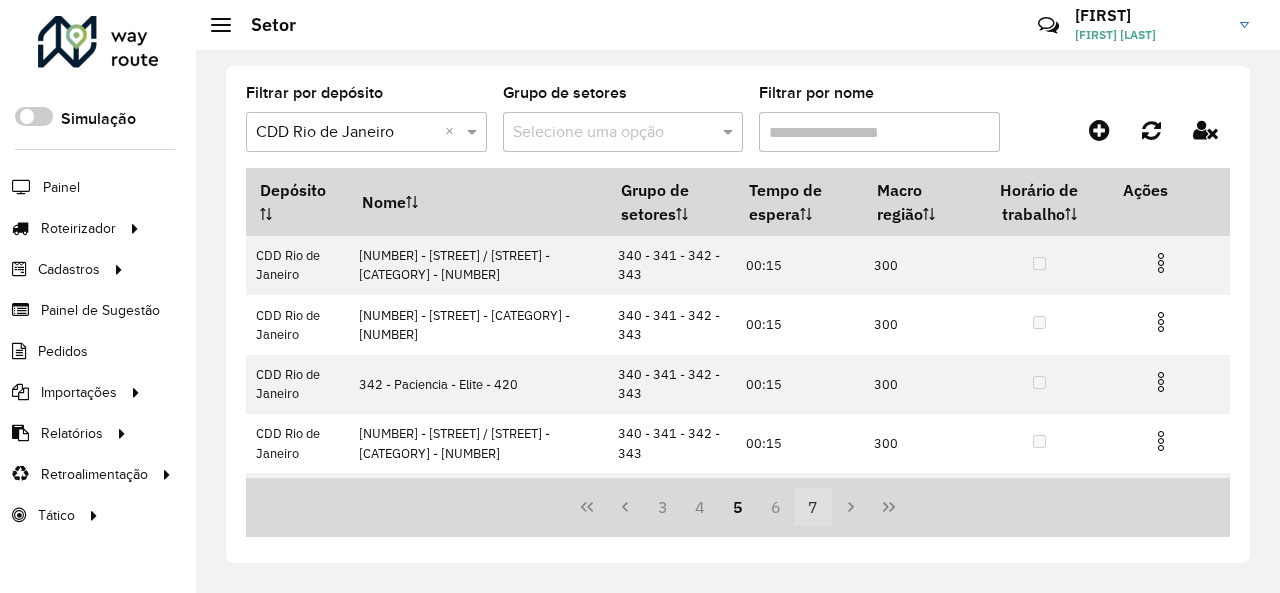 click on "7" at bounding box center [814, 507] 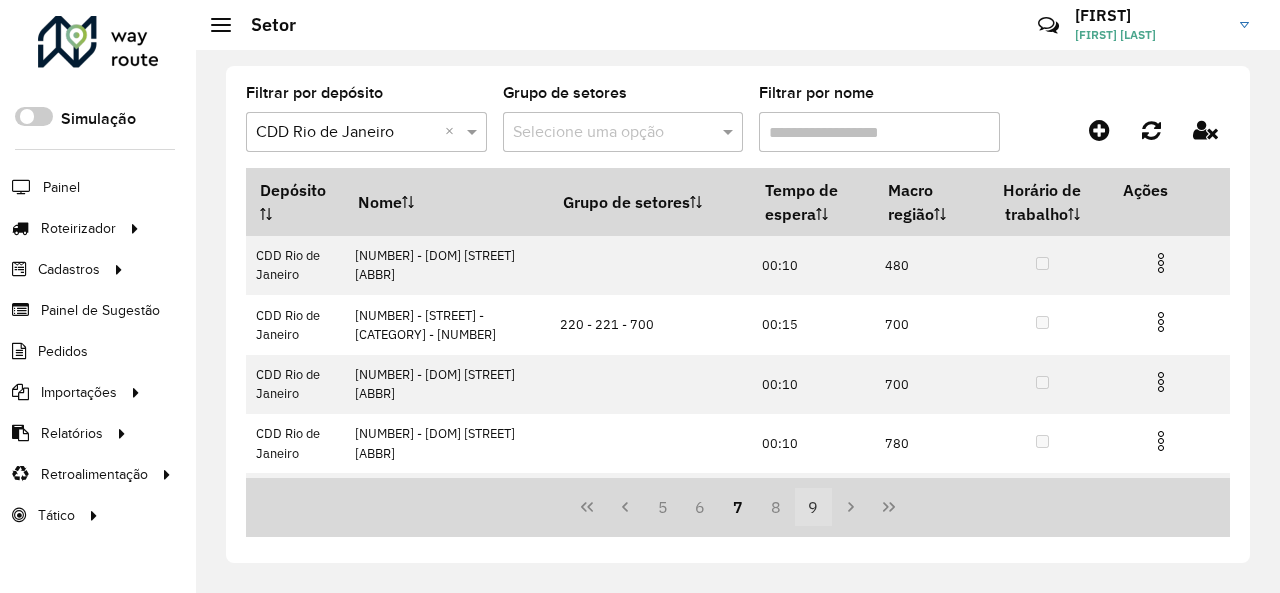 click on "9" at bounding box center [814, 507] 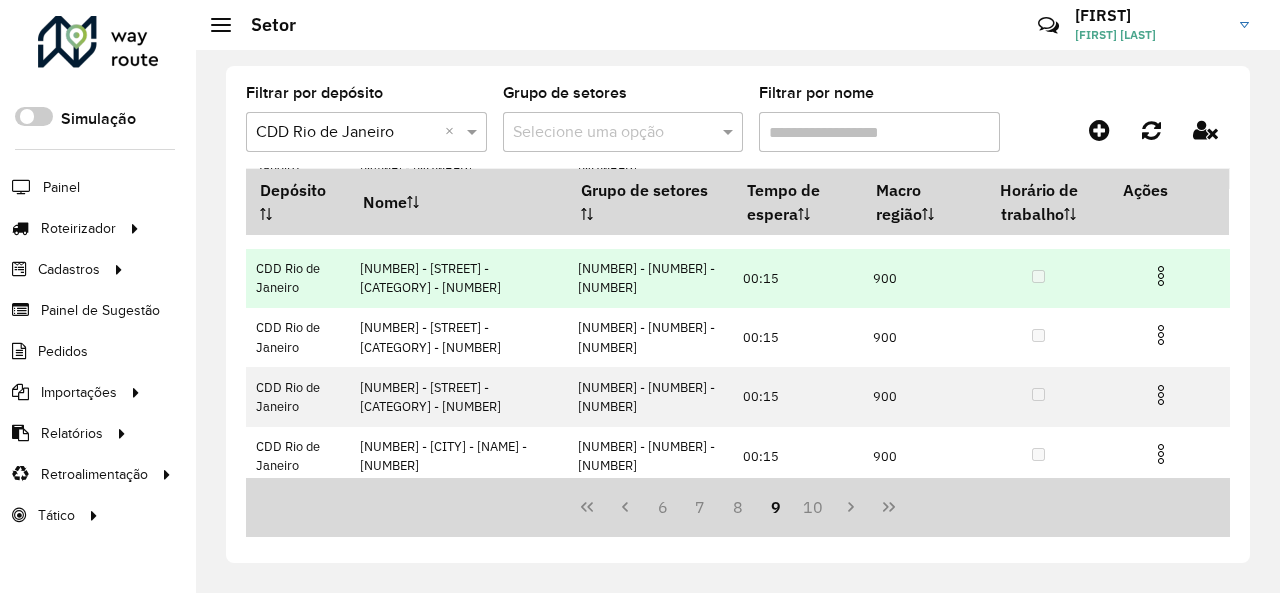 scroll, scrollTop: 200, scrollLeft: 0, axis: vertical 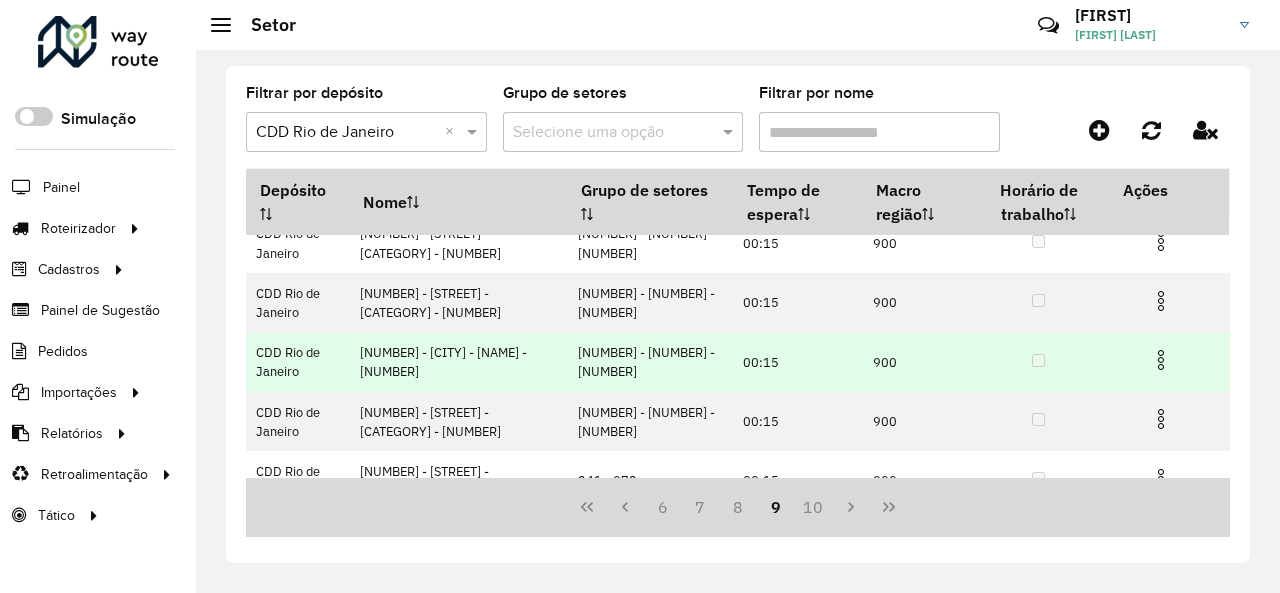 click at bounding box center (1161, 360) 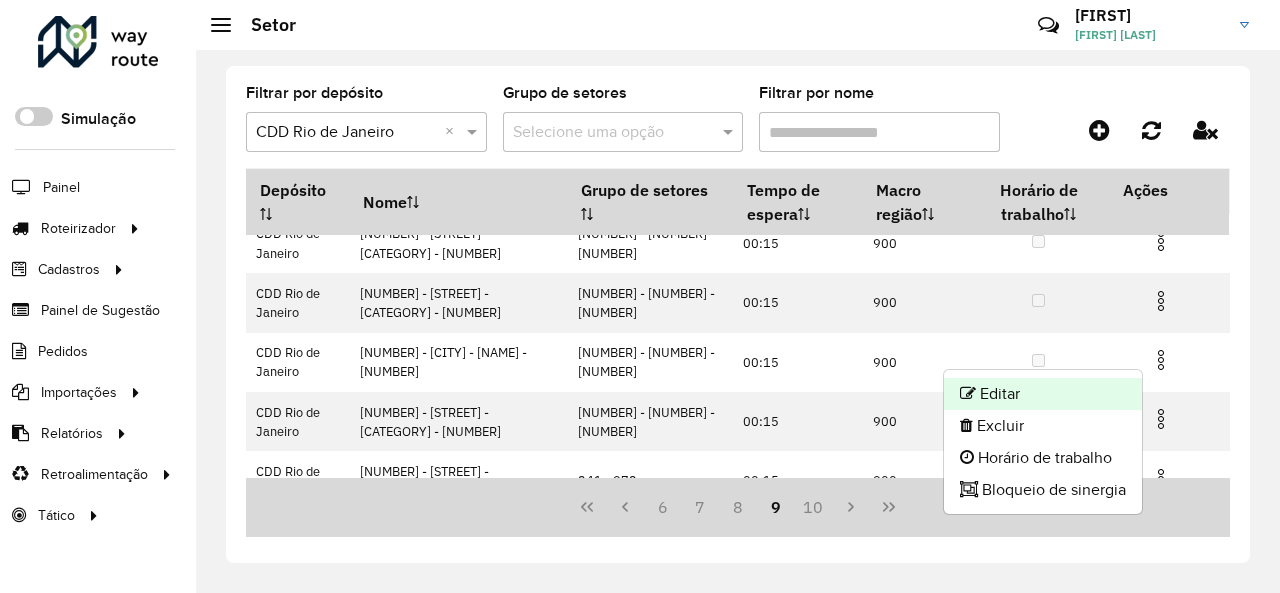 click on "Editar" 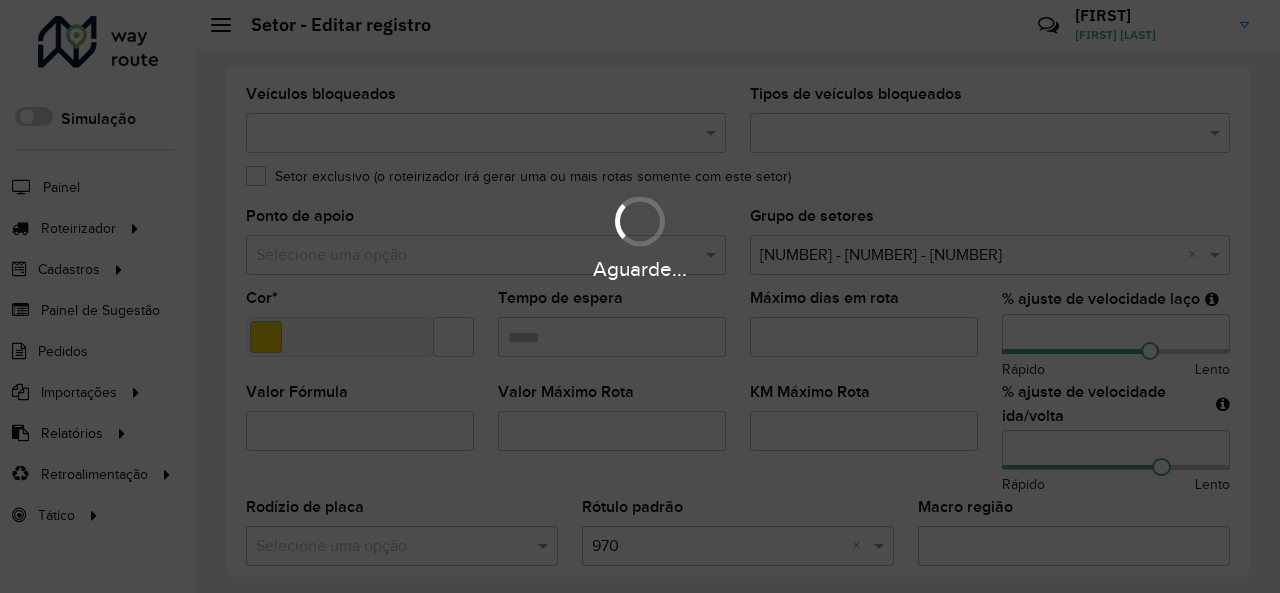 scroll, scrollTop: 300, scrollLeft: 0, axis: vertical 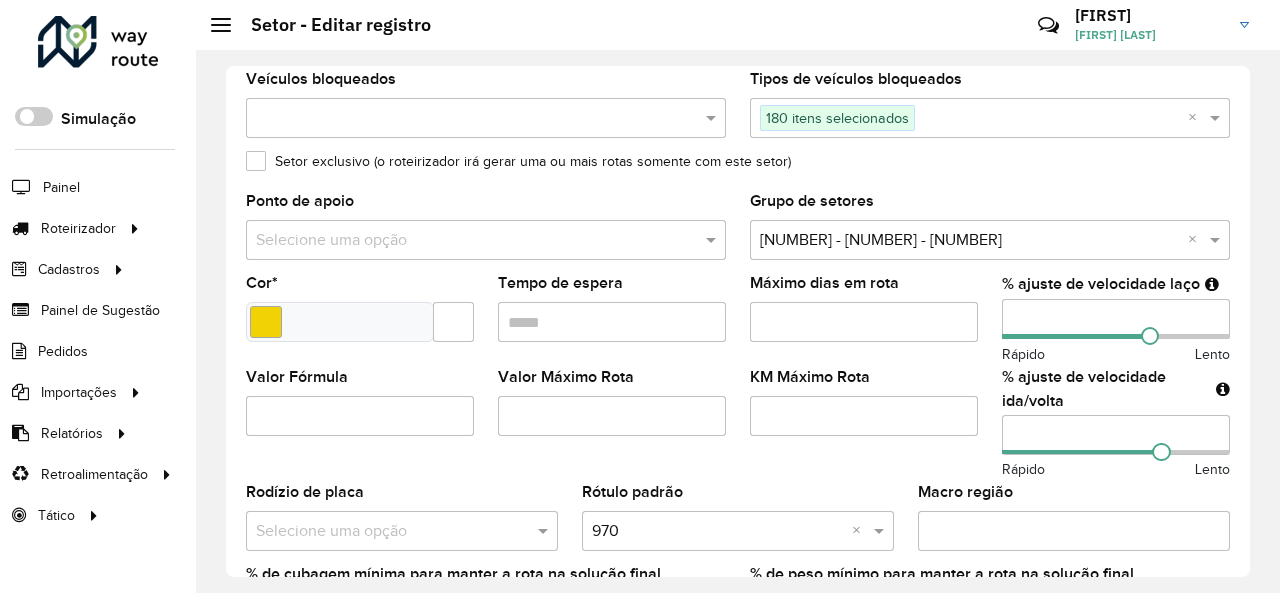 drag, startPoint x: 1052, startPoint y: 318, endPoint x: 984, endPoint y: 319, distance: 68.007355 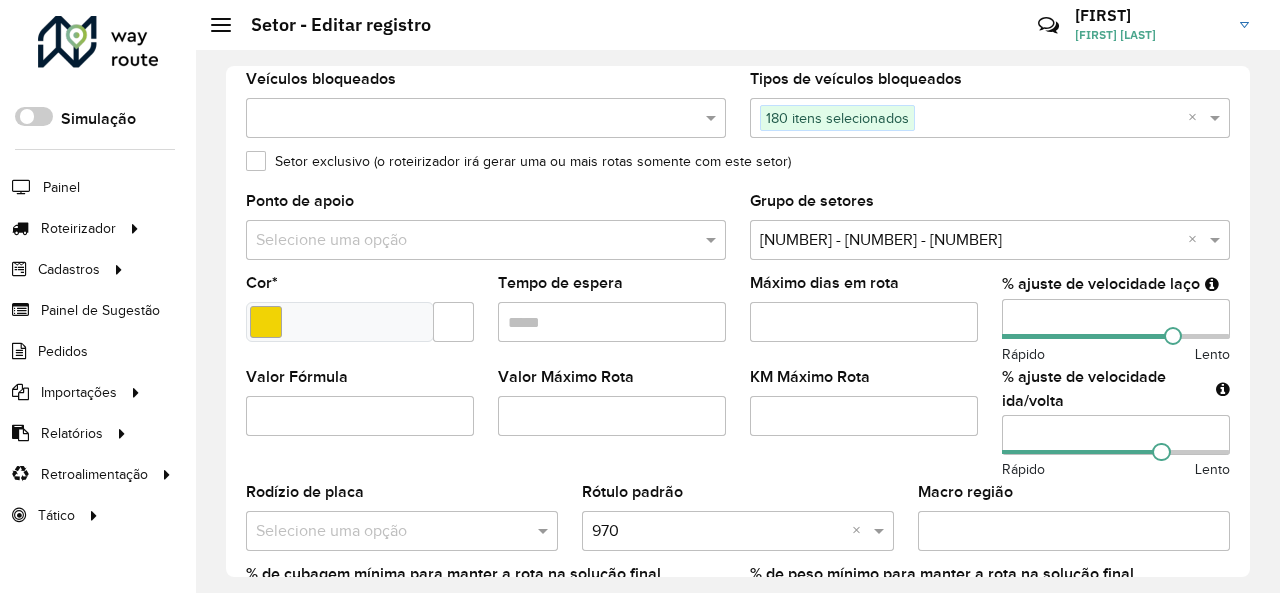 drag, startPoint x: 964, startPoint y: 437, endPoint x: 918, endPoint y: 437, distance: 46 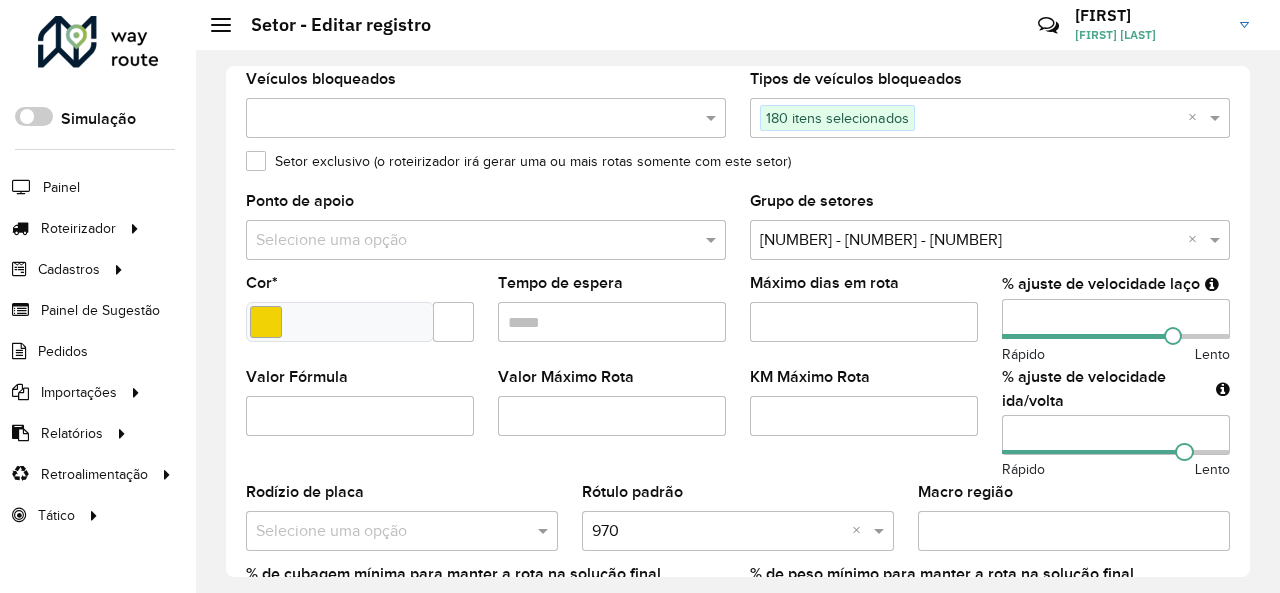 click on "KM Máximo Rota" 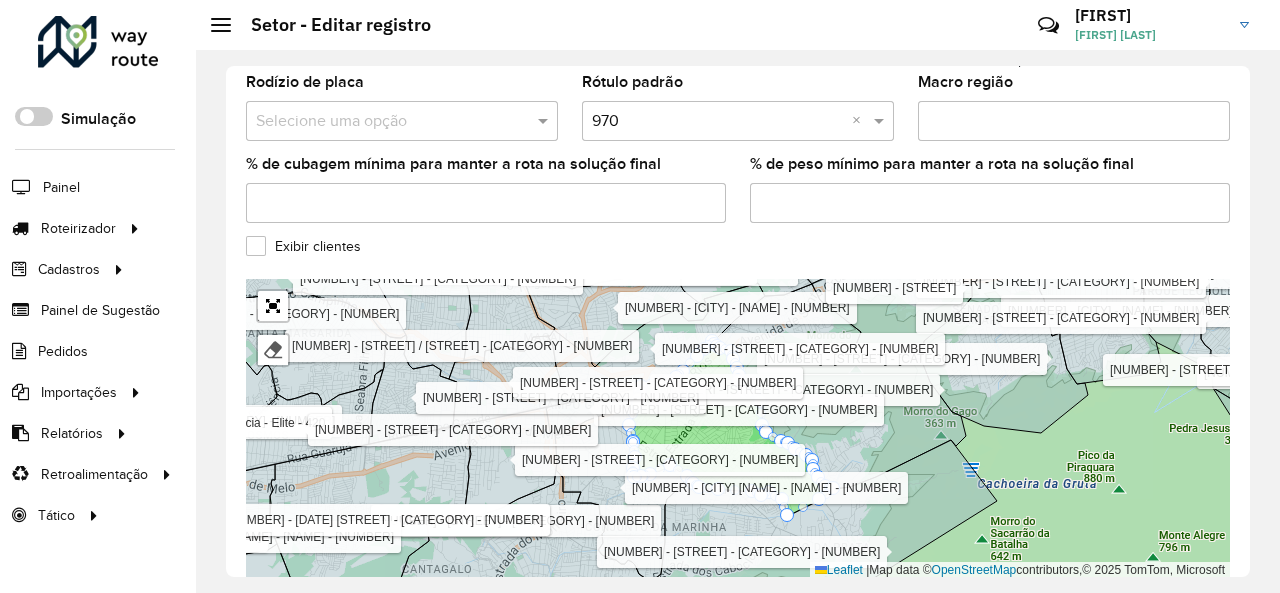 scroll, scrollTop: 798, scrollLeft: 0, axis: vertical 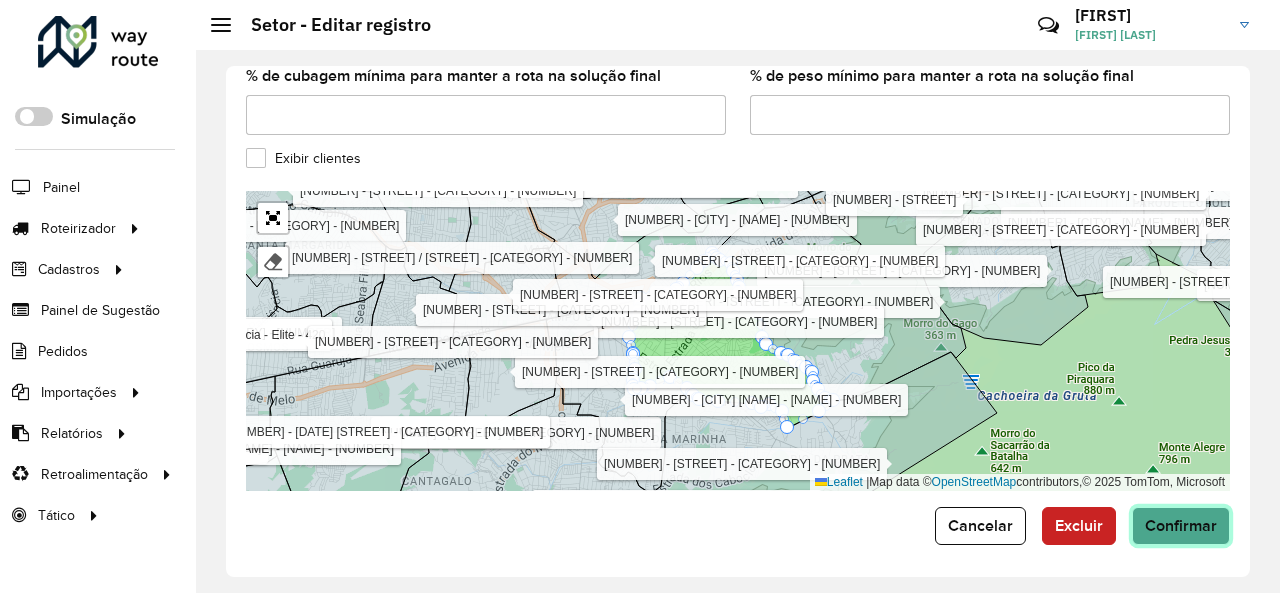 click on "Confirmar" 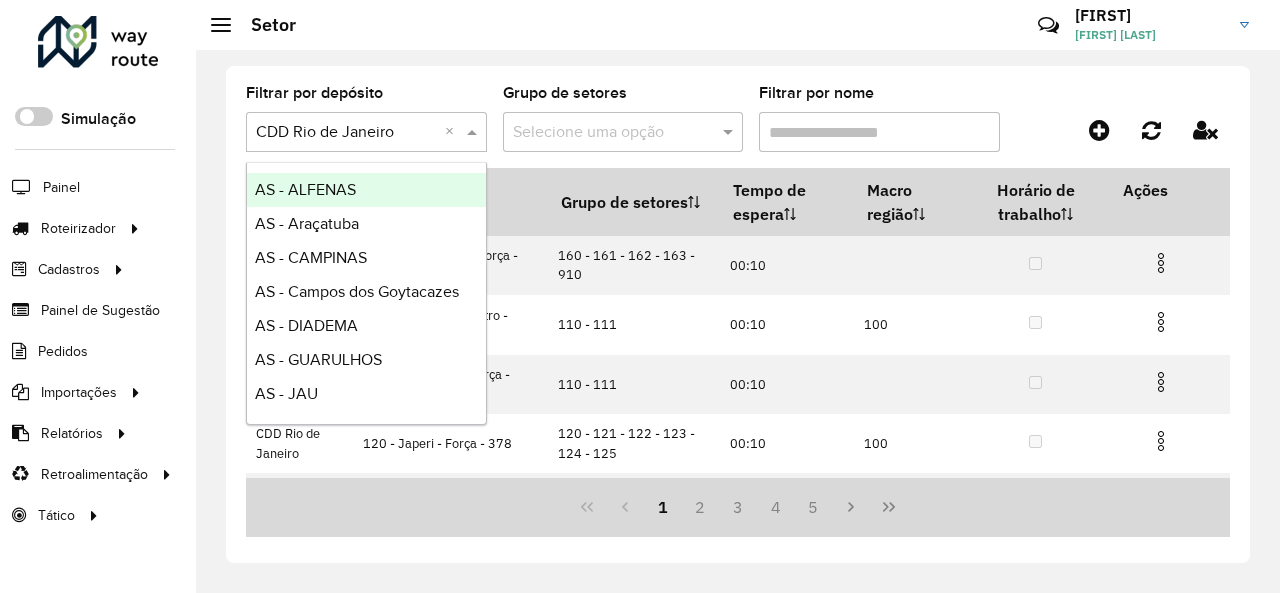 click at bounding box center [474, 132] 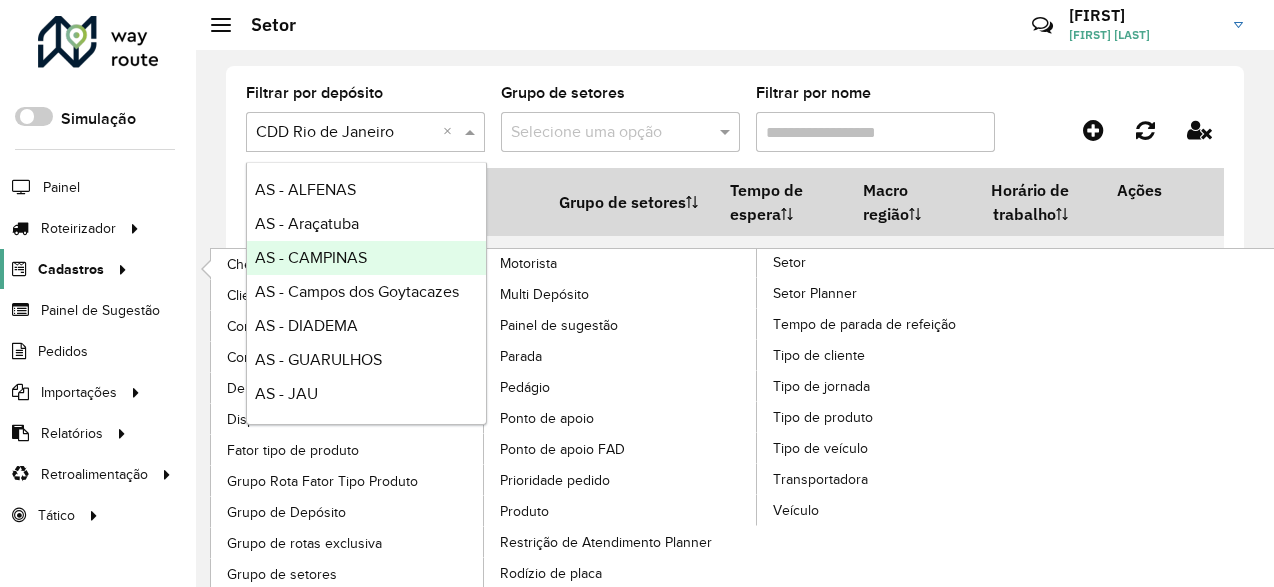 click 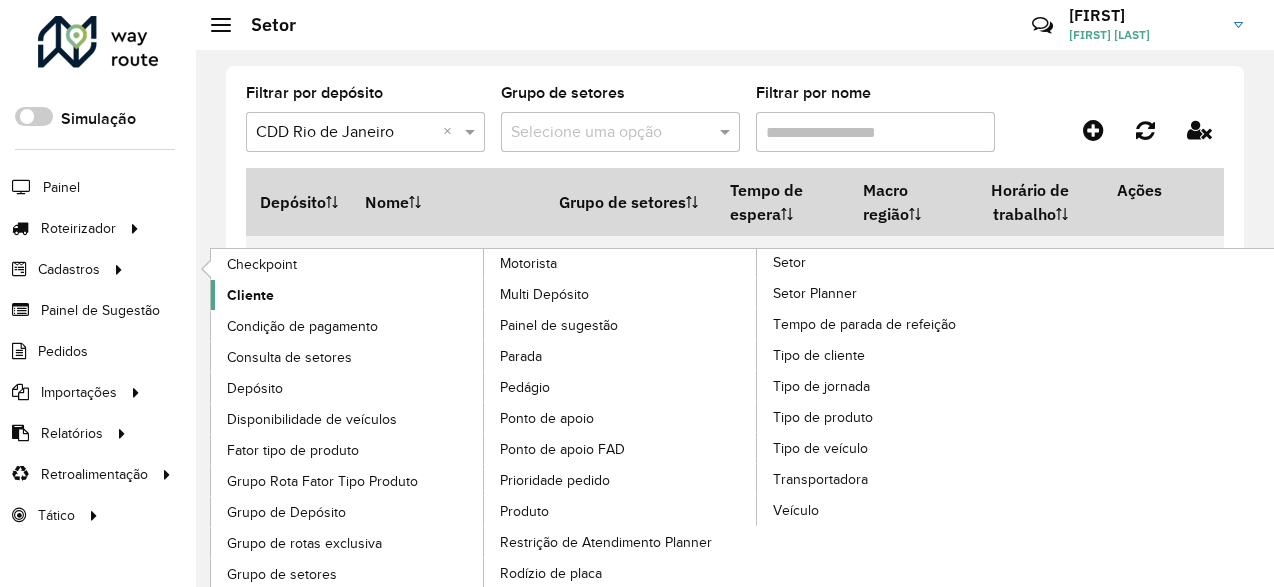 click on "Cliente" 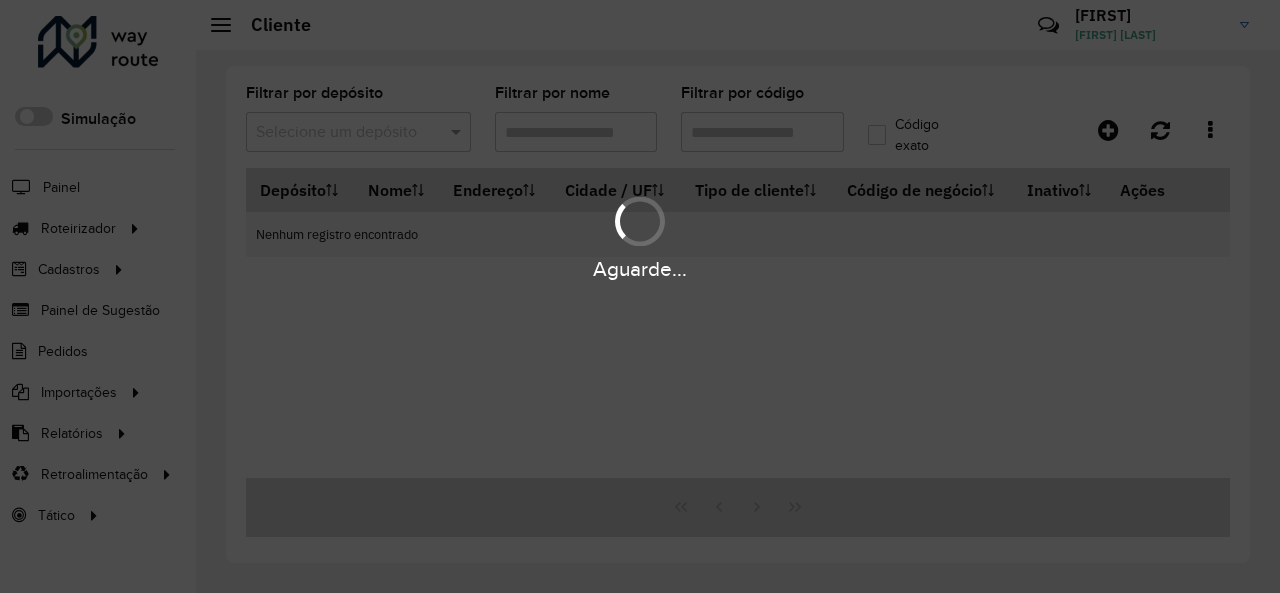 click on "Aguarde..." at bounding box center (640, 296) 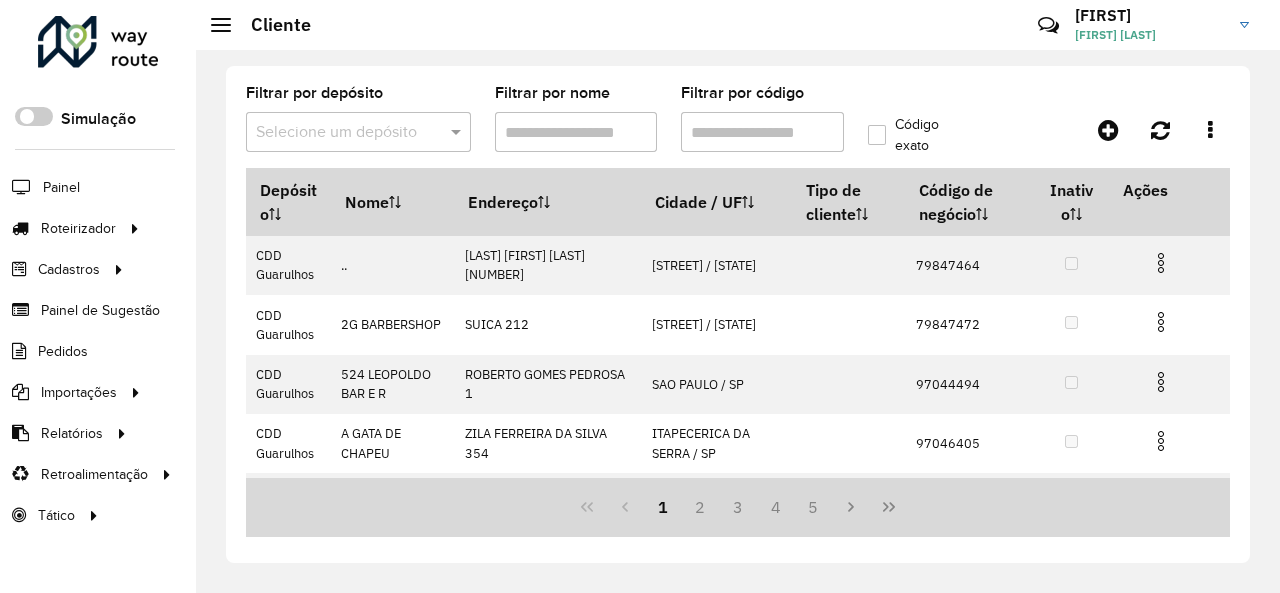 click on "Filtrar por código" at bounding box center (762, 132) 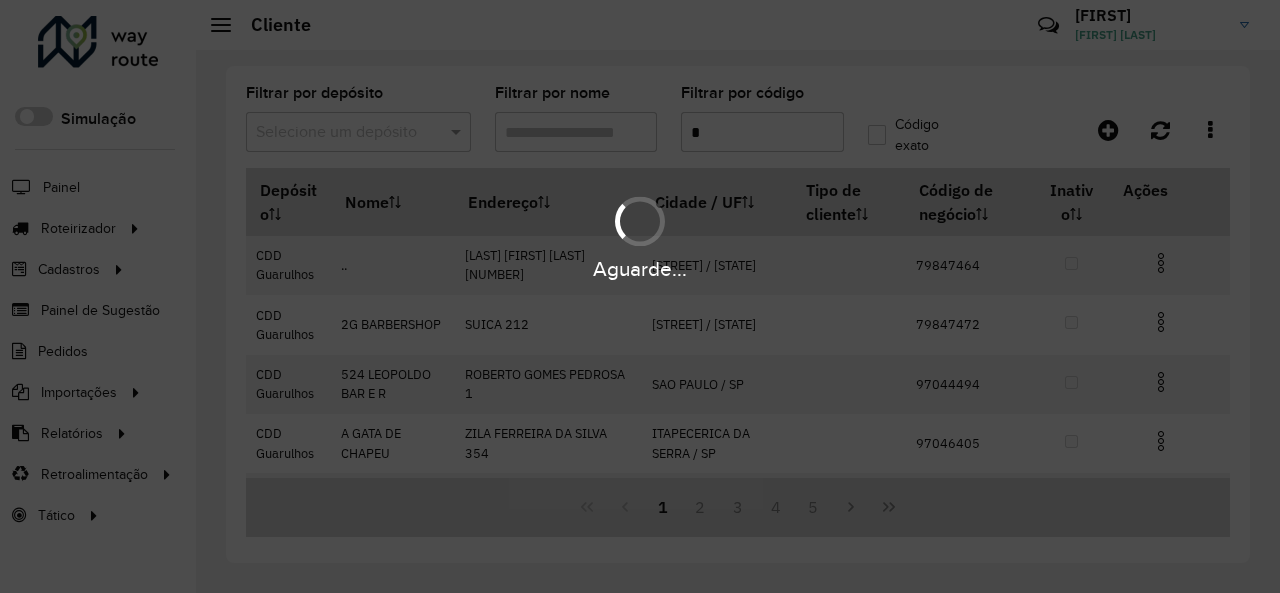 paste on "****" 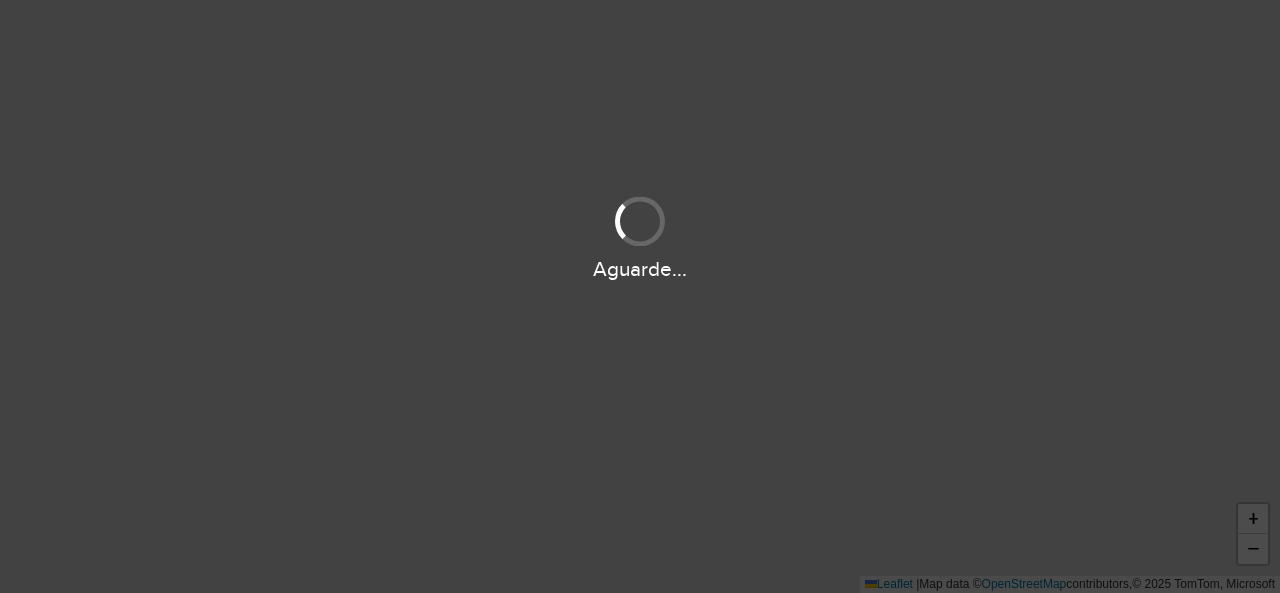scroll, scrollTop: 0, scrollLeft: 0, axis: both 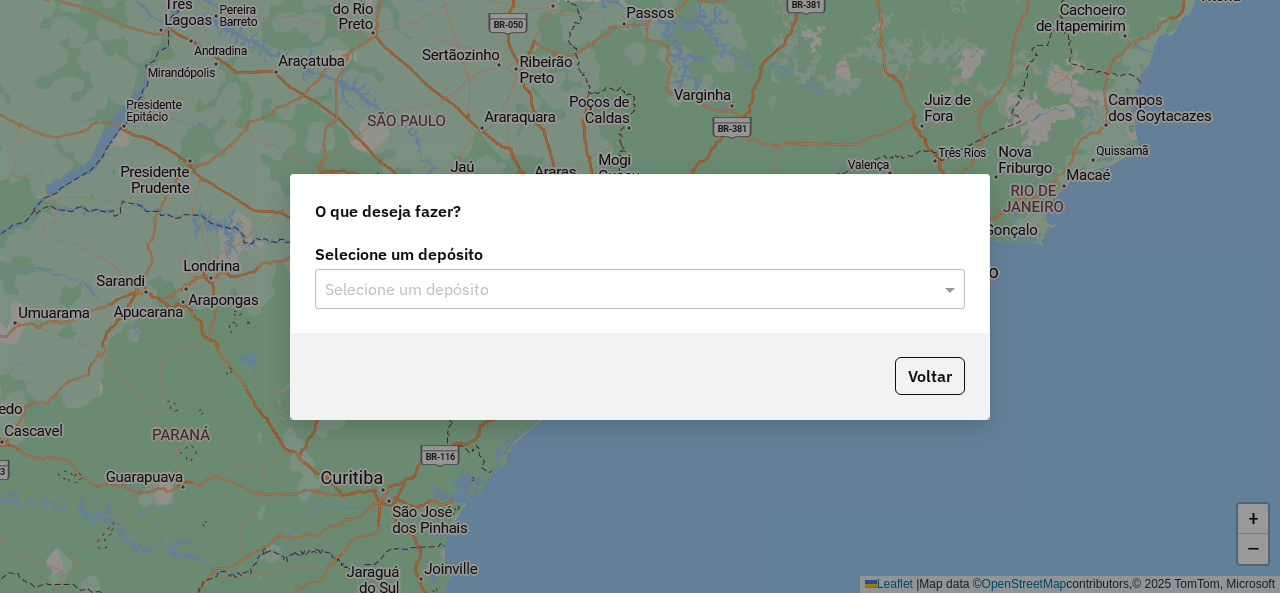 click 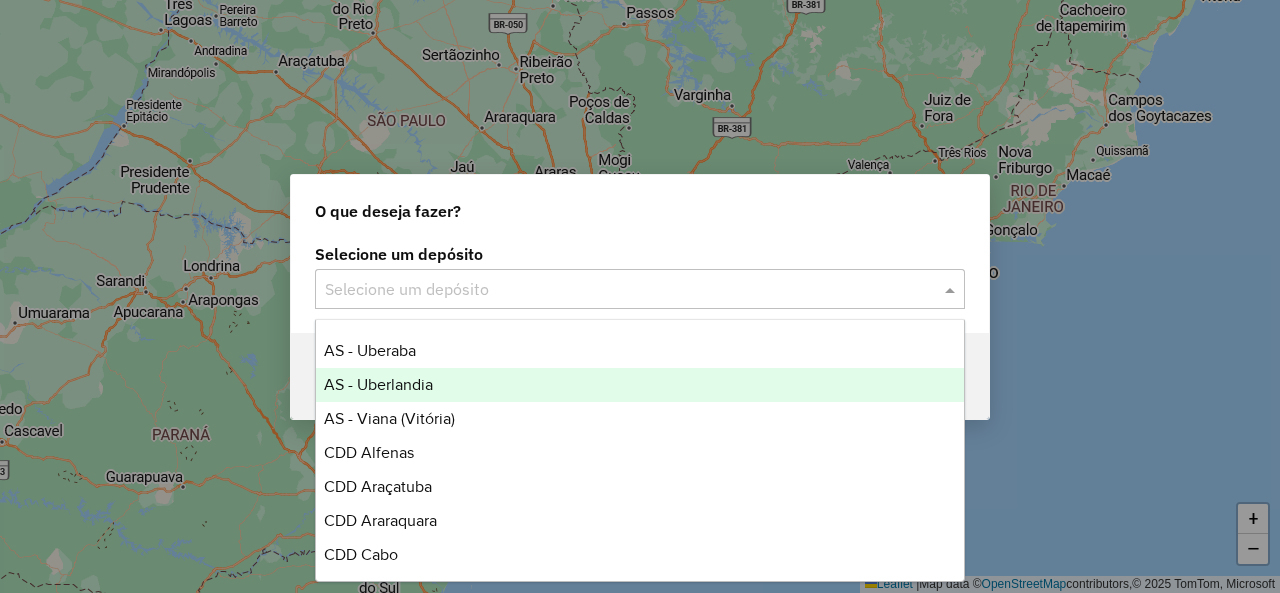 scroll, scrollTop: 400, scrollLeft: 0, axis: vertical 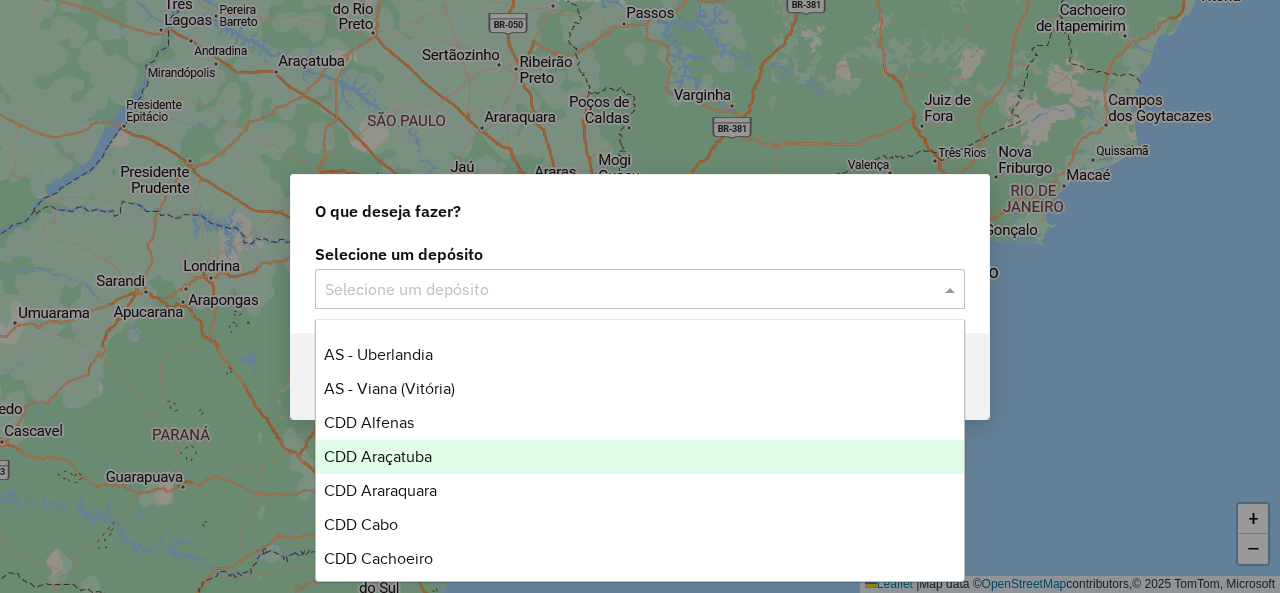 click on "CDD Araçatuba" at bounding box center [639, 457] 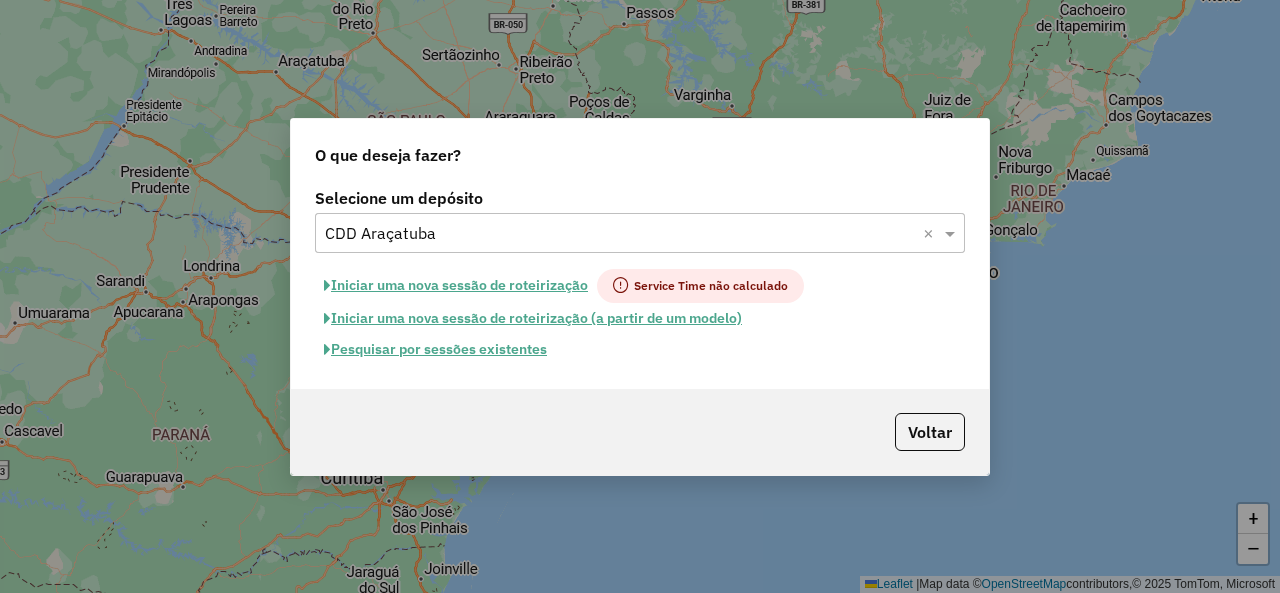 click on "Pesquisar por sessões existentes" 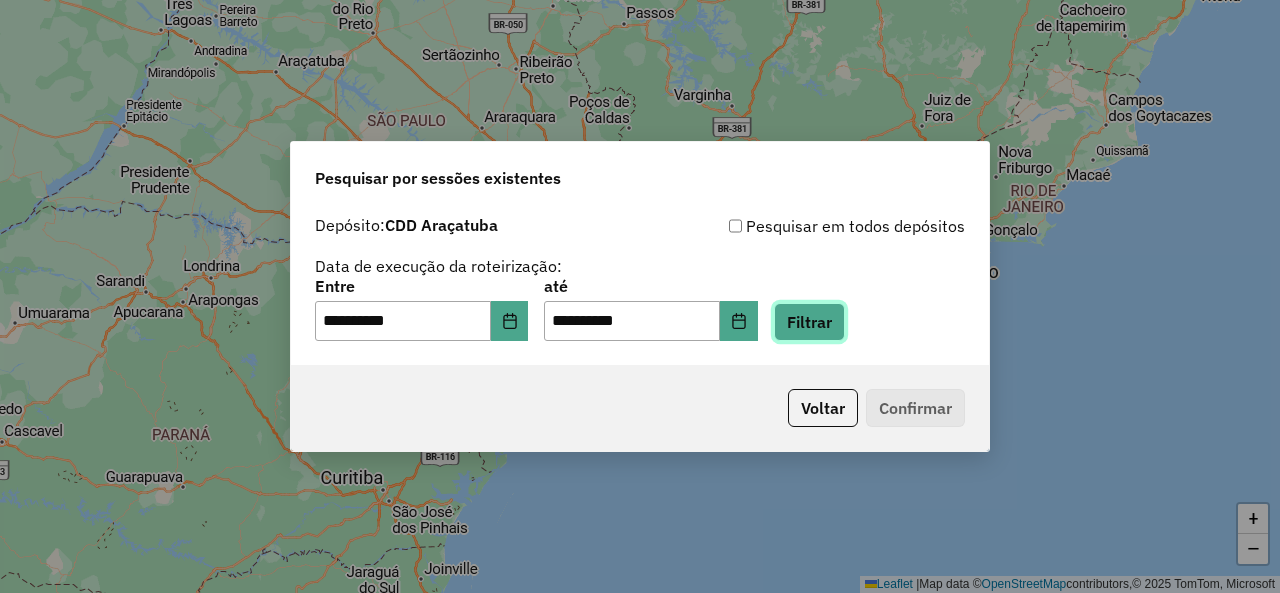 click on "Filtrar" 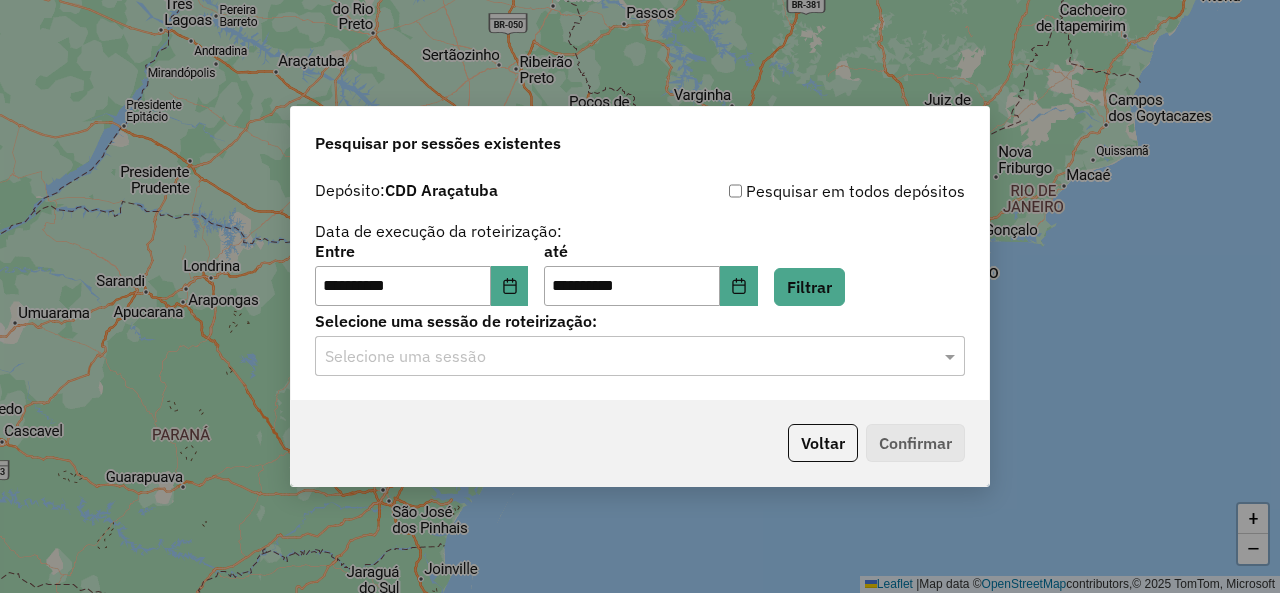 click 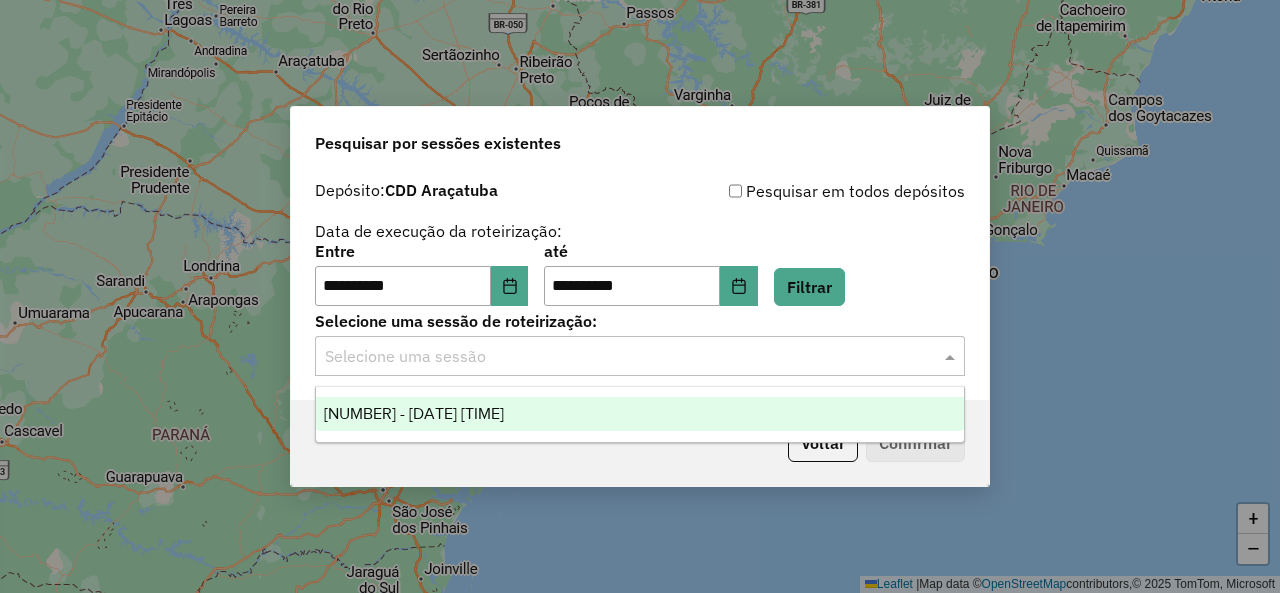 click on "[NUMBER] - [DATE] [TIME]" at bounding box center (639, 414) 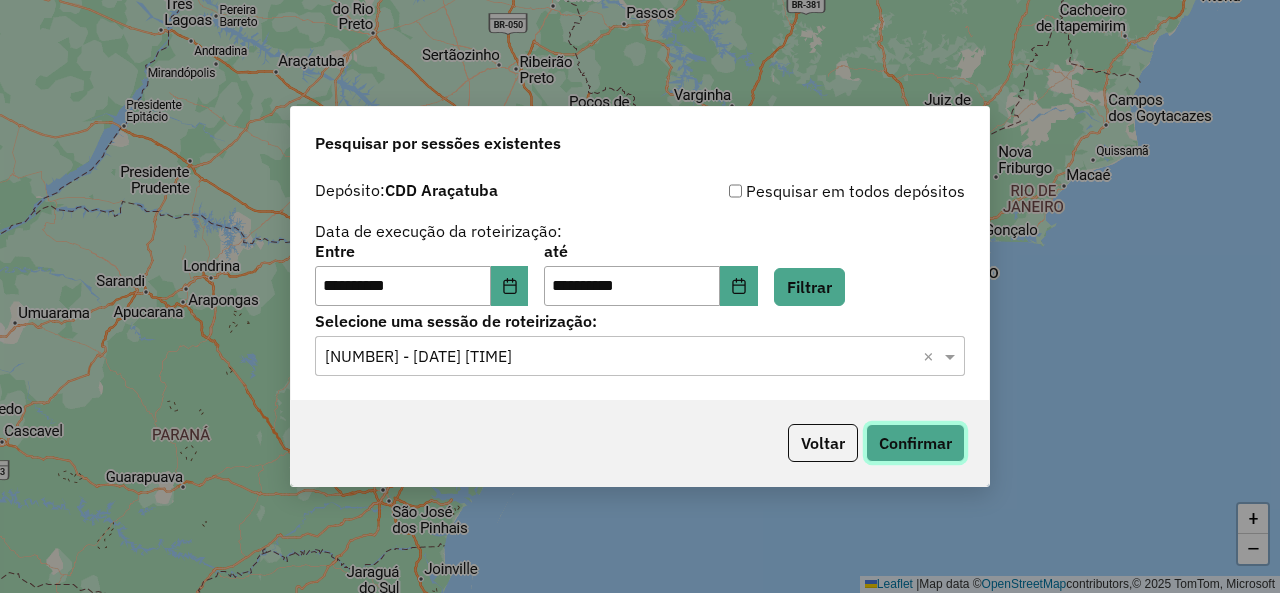 click on "Confirmar" 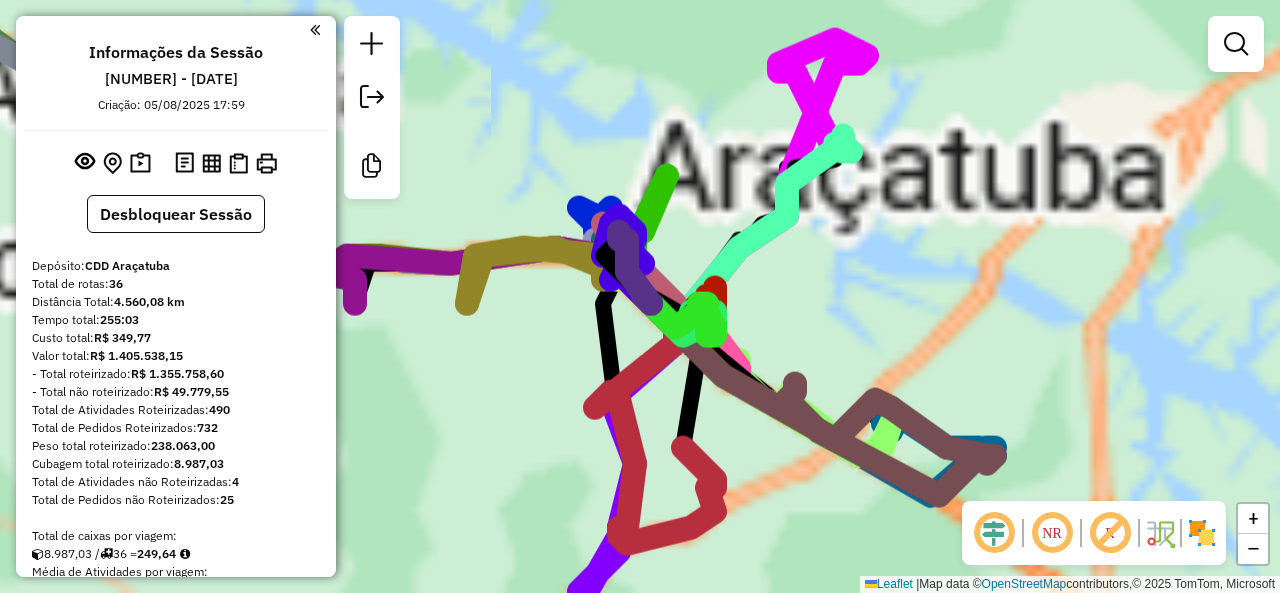 scroll, scrollTop: 0, scrollLeft: 0, axis: both 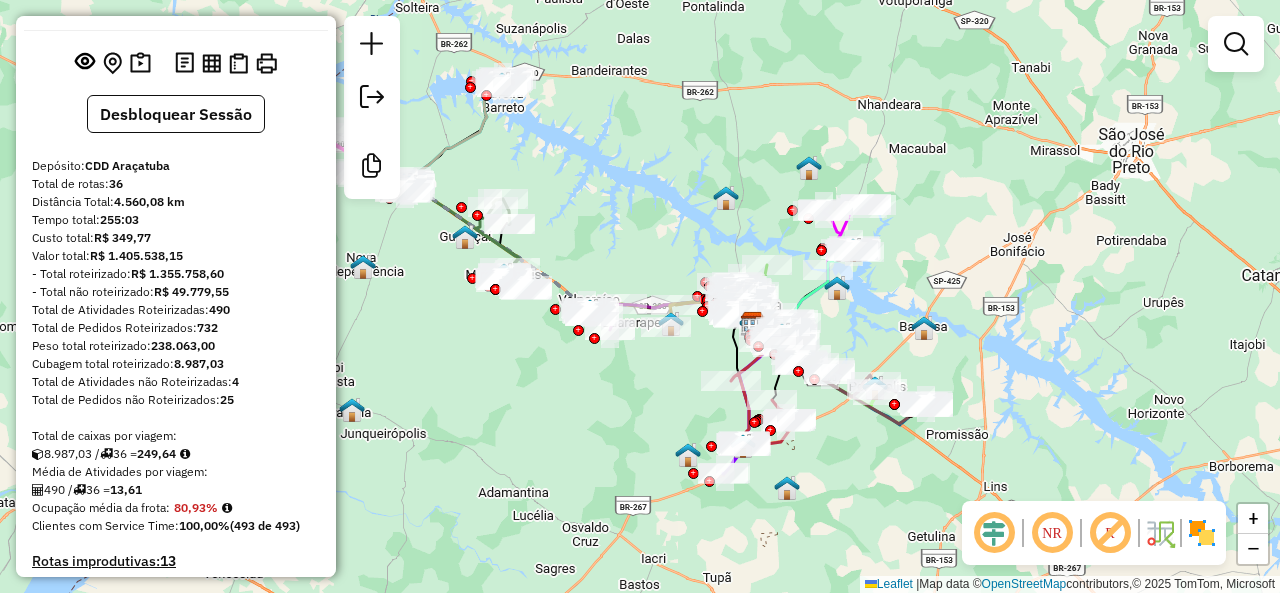 click 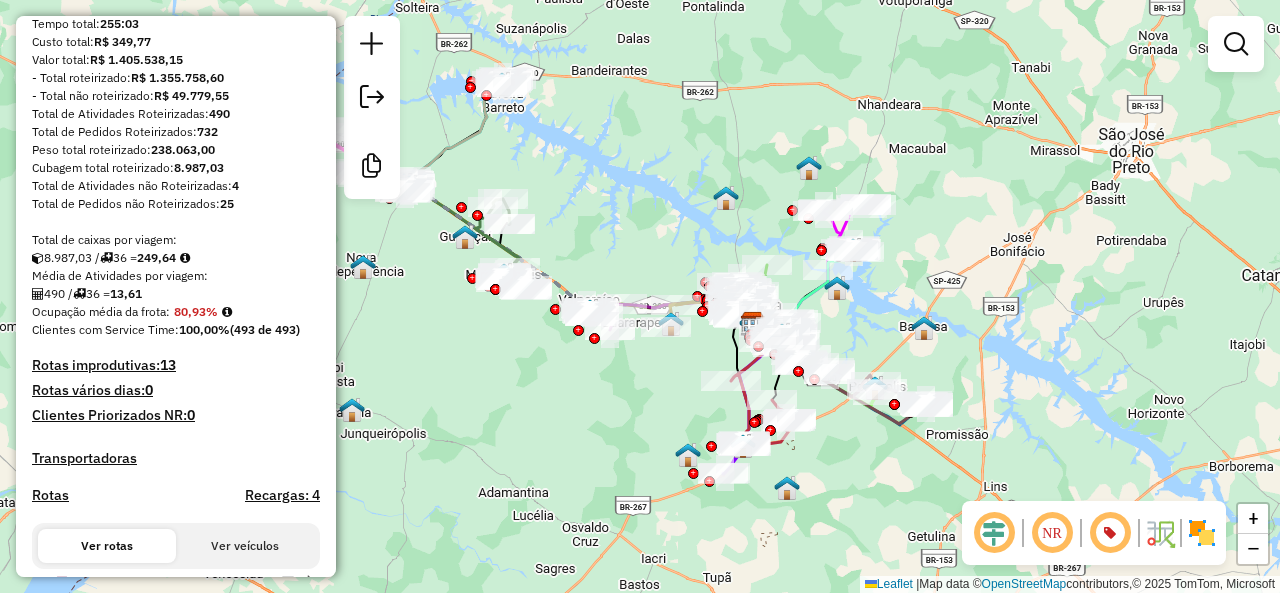 scroll, scrollTop: 300, scrollLeft: 0, axis: vertical 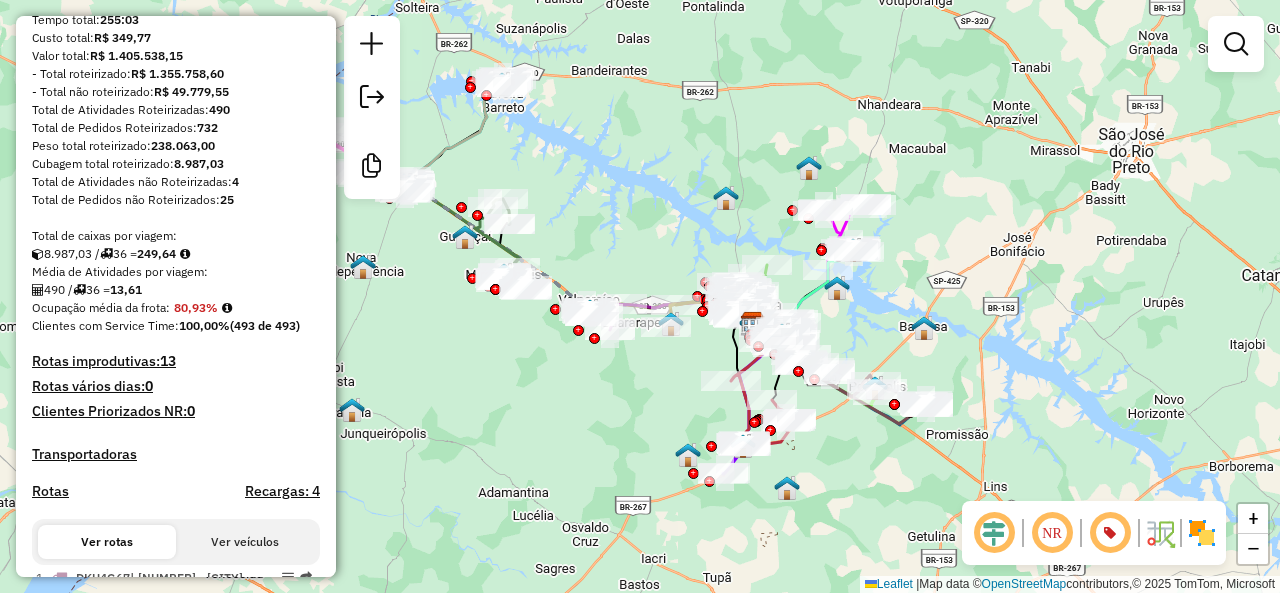 click on "Rotas improdutivas:  13" at bounding box center [176, 361] 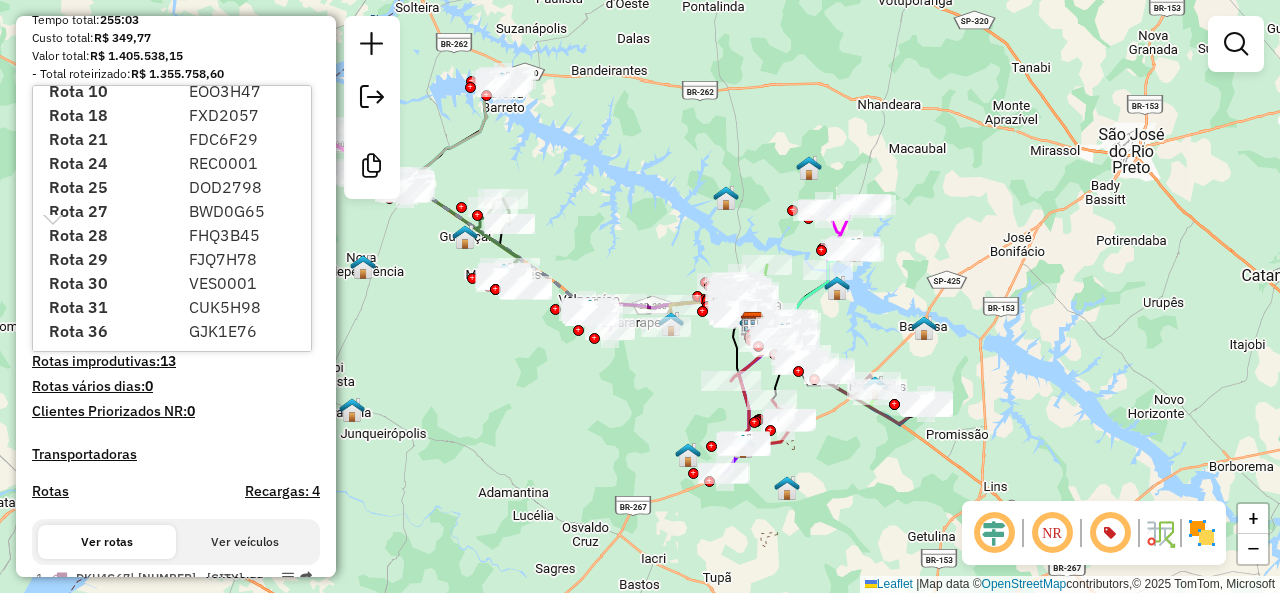 scroll, scrollTop: 0, scrollLeft: 0, axis: both 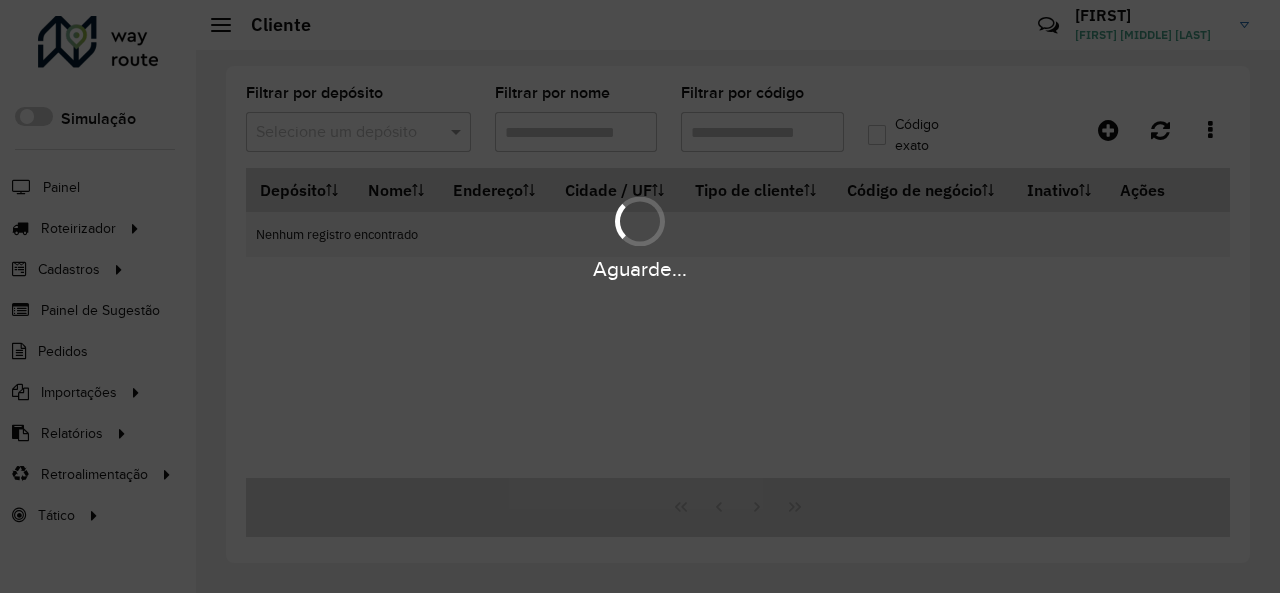 type on "*****" 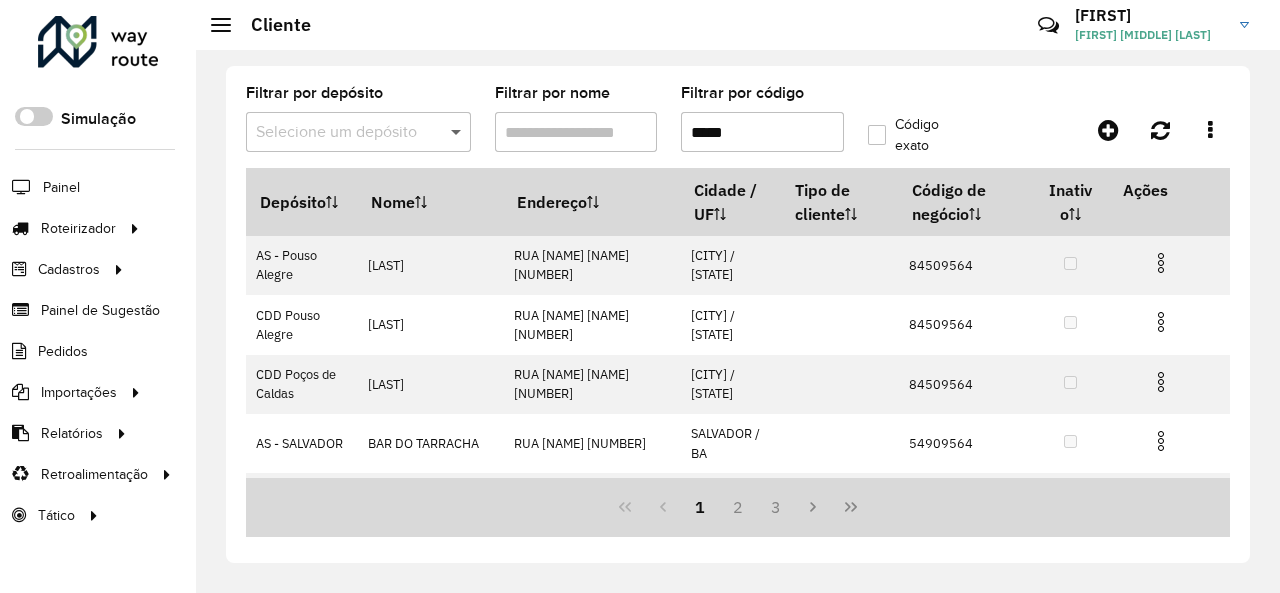 click at bounding box center (458, 132) 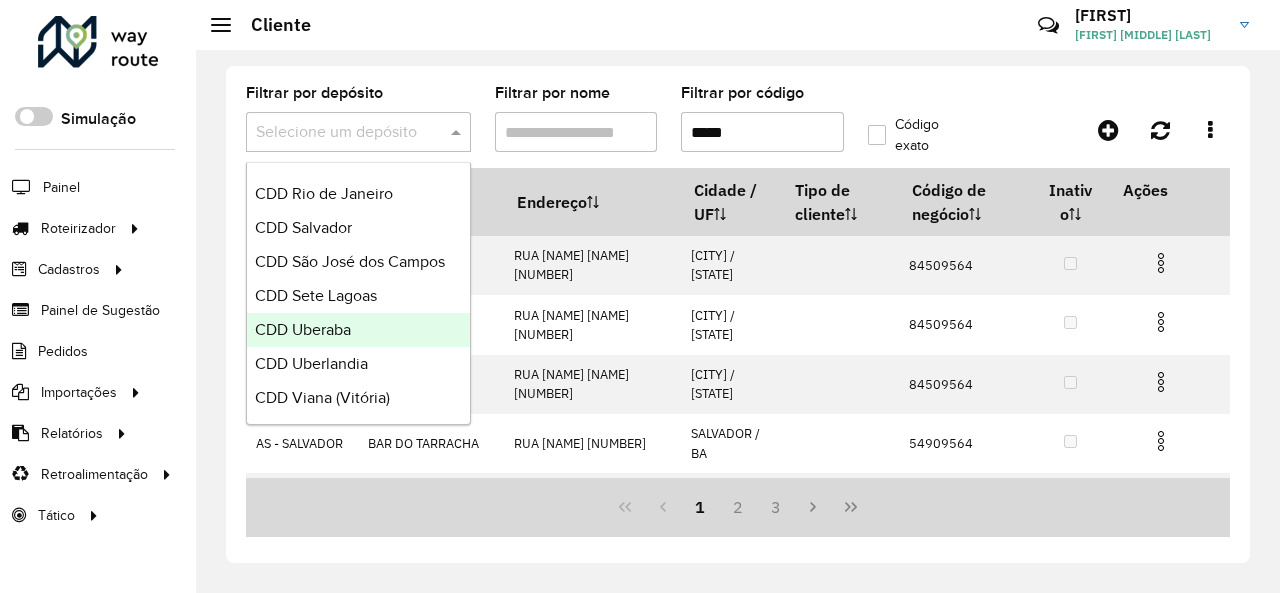 scroll, scrollTop: 1020, scrollLeft: 0, axis: vertical 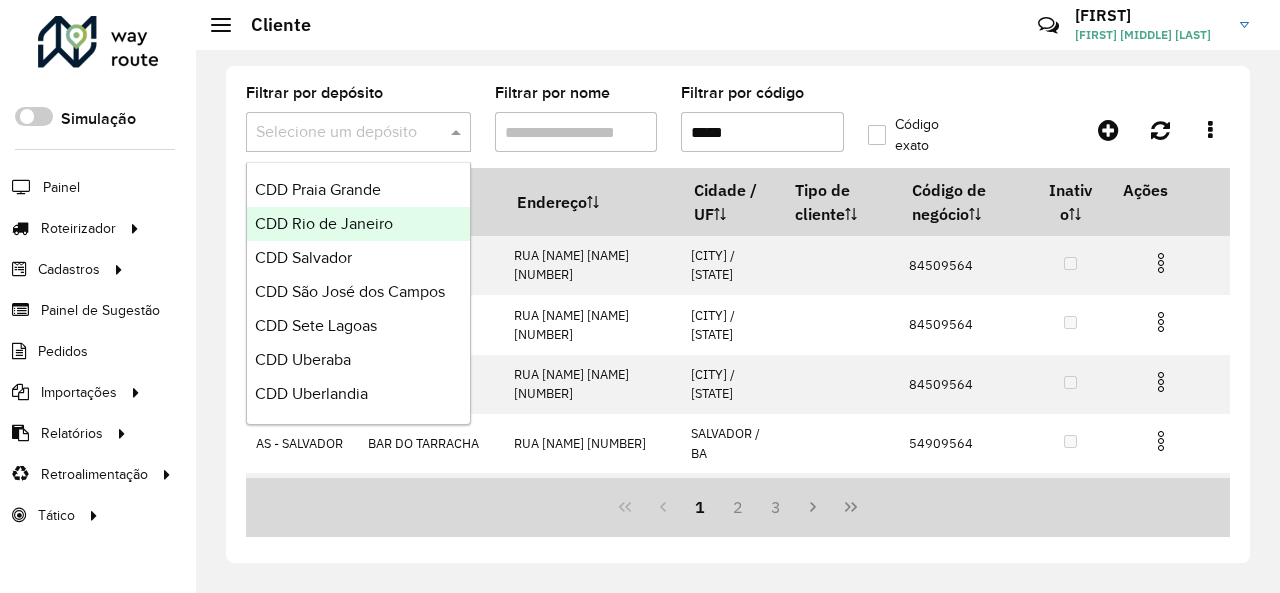 click on "CDD Rio de Janeiro" at bounding box center (324, 223) 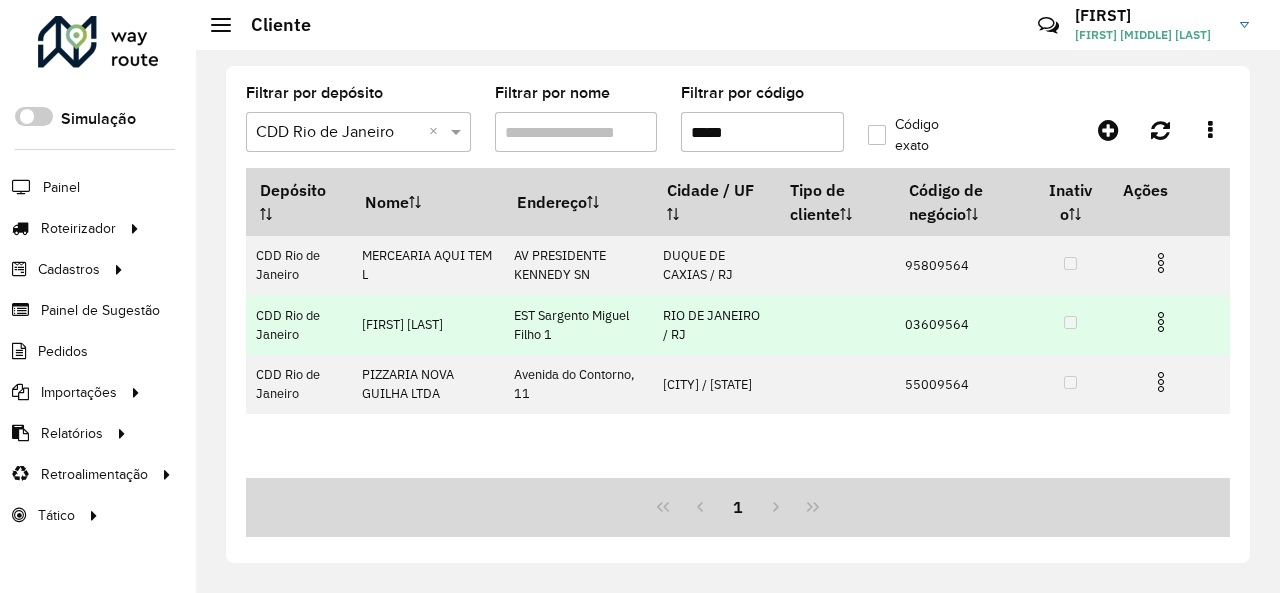 click at bounding box center (1161, 322) 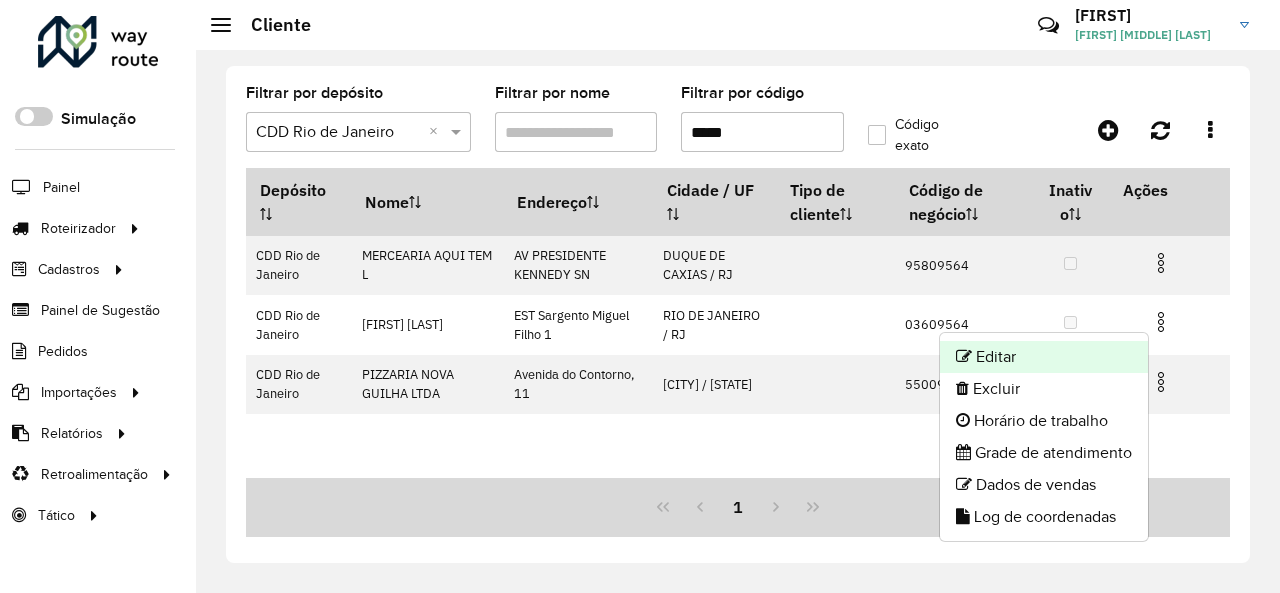 click on "Editar" 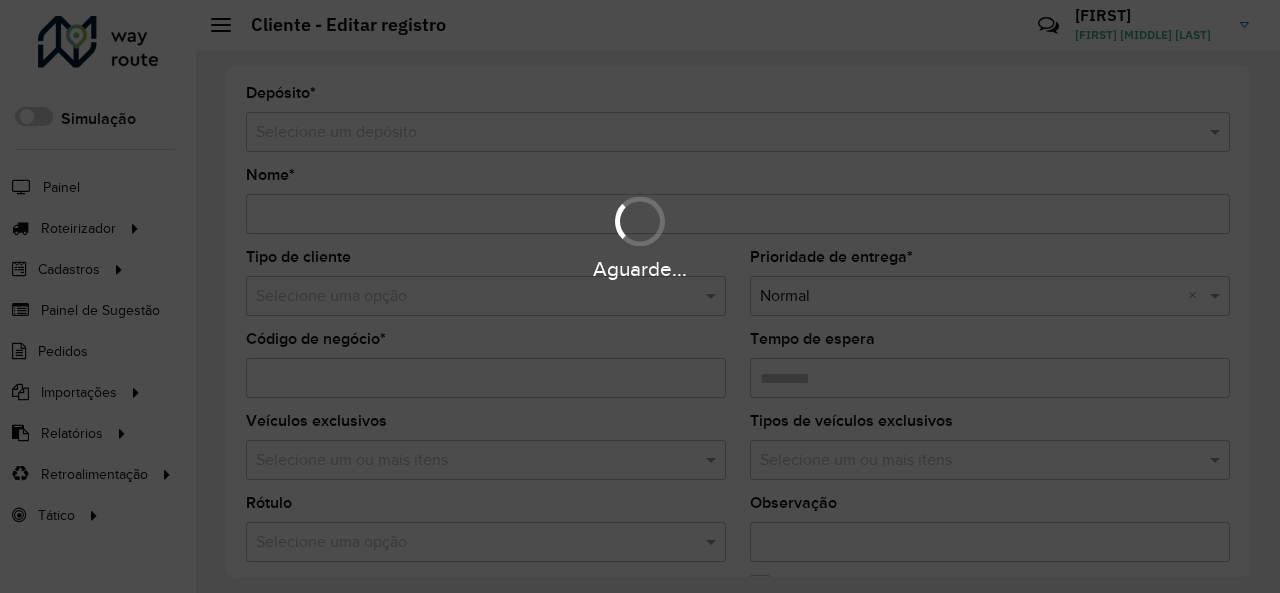 type on "**********" 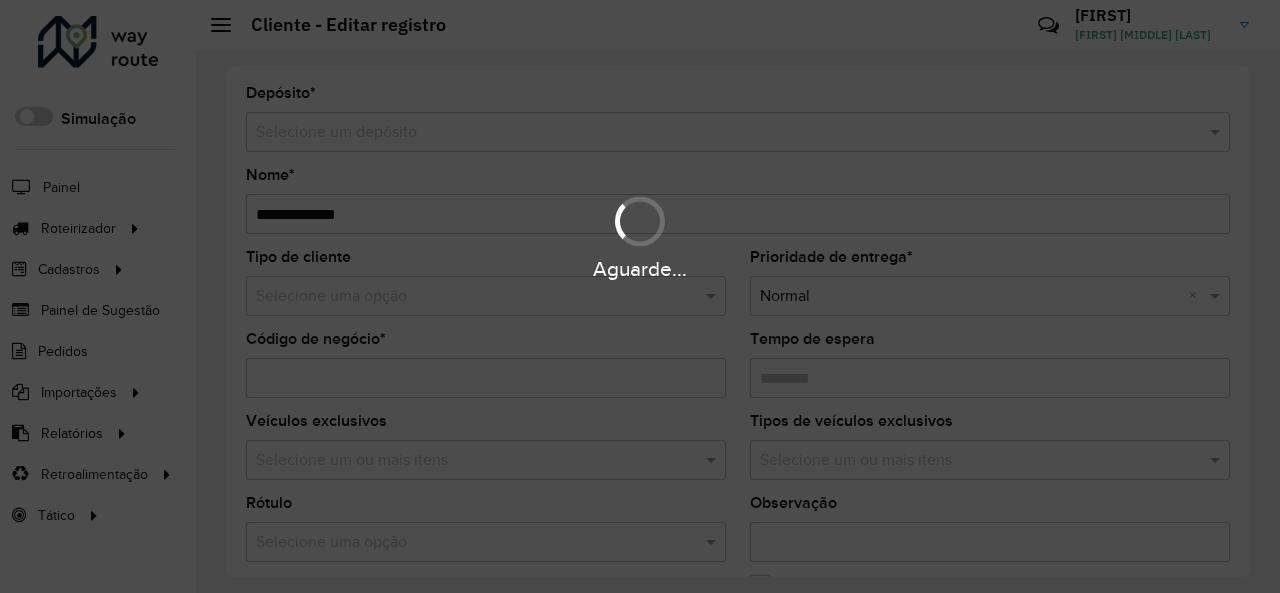 type on "********" 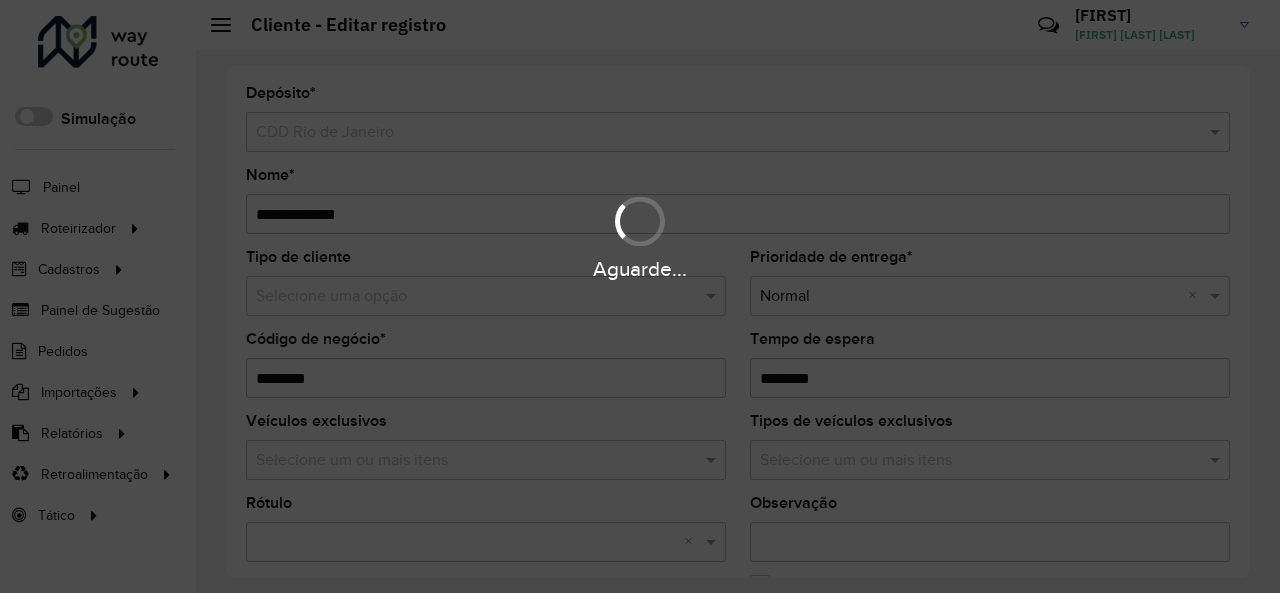 scroll, scrollTop: 0, scrollLeft: 0, axis: both 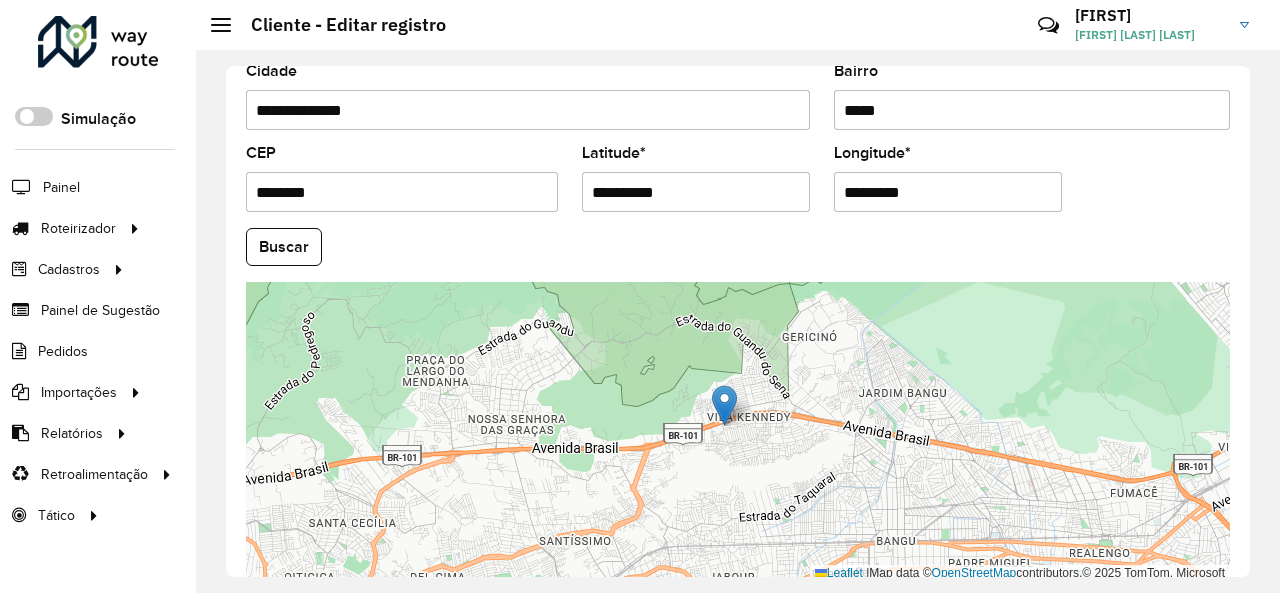 drag, startPoint x: 620, startPoint y: 184, endPoint x: 714, endPoint y: 184, distance: 94 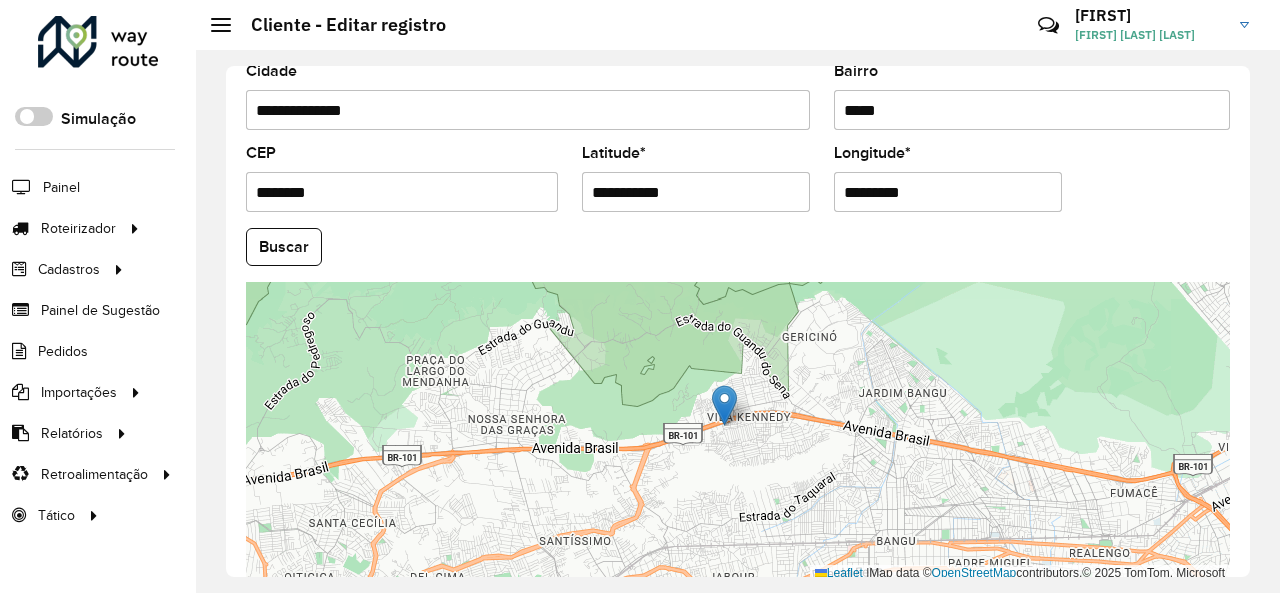 type on "**********" 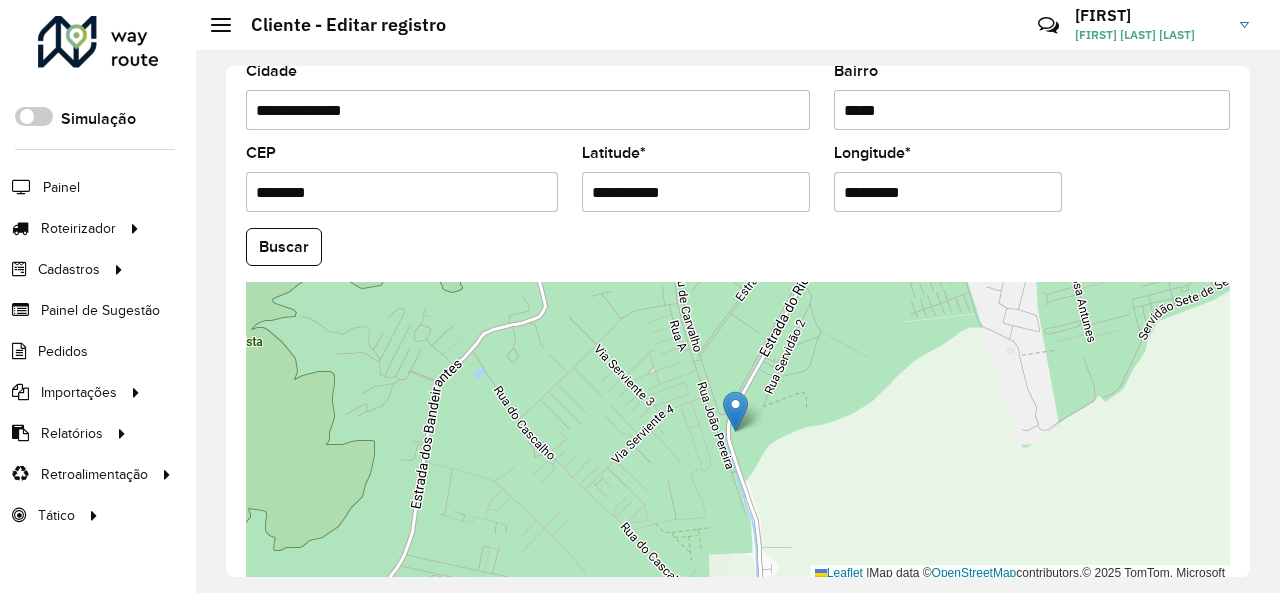 drag, startPoint x: 871, startPoint y: 176, endPoint x: 945, endPoint y: 183, distance: 74.330345 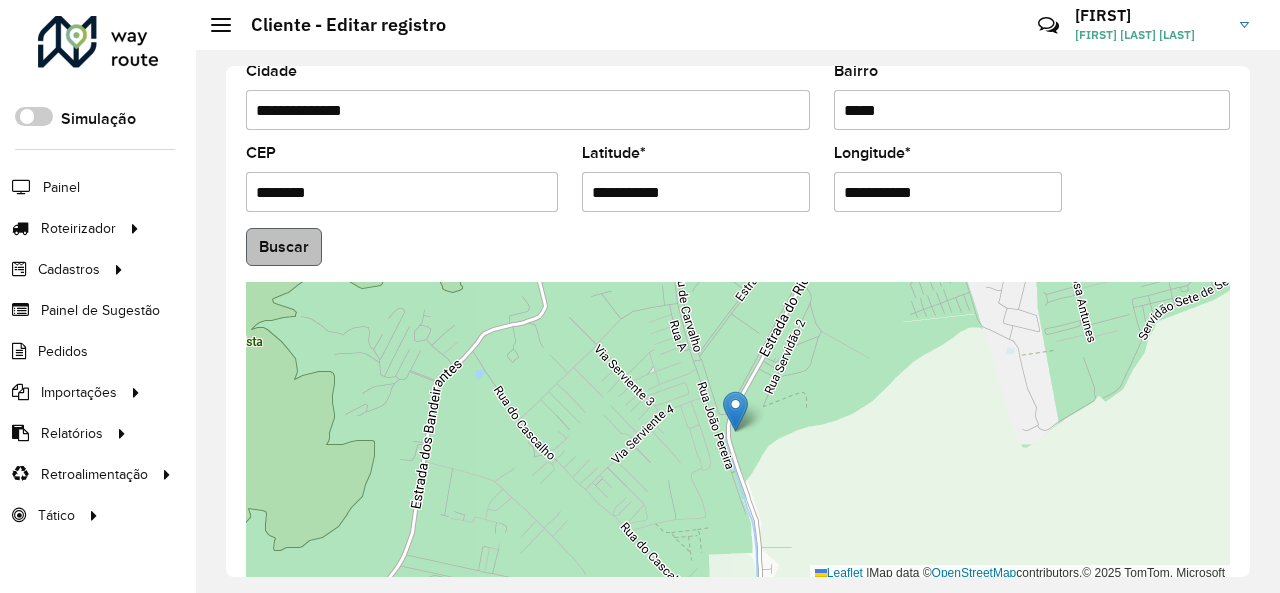 type on "**********" 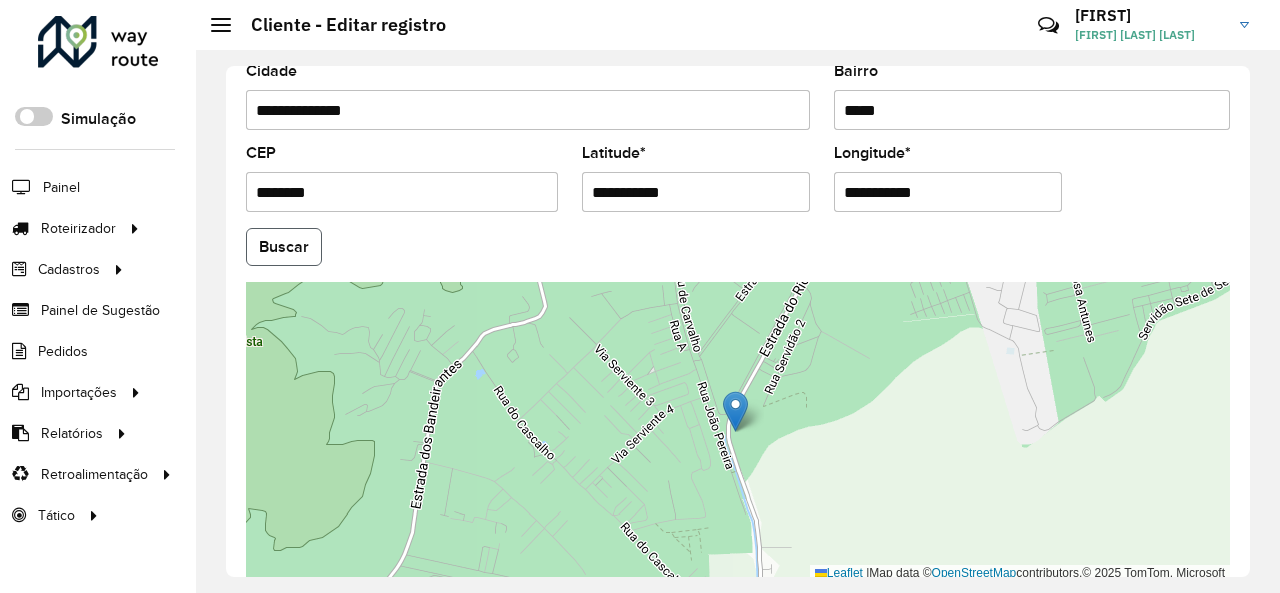 click on "Aguarde...  Pop-up bloqueado!  Seu navegador bloqueou automáticamente a abertura de uma nova janela.   Acesse as configurações e adicione o endereço do sistema a lista de permissão.   Fechar  Roteirizador AmbevTech Simulação Painel Roteirizador Entregas Vendas Cadastros Checkpoint Cliente Condição de pagamento Consulta de setores Depósito Disponibilidade de veículos Fator tipo de produto Grupo Rota Fator Tipo Produto Grupo de Depósito Grupo de rotas exclusiva Grupo de setores Layout integração Modelo Motorista Multi Depósito Painel de sugestão Parada Pedágio Ponto de apoio Ponto de apoio FAD Prioridade pedido Produto Restrição de Atendimento Planner Rodízio de placa Rota exclusiva FAD Rótulo Setor Setor Planner Tempo de parada de refeição Tipo de cliente Tipo de jornada Tipo de produto Tipo de veículo Transportadora Veículo Painel de Sugestão Pedidos Importações Clientes Fator tipo produto Grade de atendimento Janela de atendimento Localização Pedidos Tempo de espera Veículos *" at bounding box center (640, 296) 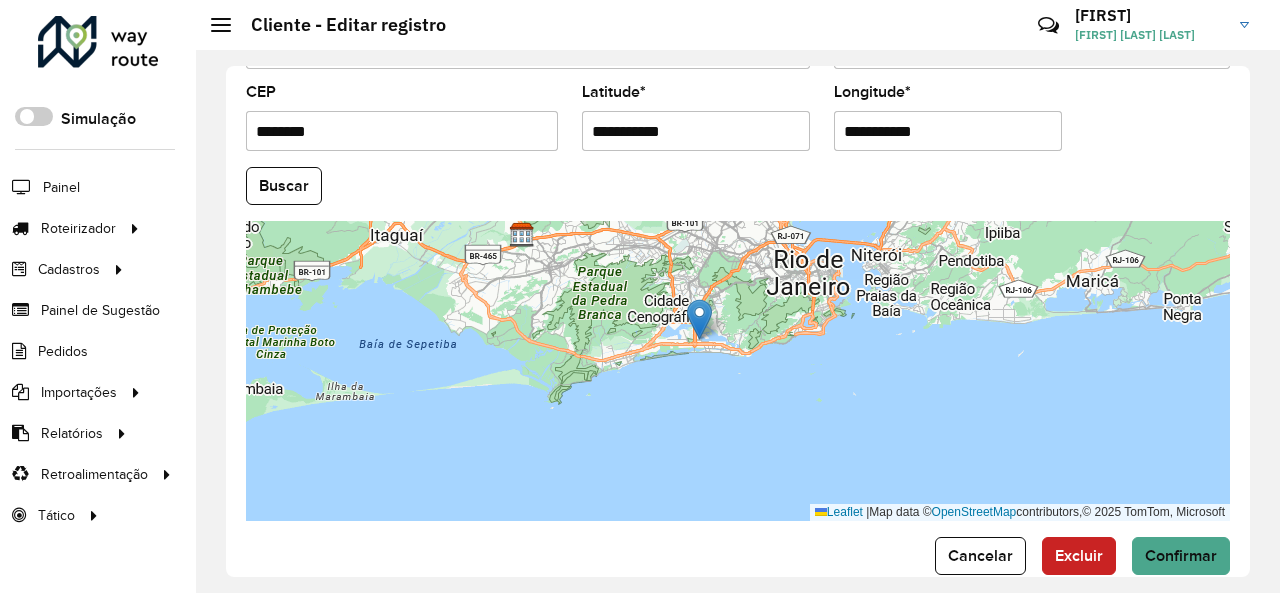 scroll, scrollTop: 890, scrollLeft: 0, axis: vertical 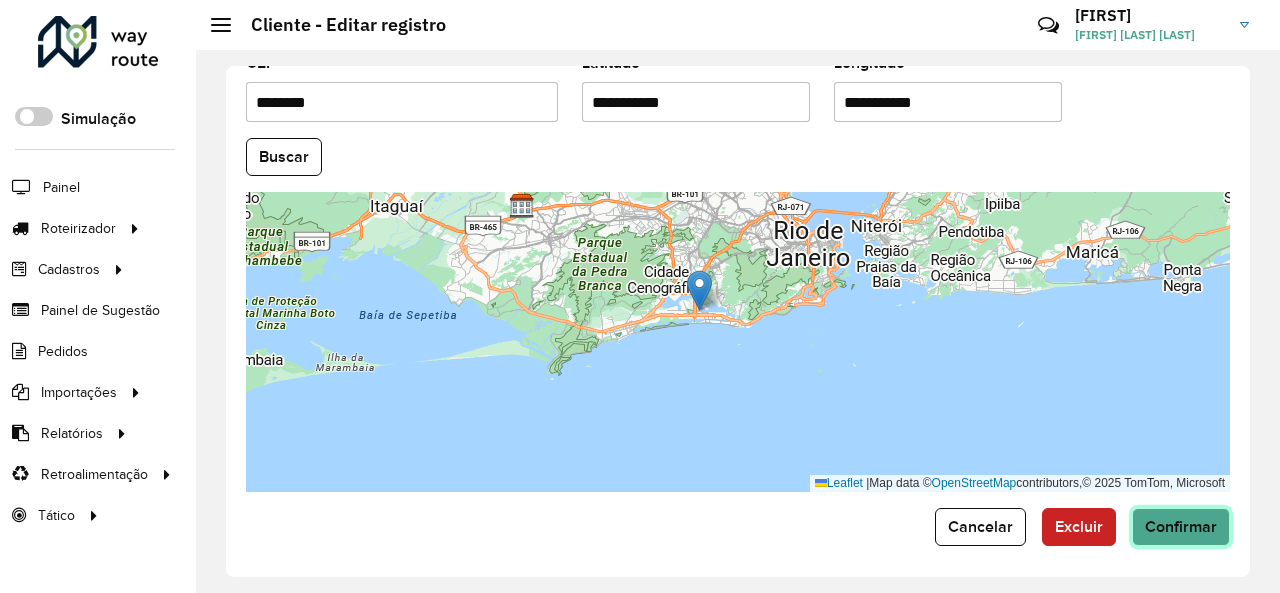 click on "Confirmar" 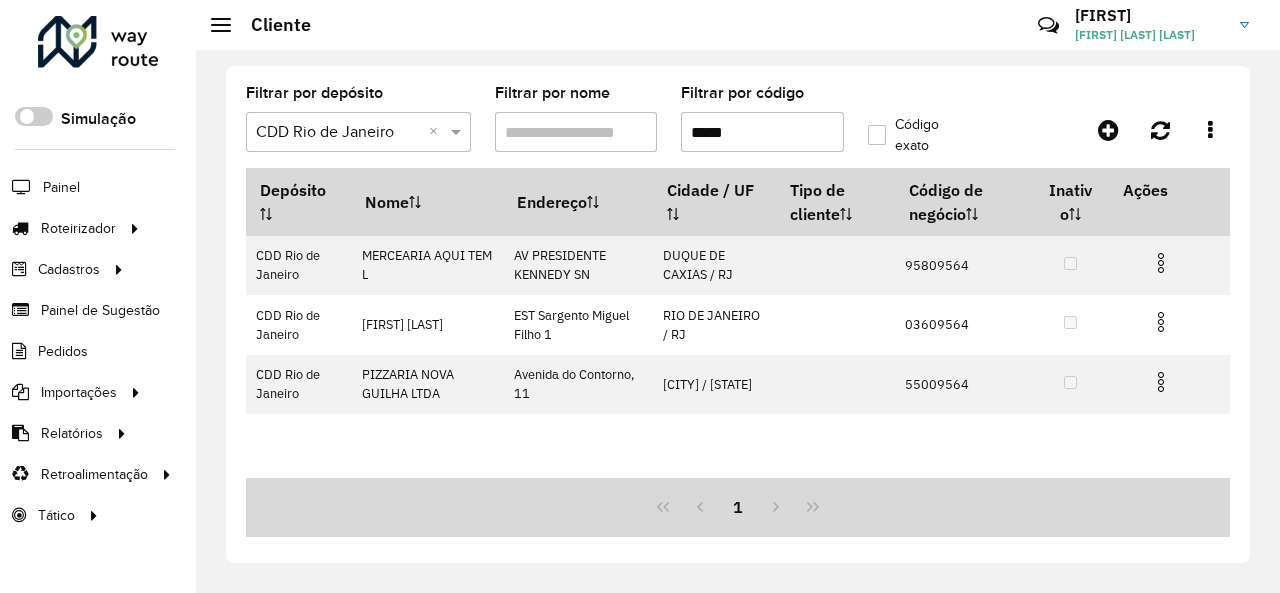 drag, startPoint x: 664, startPoint y: 138, endPoint x: 626, endPoint y: 139, distance: 38.013157 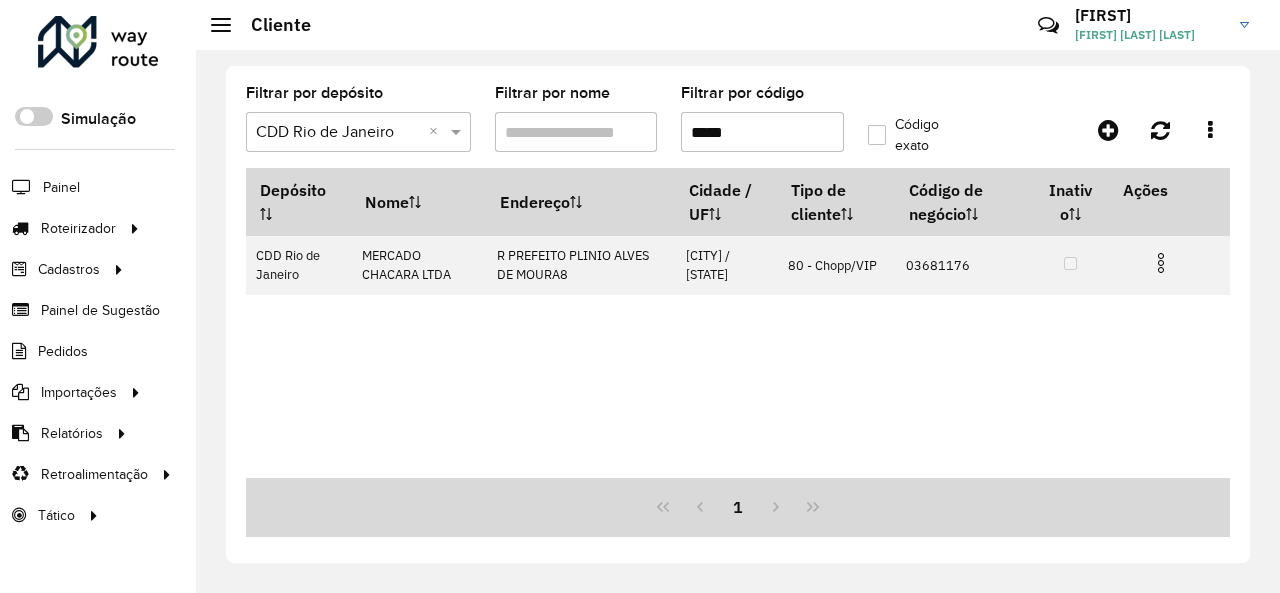 drag, startPoint x: 746, startPoint y: 139, endPoint x: 623, endPoint y: 139, distance: 123 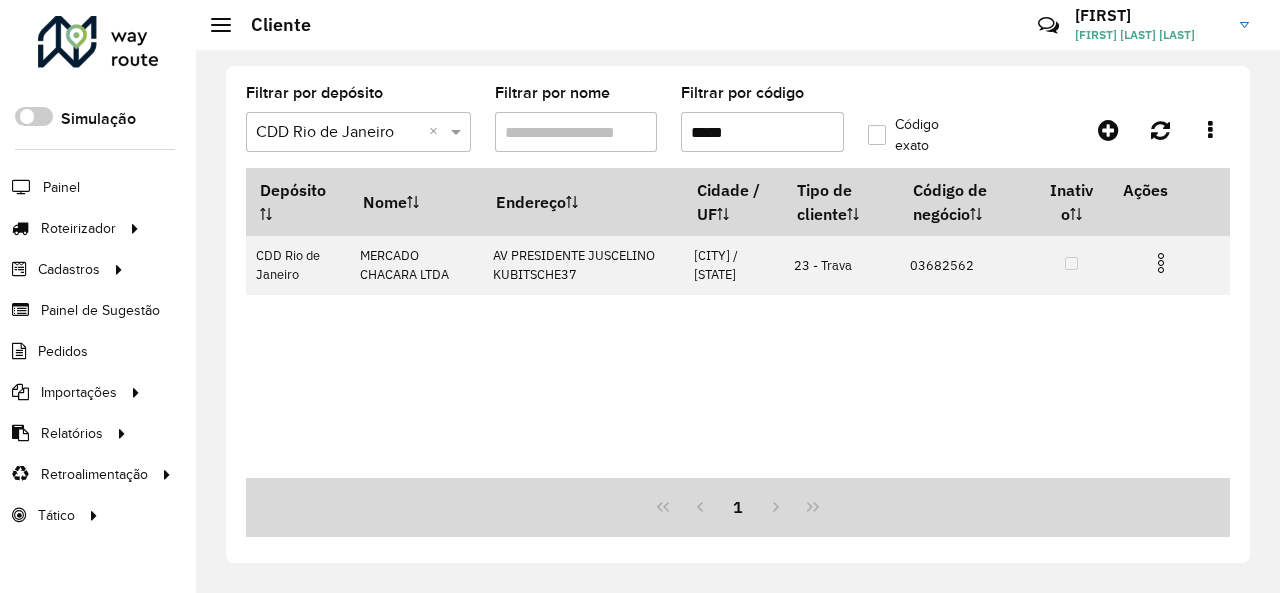 click on "Filtrar por depósito  Selecione um depósito × CDD Rio de Janeiro ×  Filtrar por nome   Filtrar por código  *****  Código exato" 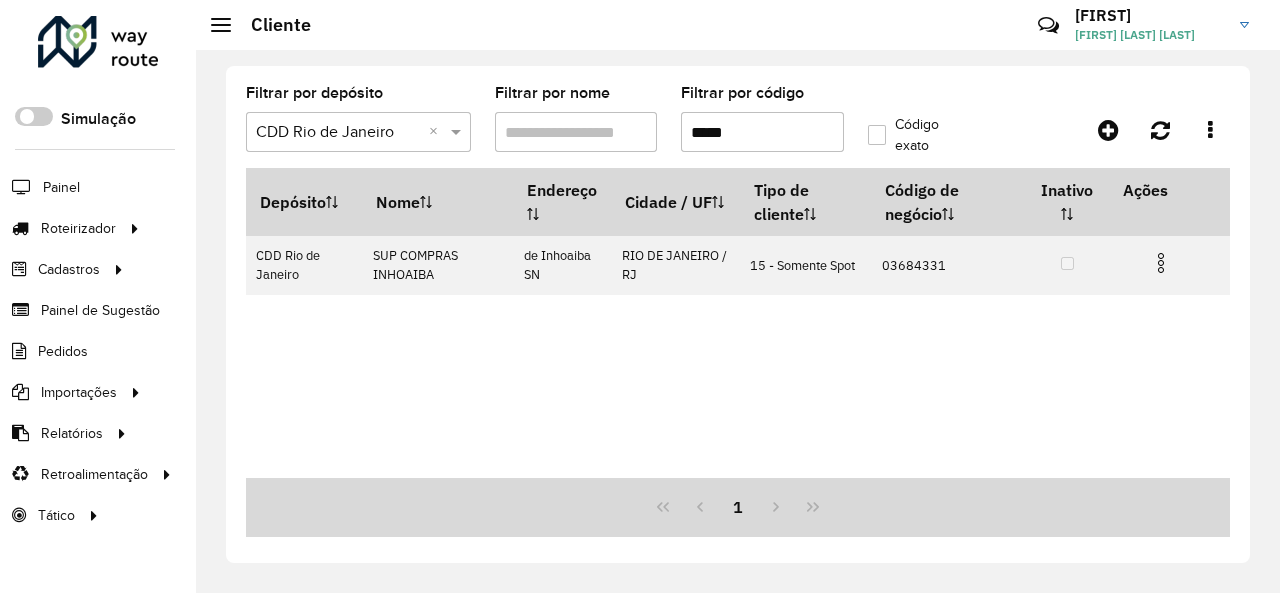 drag, startPoint x: 738, startPoint y: 139, endPoint x: 562, endPoint y: 136, distance: 176.02557 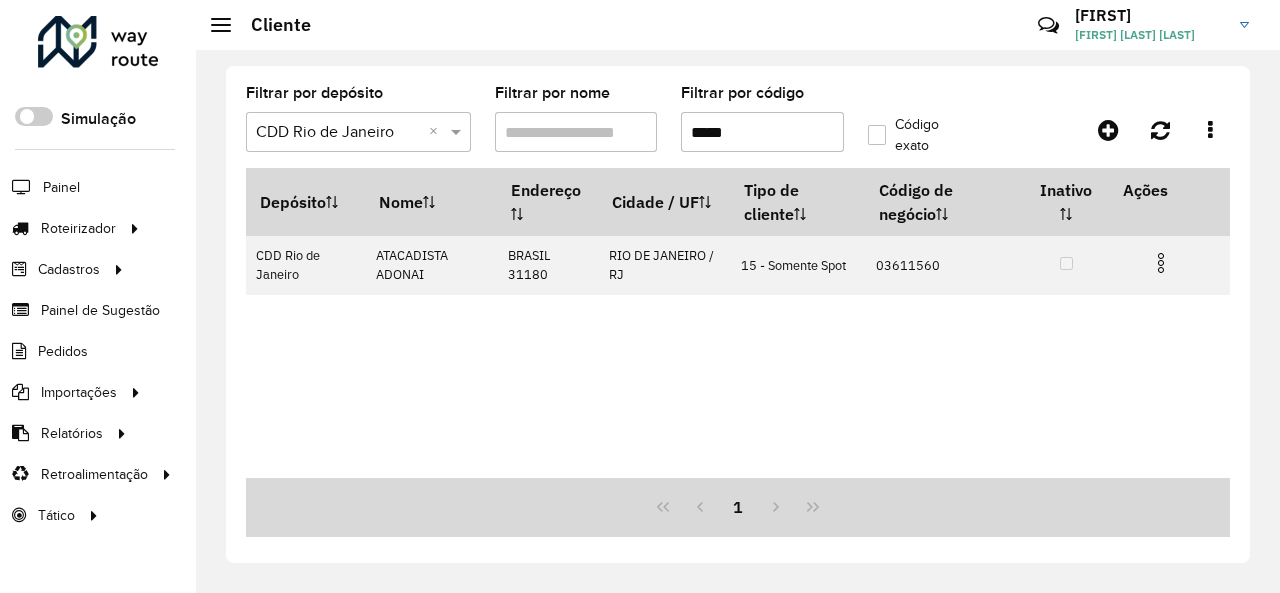 drag, startPoint x: 748, startPoint y: 127, endPoint x: 620, endPoint y: 130, distance: 128.03516 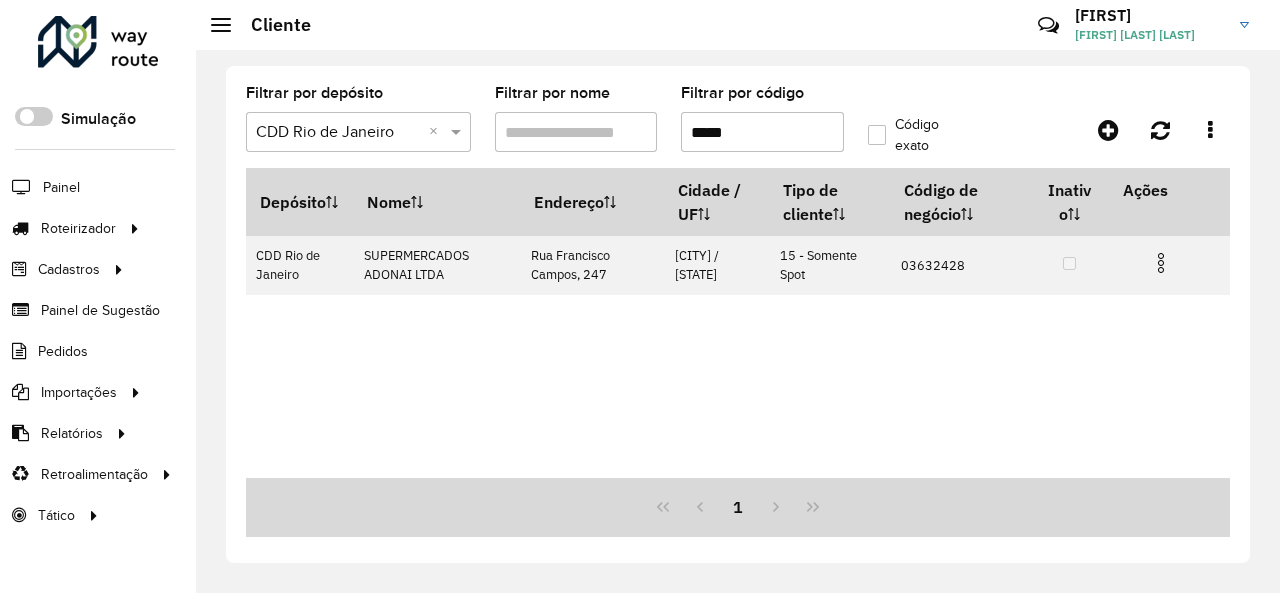 drag, startPoint x: 746, startPoint y: 124, endPoint x: 613, endPoint y: 133, distance: 133.30417 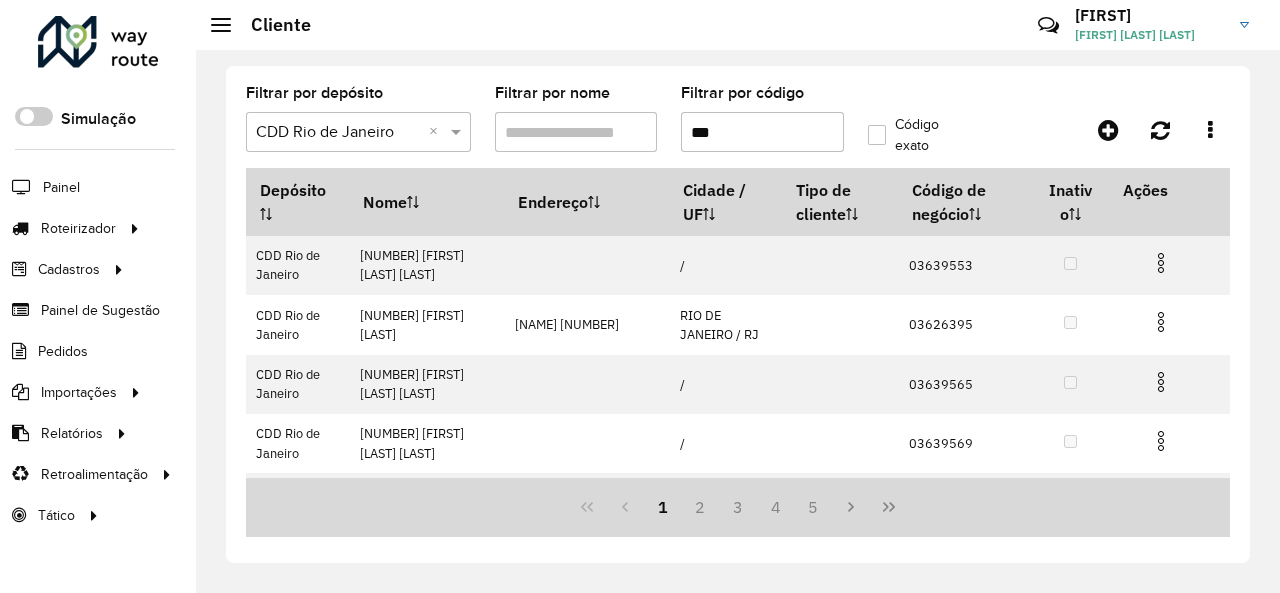 click on "***" at bounding box center [762, 132] 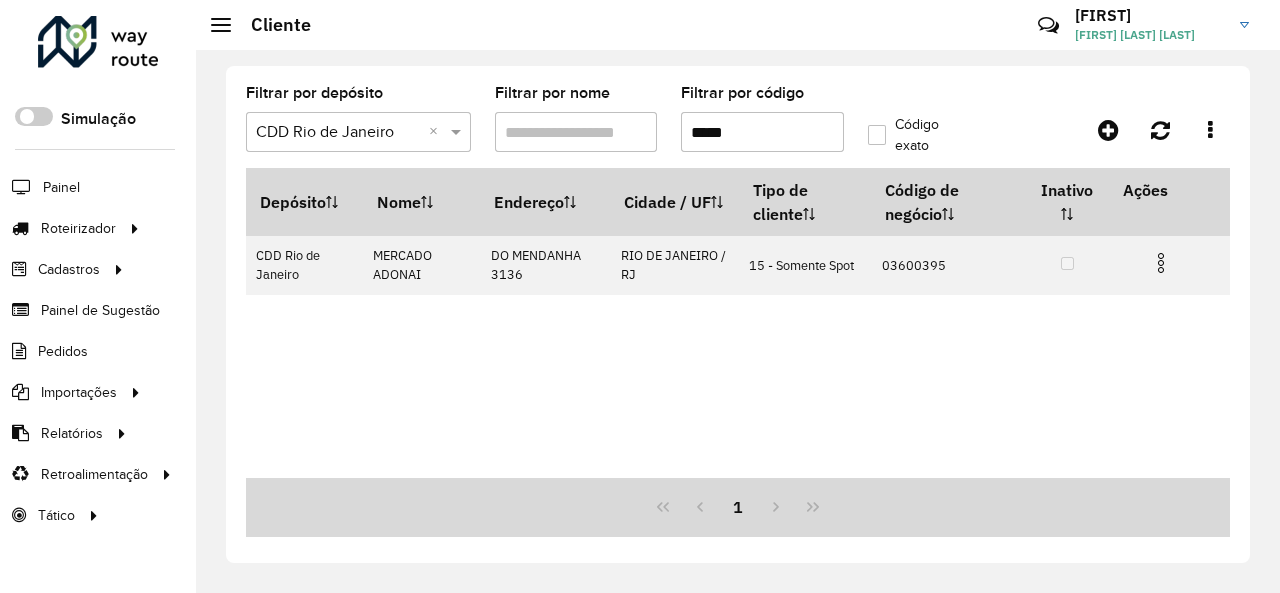 drag, startPoint x: 655, startPoint y: 138, endPoint x: 642, endPoint y: 138, distance: 13 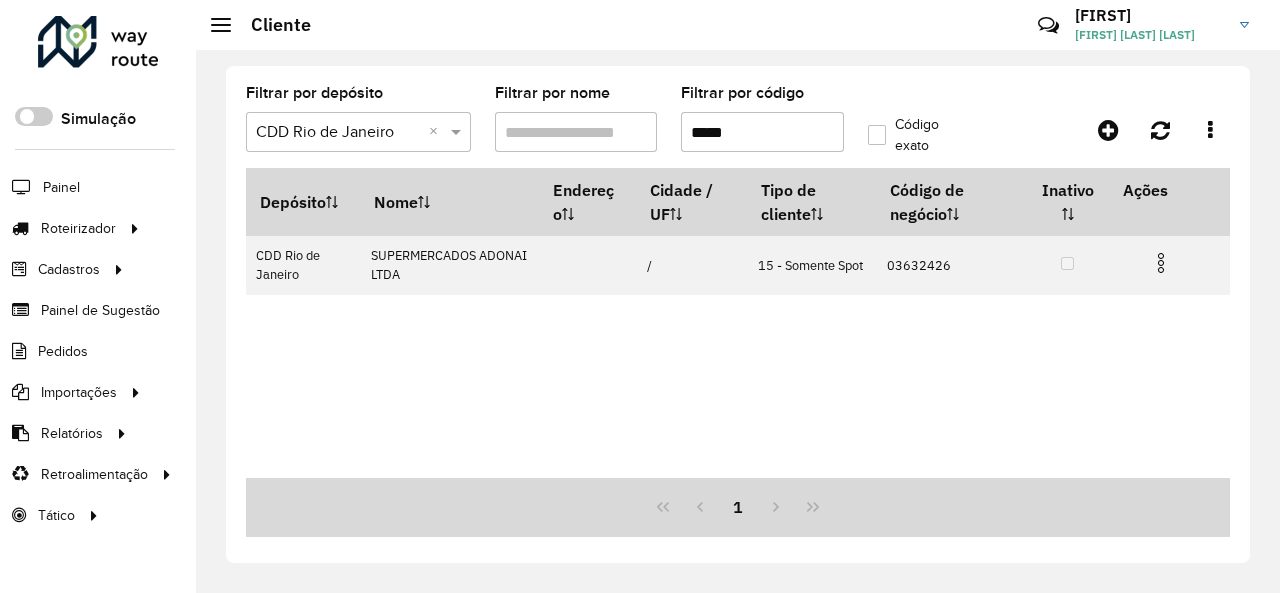 drag, startPoint x: 686, startPoint y: 132, endPoint x: 639, endPoint y: 132, distance: 47 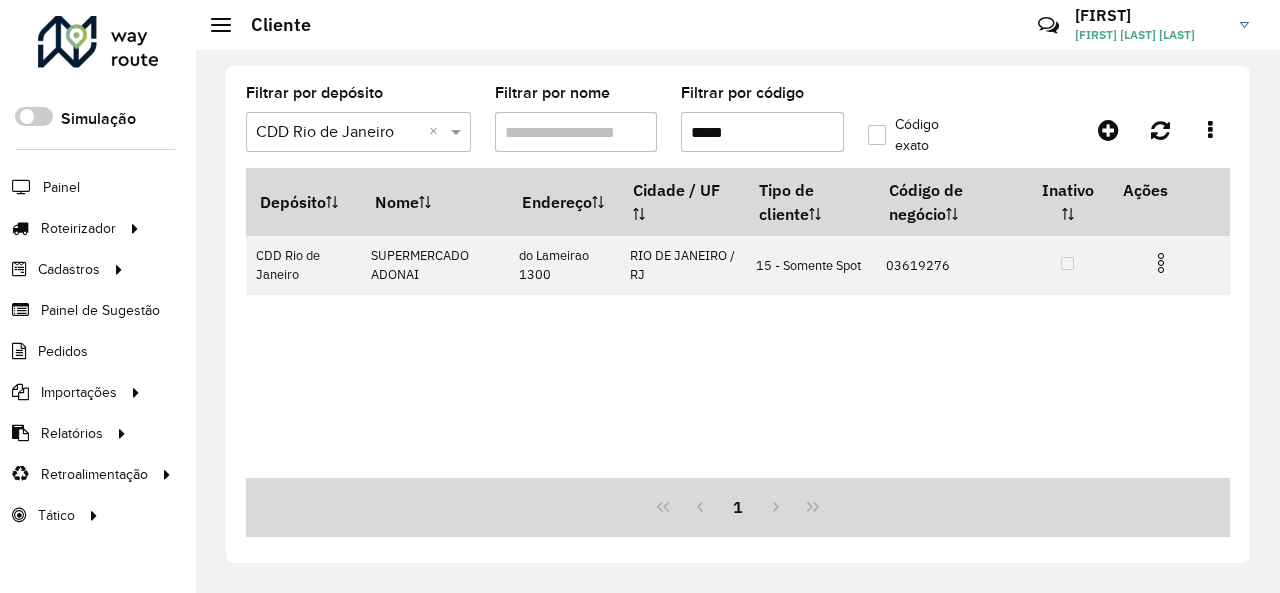 drag, startPoint x: 707, startPoint y: 128, endPoint x: 628, endPoint y: 128, distance: 79 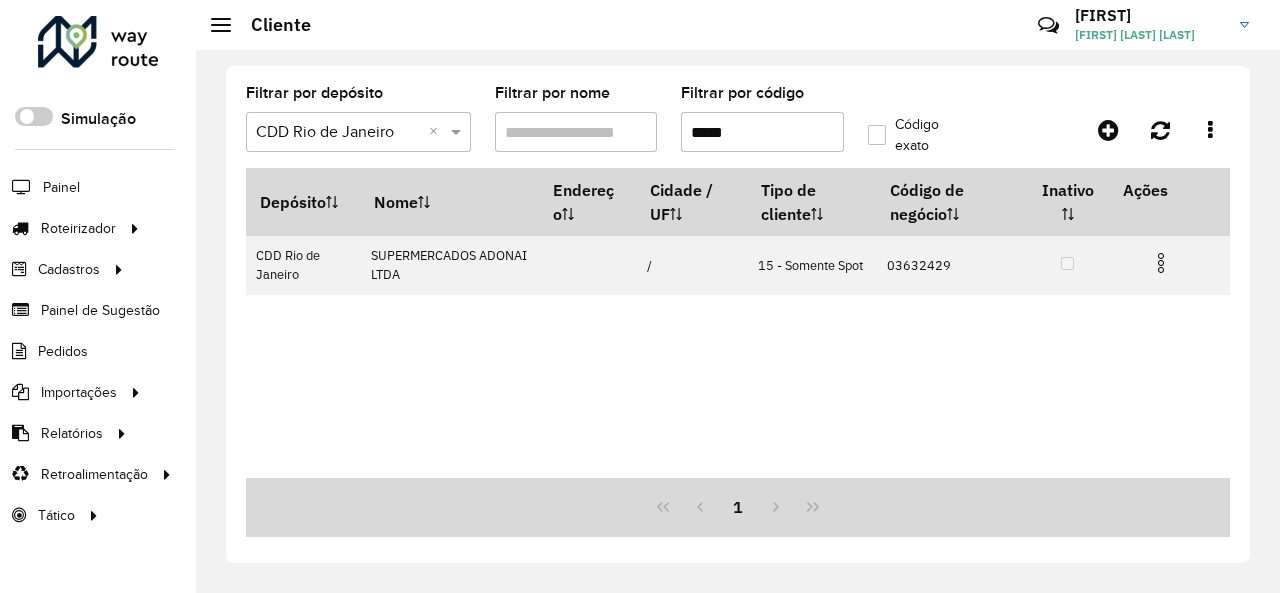 drag, startPoint x: 660, startPoint y: 135, endPoint x: 650, endPoint y: 133, distance: 10.198039 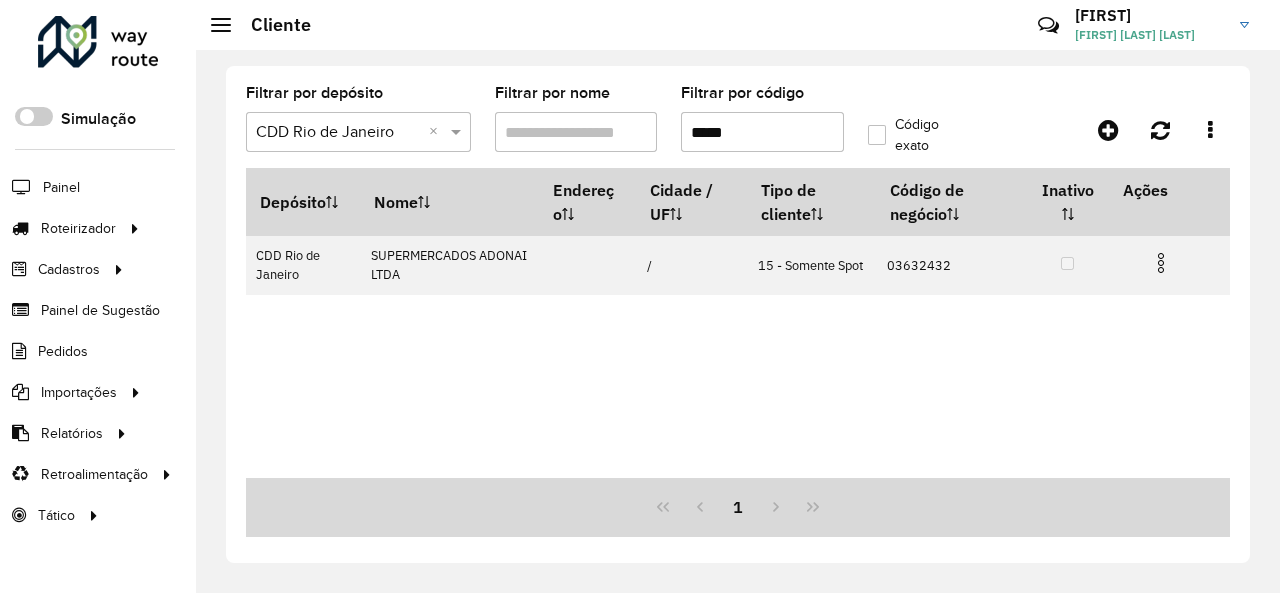 click on "Filtrar por depósito  Selecione um depósito × CDD Rio de Janeiro ×  Filtrar por nome   Filtrar por código  *****  Código exato" 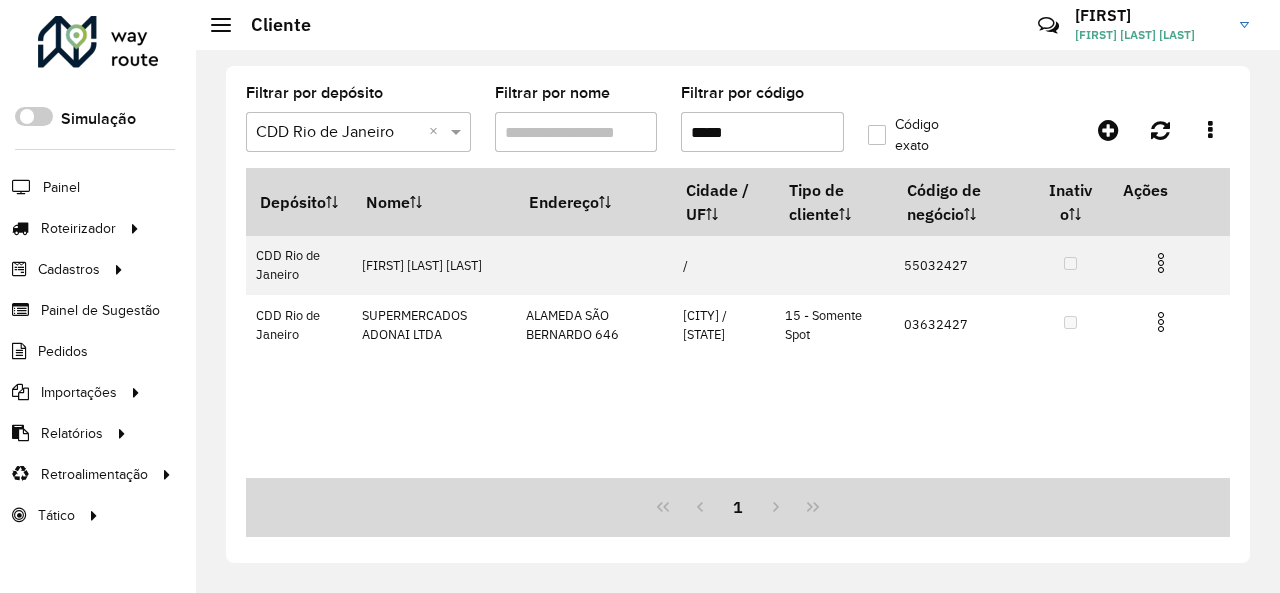 drag, startPoint x: 774, startPoint y: 149, endPoint x: 651, endPoint y: 141, distance: 123.25989 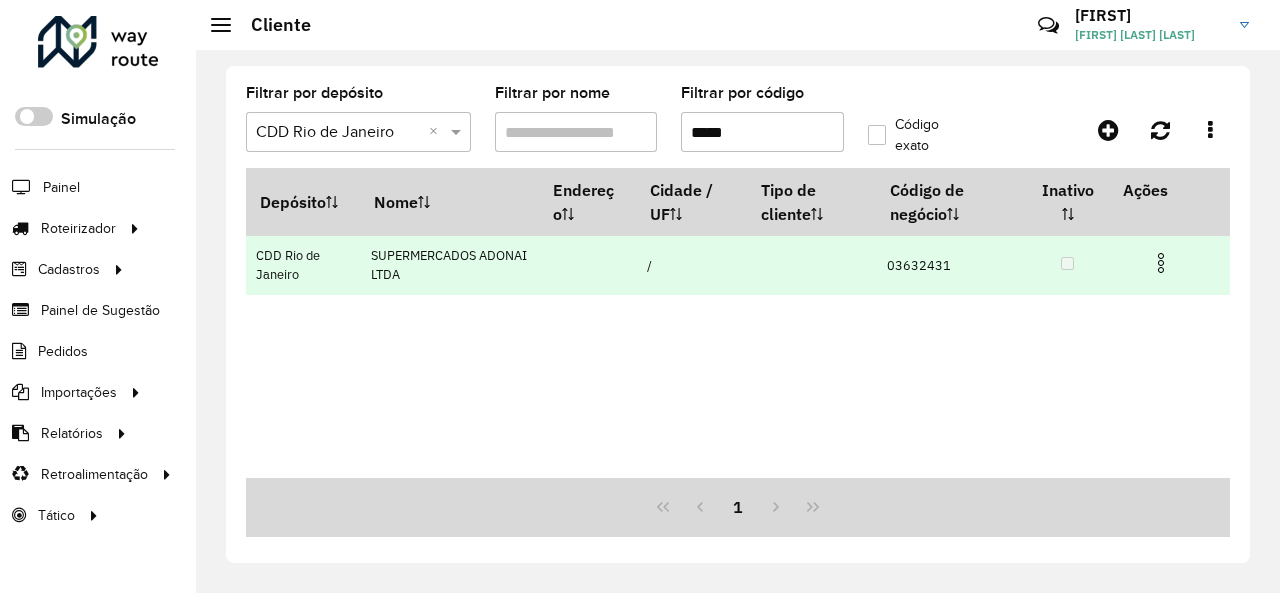 type on "*****" 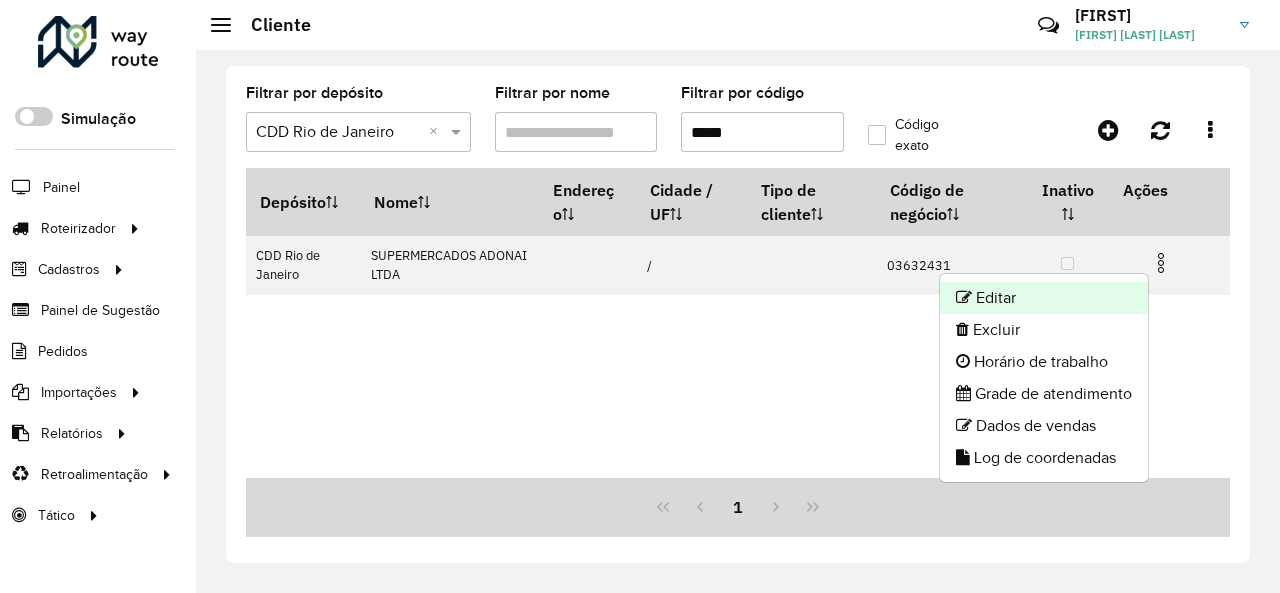 click on "Editar" 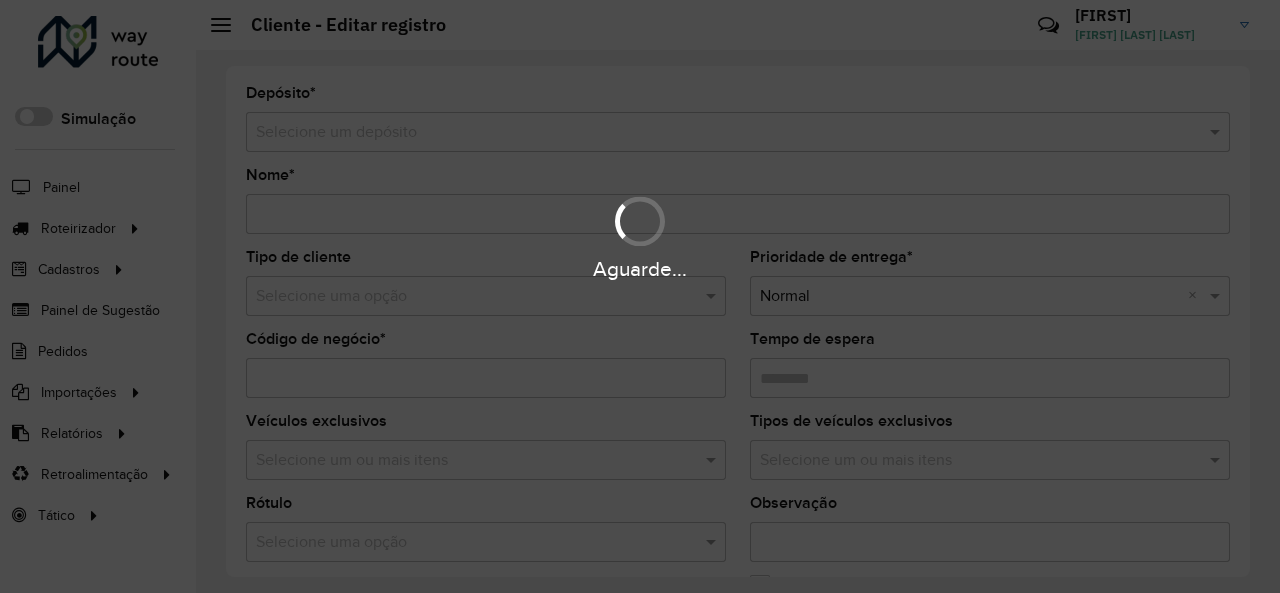 type on "**********" 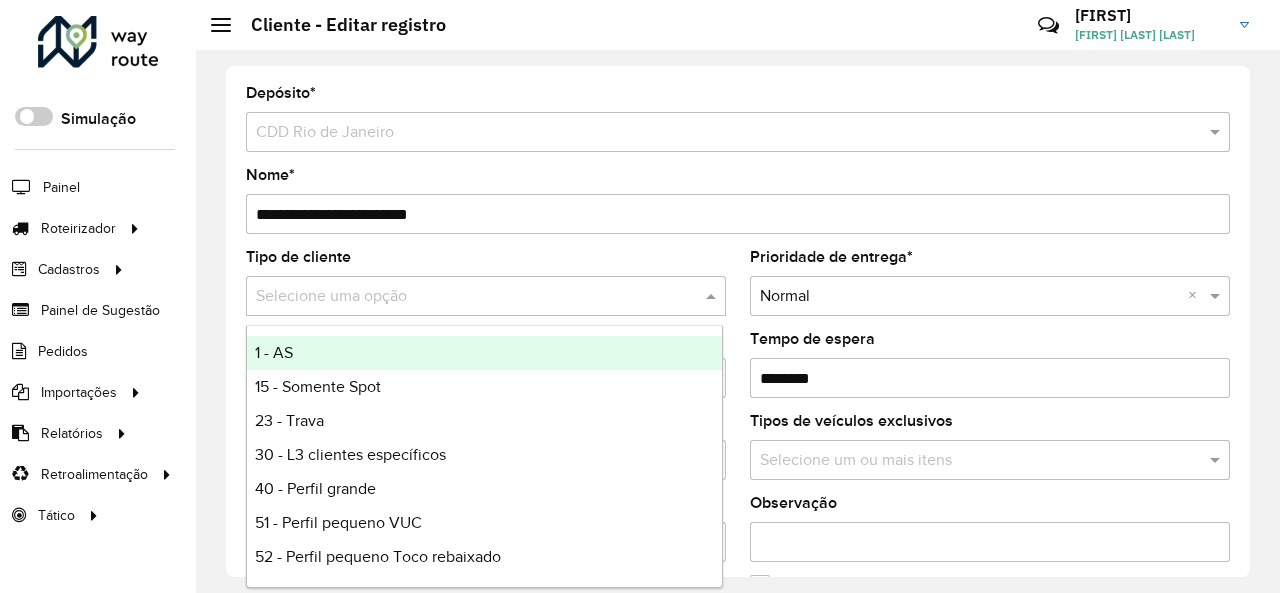 click at bounding box center [466, 297] 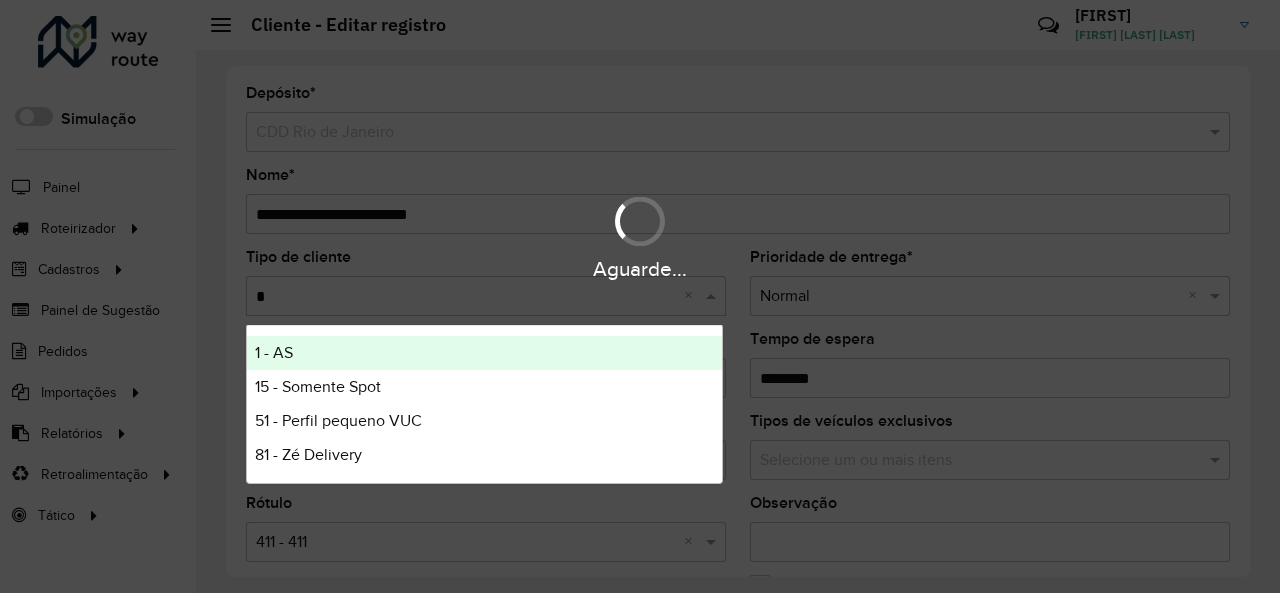 type on "**" 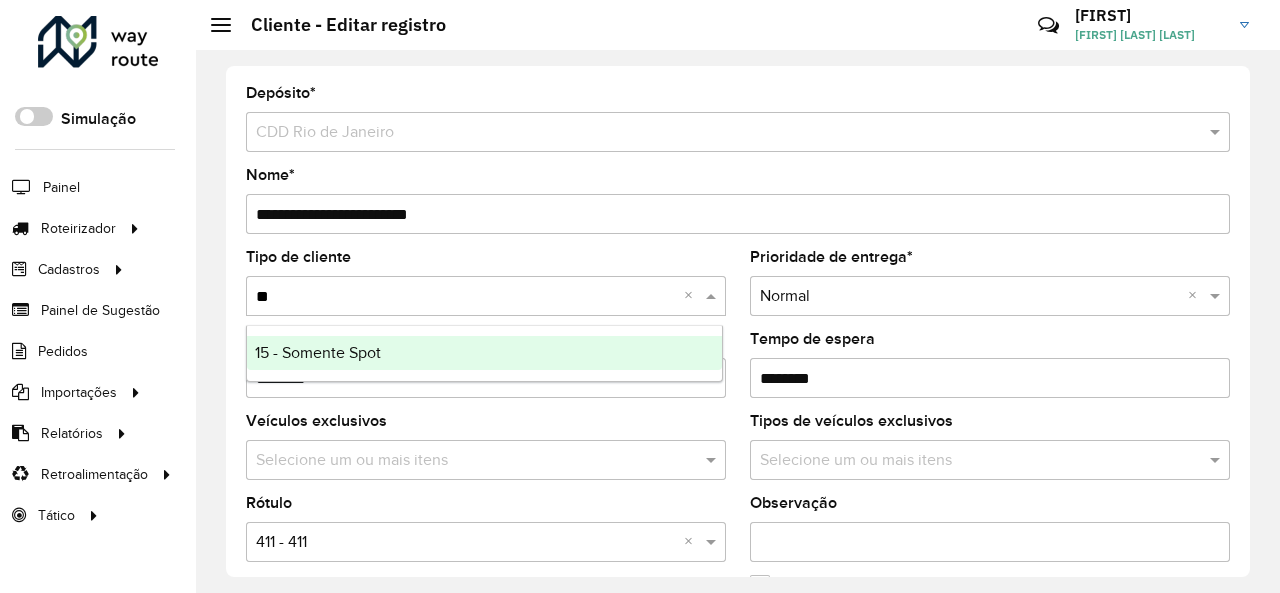 click on "15 - Somente Spot" at bounding box center [484, 353] 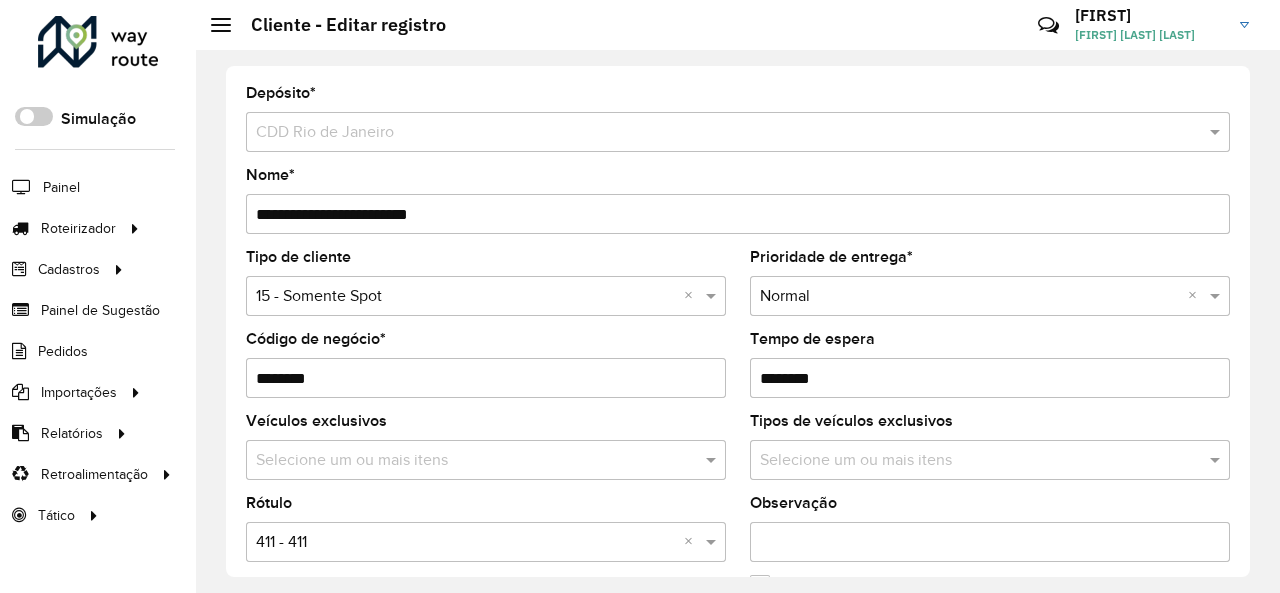click at bounding box center (466, 543) 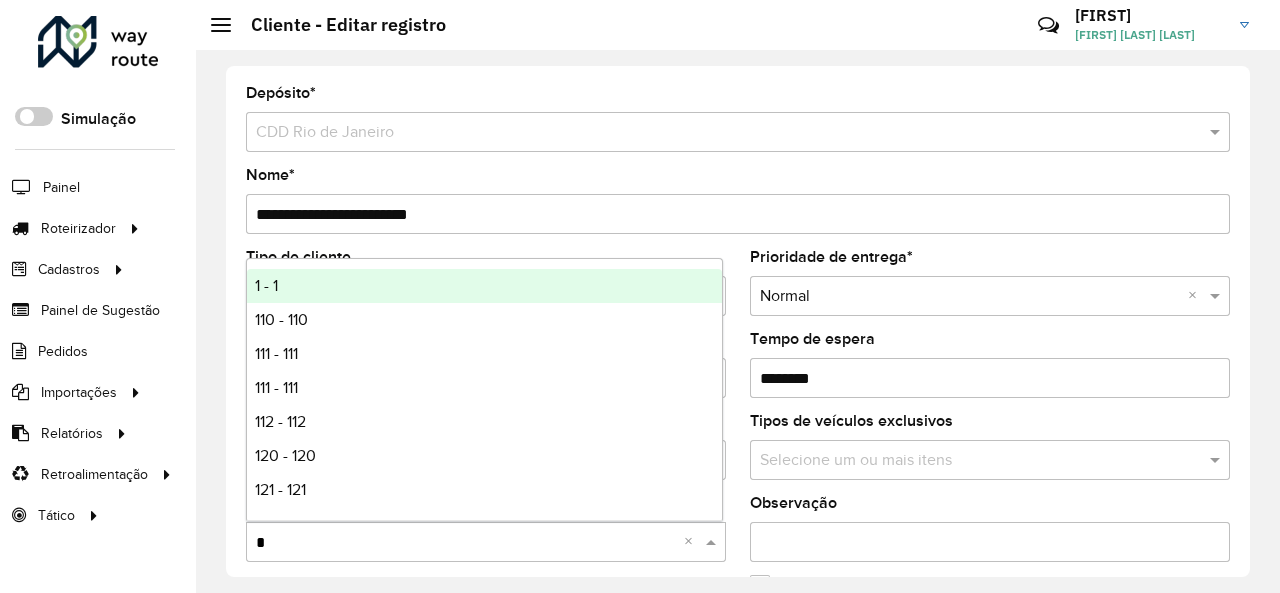 type on "**" 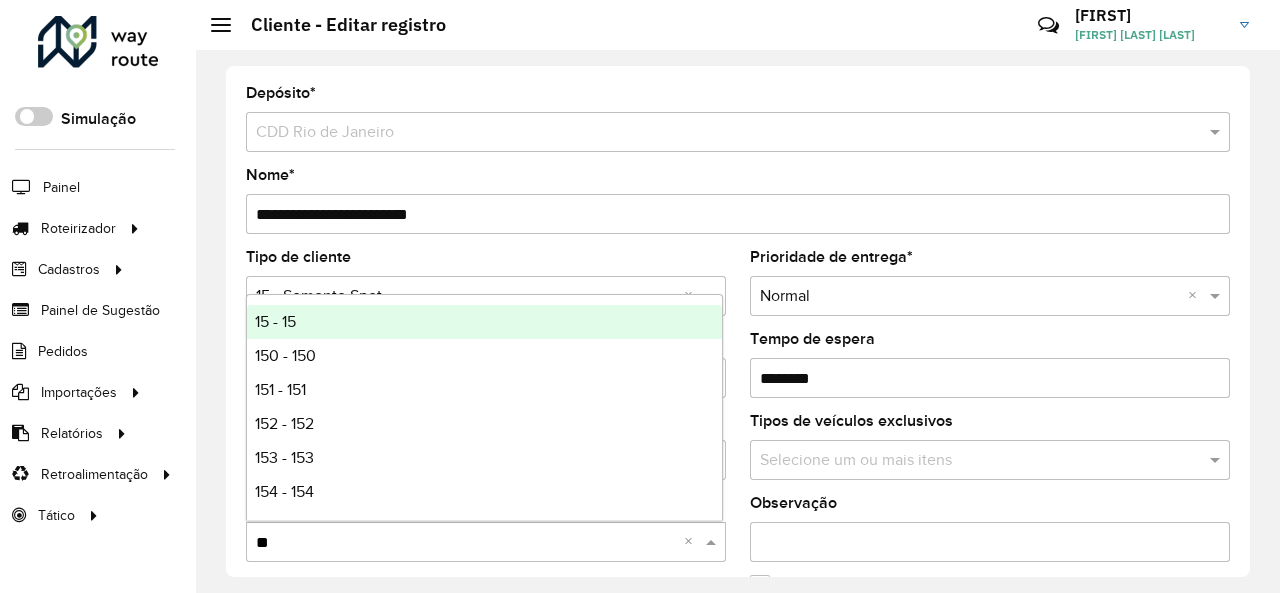 click on "15 - 15" at bounding box center [484, 322] 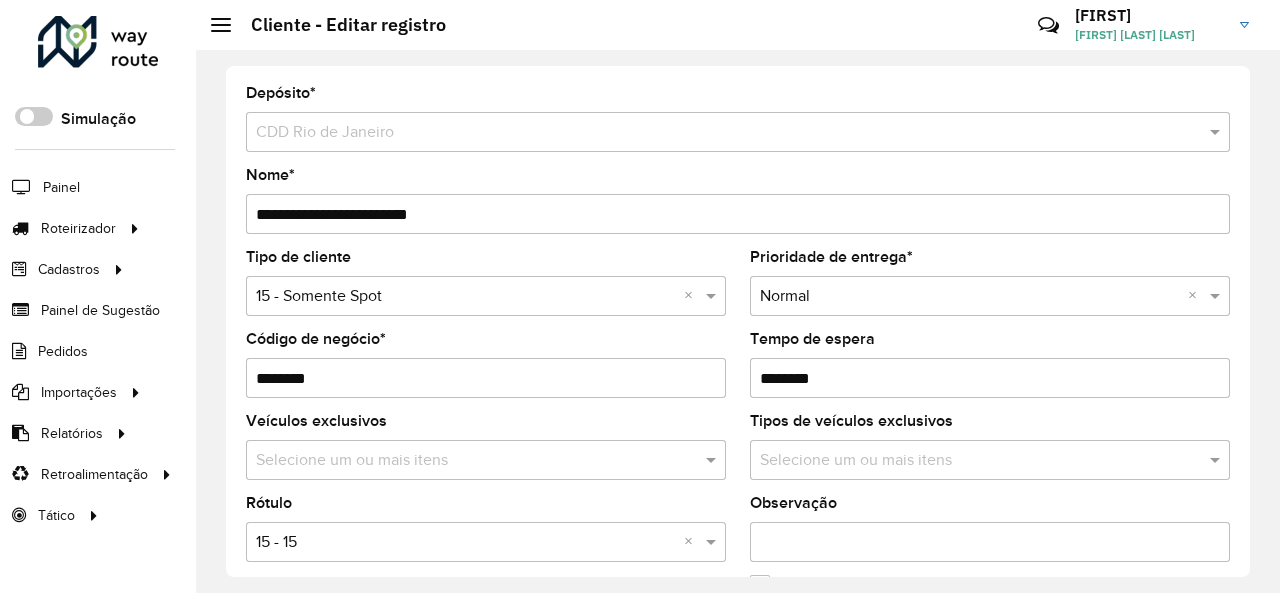 click on "Tipo de cliente  Selecione uma opção × 15 - Somente Spot ×" 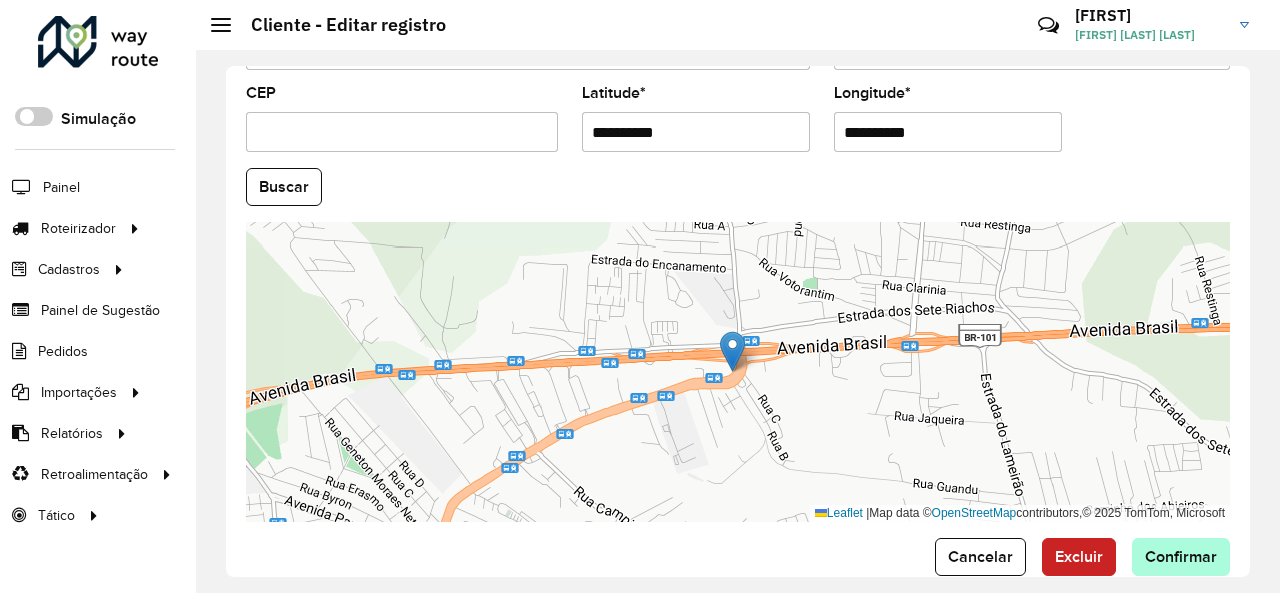 scroll, scrollTop: 890, scrollLeft: 0, axis: vertical 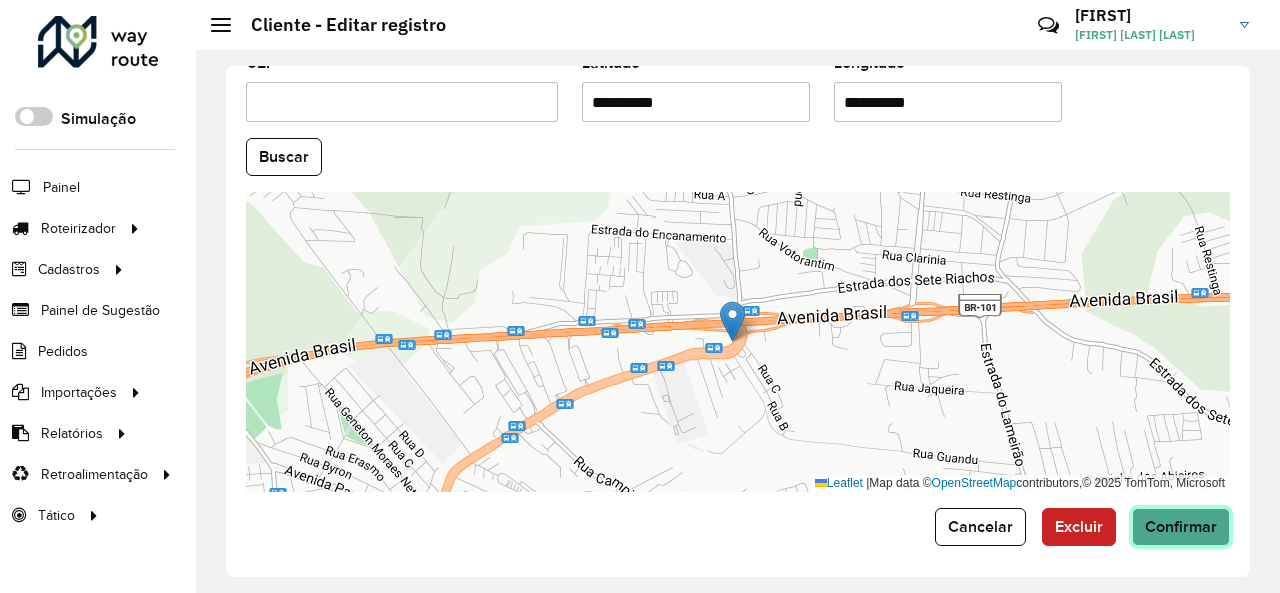click on "Confirmar" 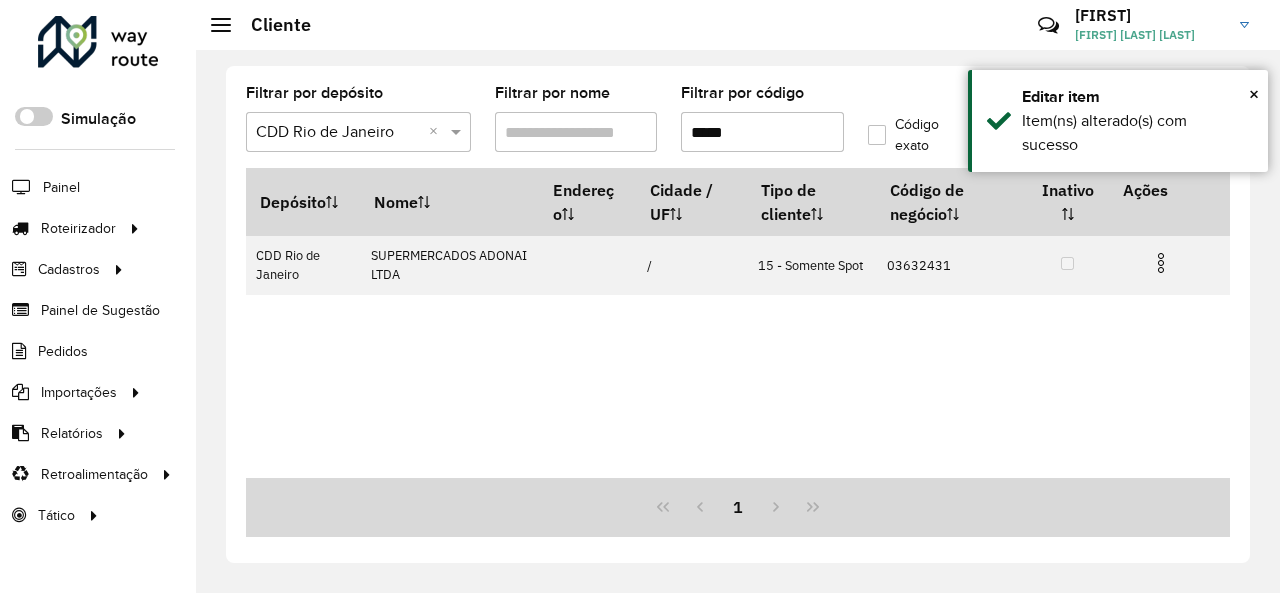 drag, startPoint x: 771, startPoint y: 125, endPoint x: 646, endPoint y: 132, distance: 125.19585 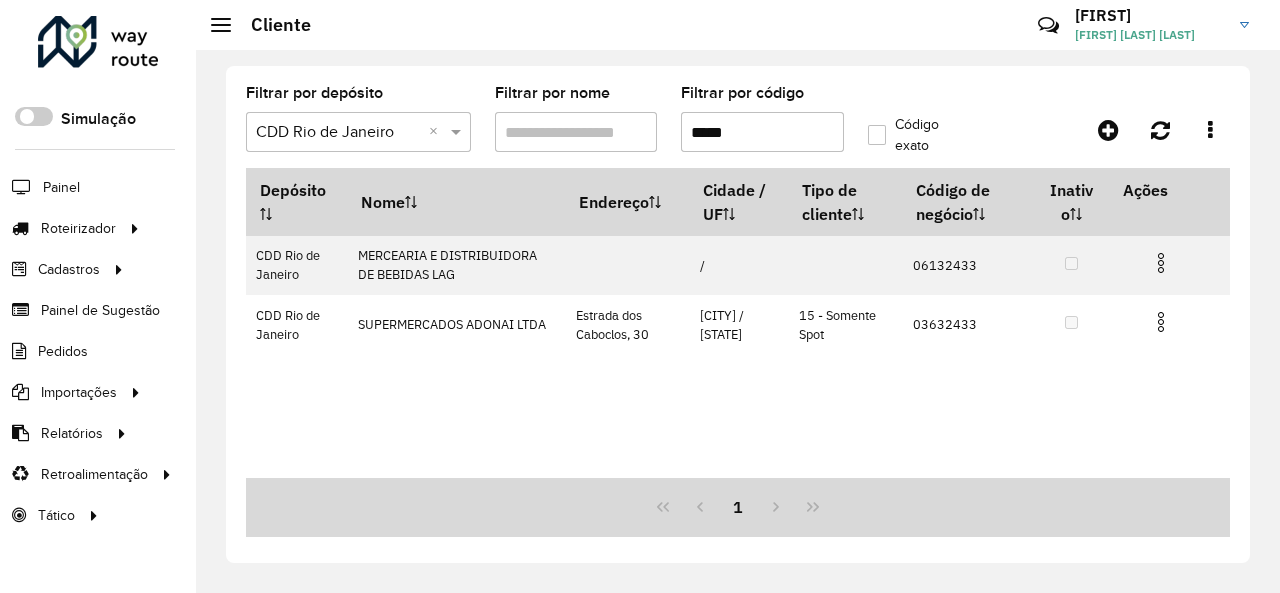drag, startPoint x: 760, startPoint y: 135, endPoint x: 615, endPoint y: 139, distance: 145.05516 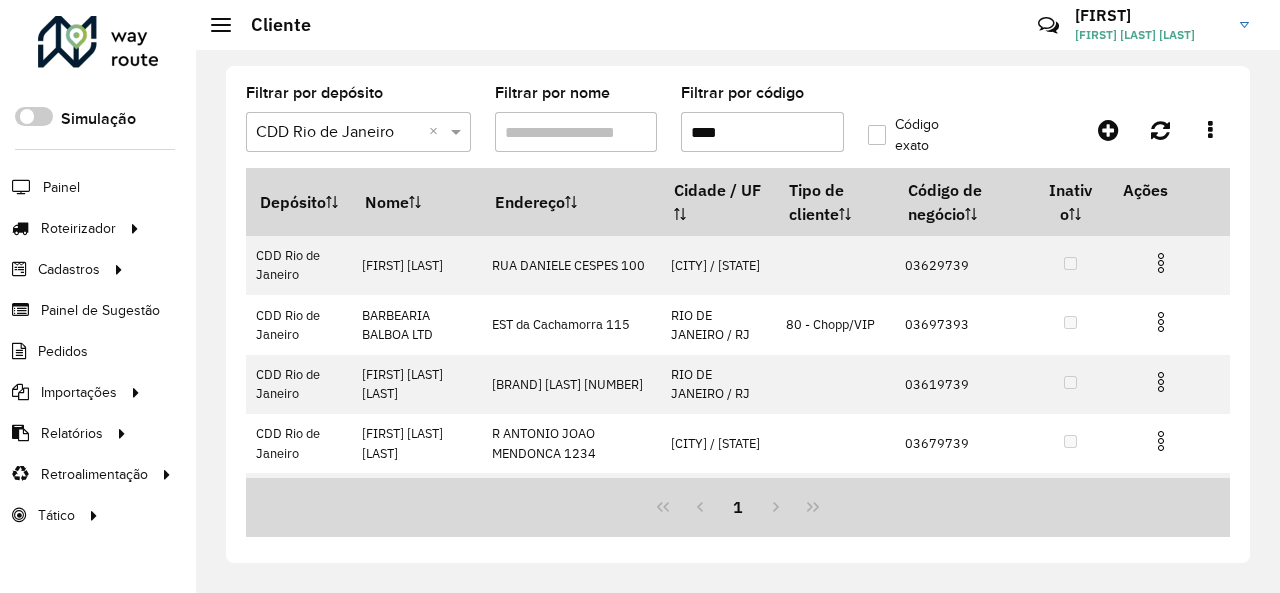 click on "****" at bounding box center (762, 132) 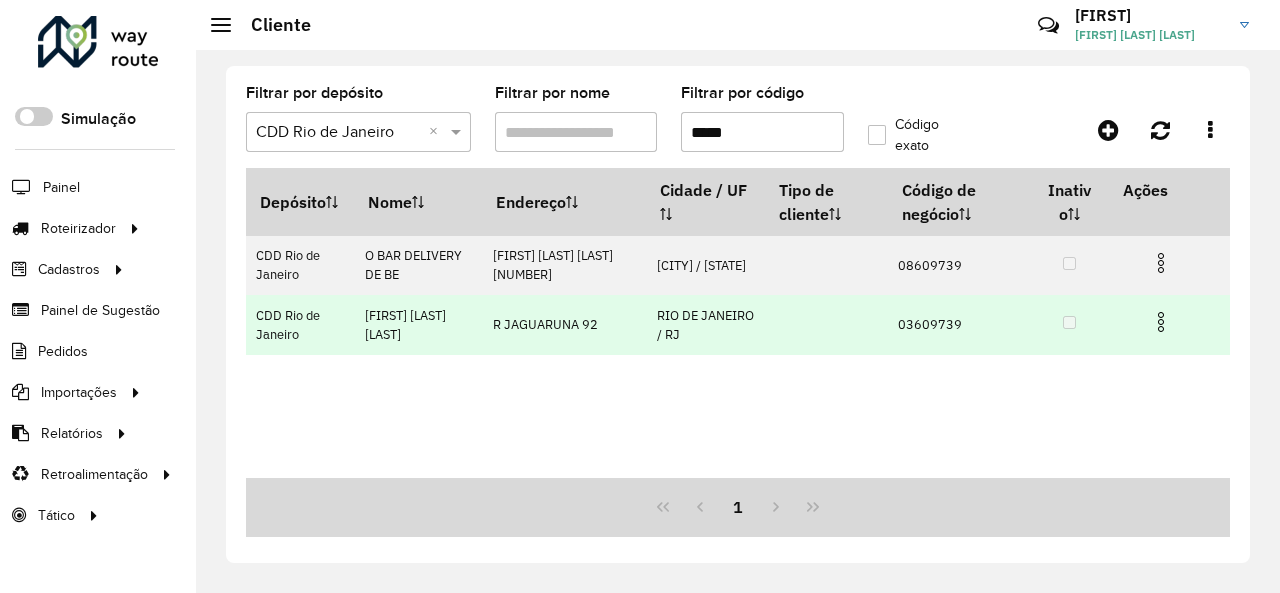 type on "*****" 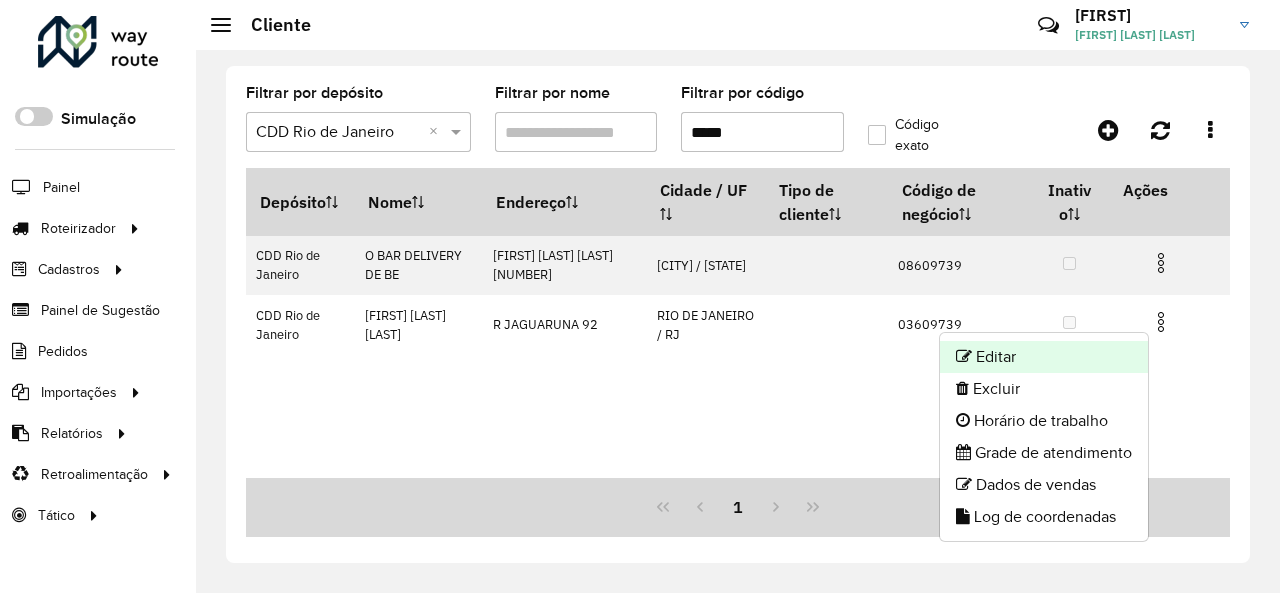 click on "Editar" 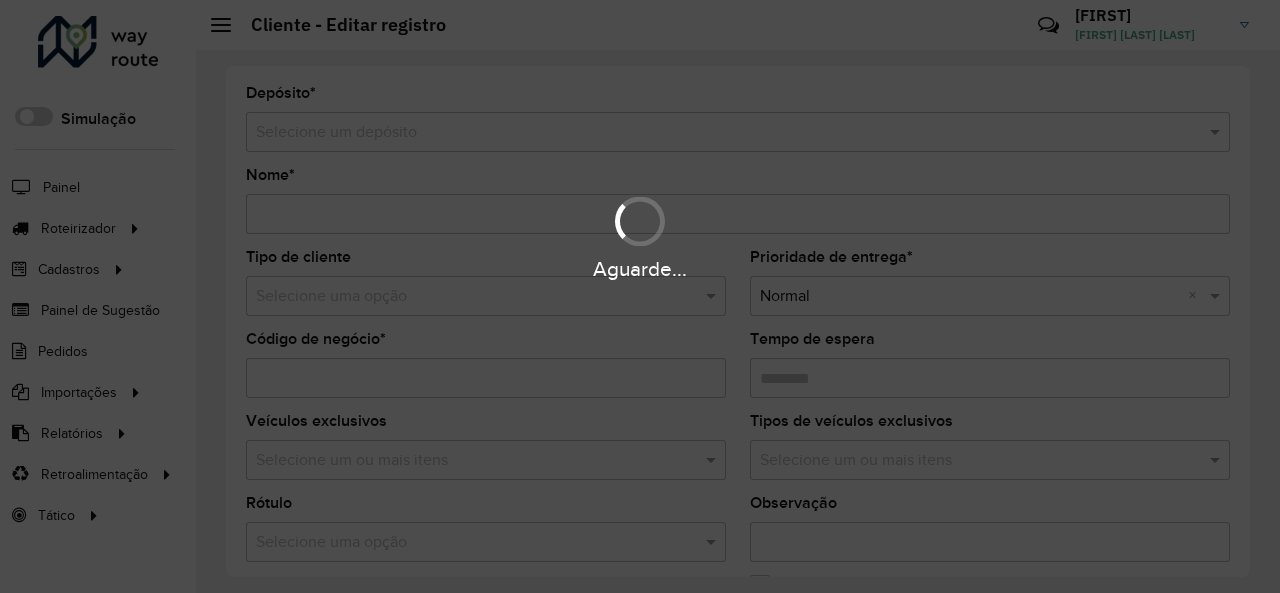 type on "**********" 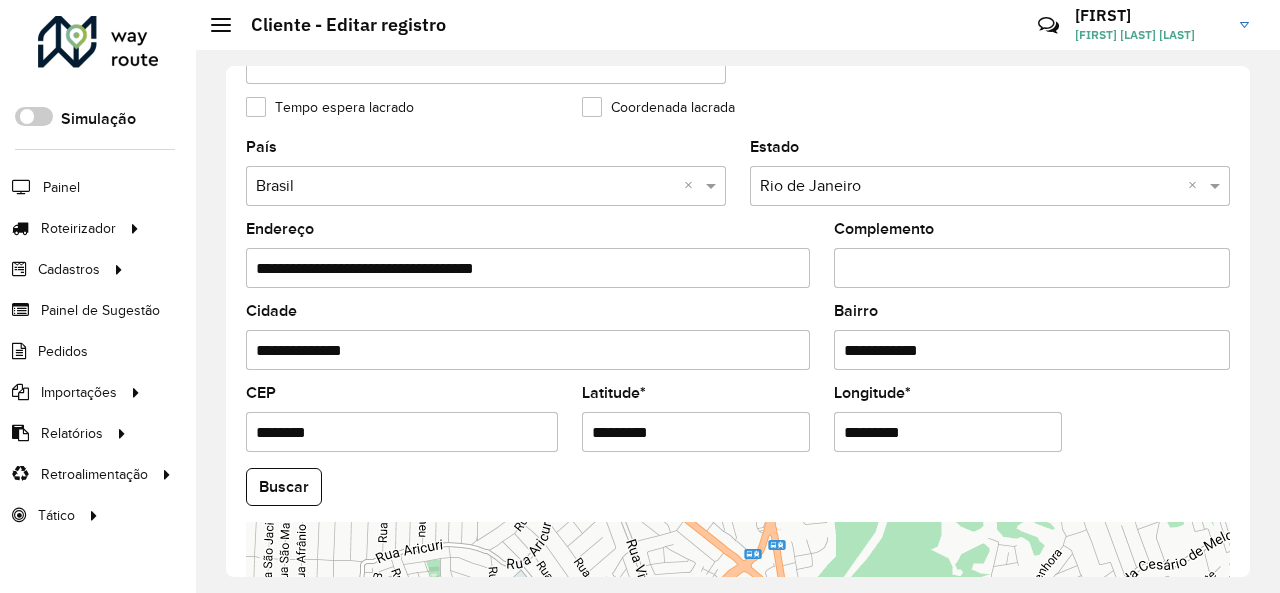 scroll, scrollTop: 800, scrollLeft: 0, axis: vertical 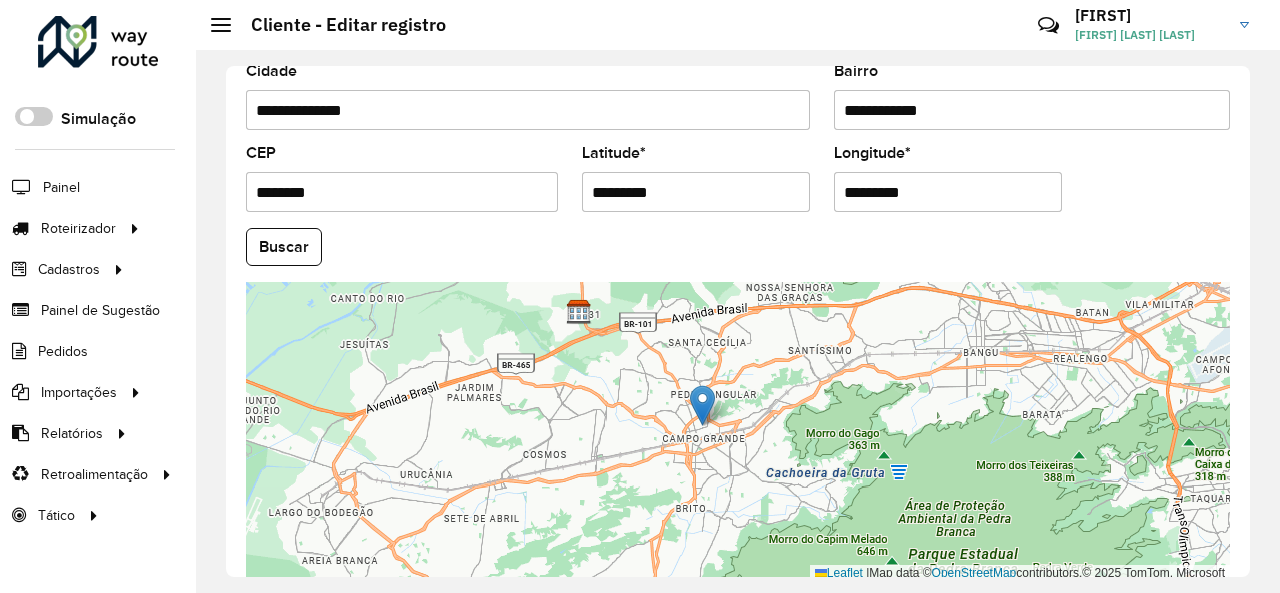 click on "Leaflet   |  Map data ©  OpenStreetMap  contributors,© 2025 TomTom, Microsoft" 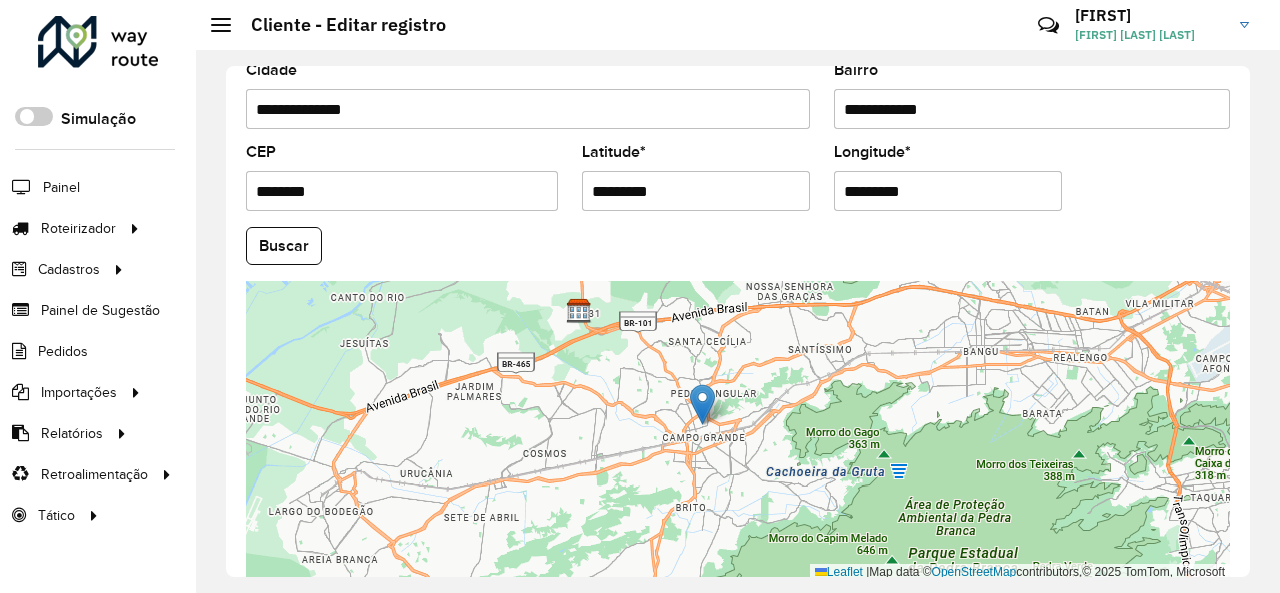 scroll, scrollTop: 890, scrollLeft: 0, axis: vertical 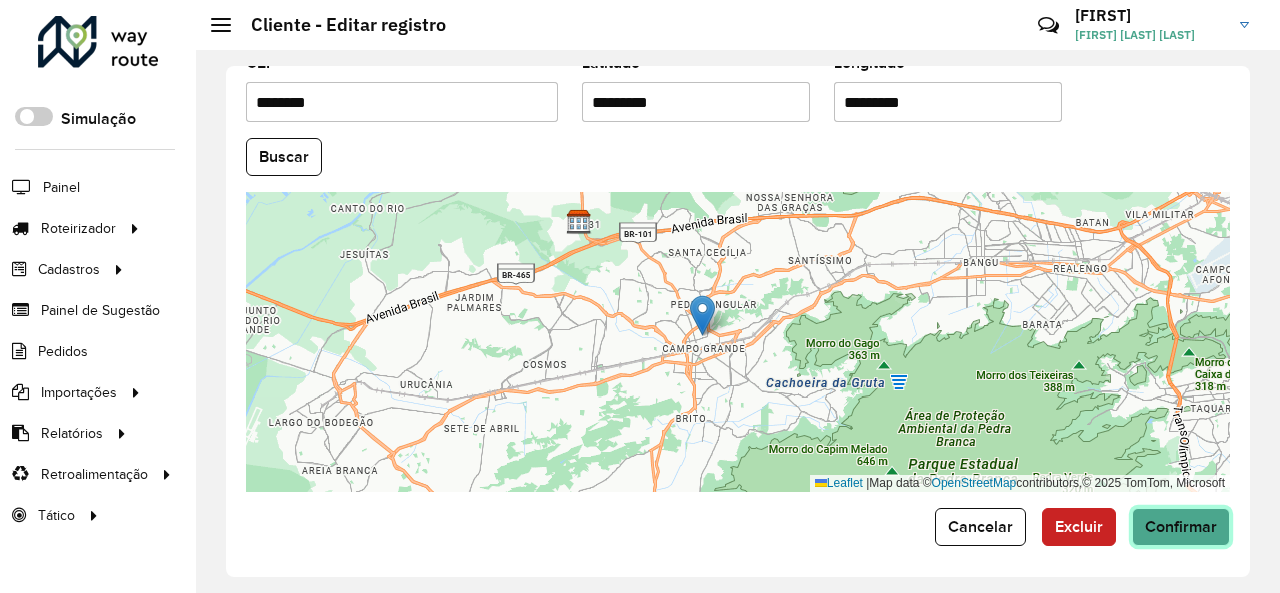 click on "Confirmar" 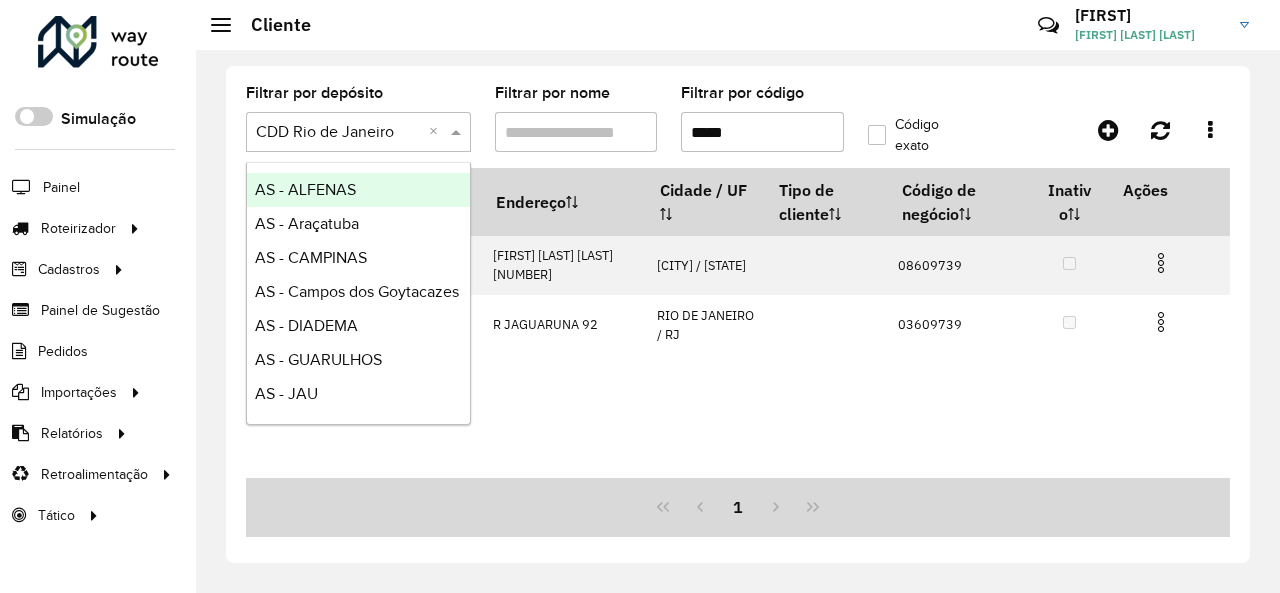 click at bounding box center (458, 132) 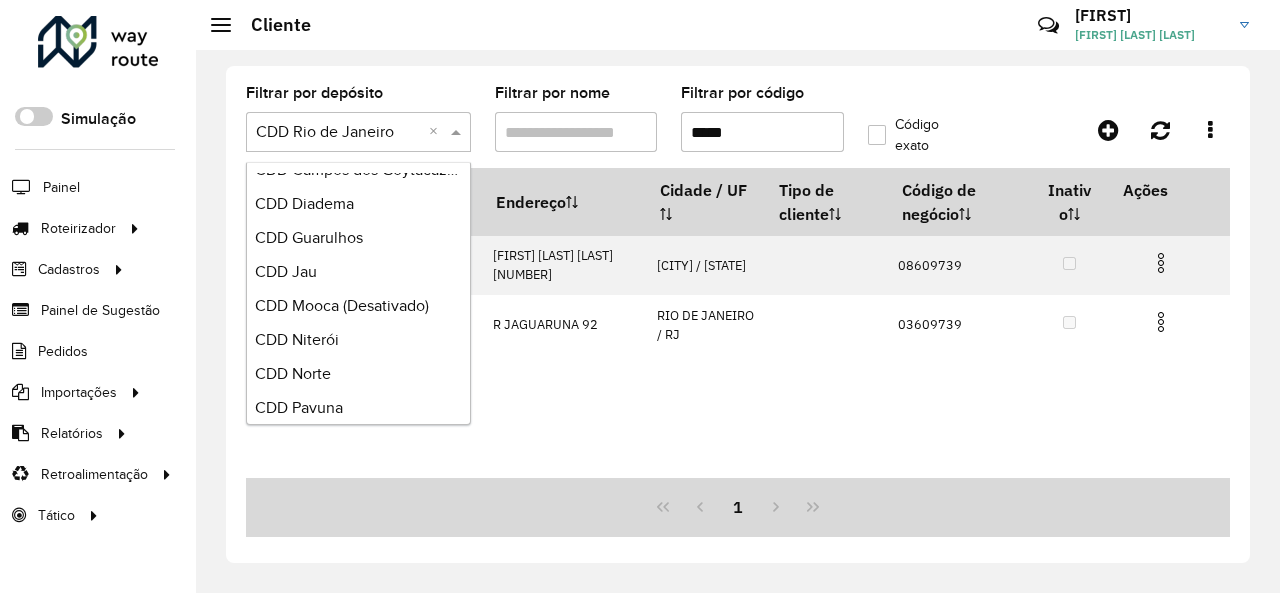scroll, scrollTop: 1086, scrollLeft: 0, axis: vertical 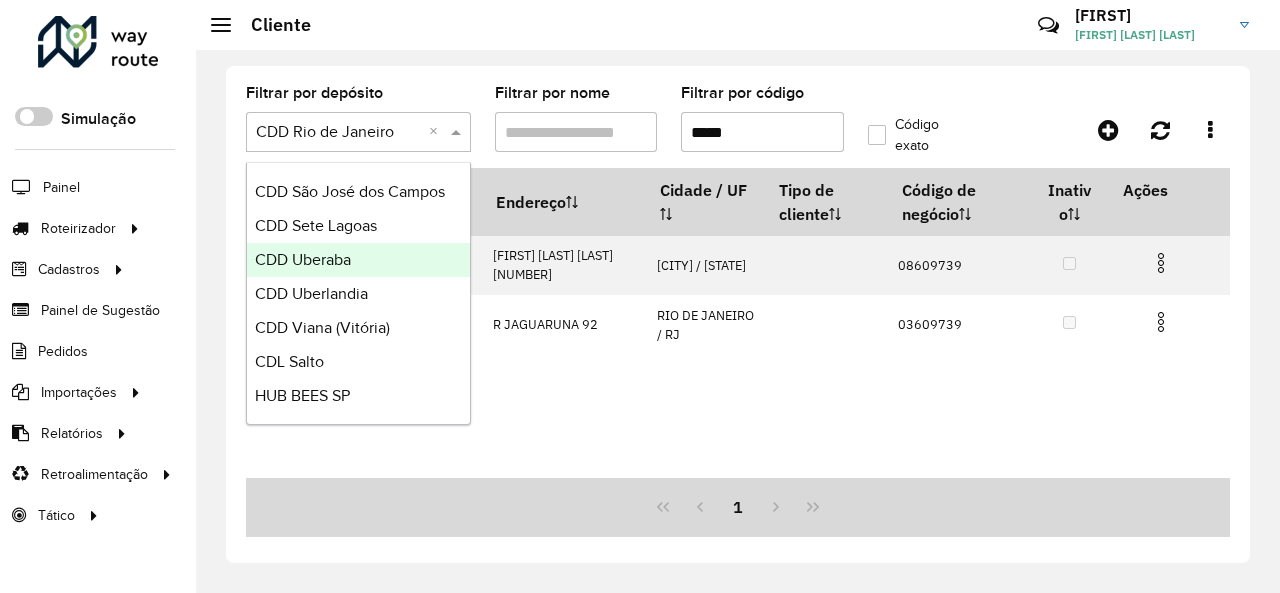 click on "CDD Uberaba" at bounding box center [358, 260] 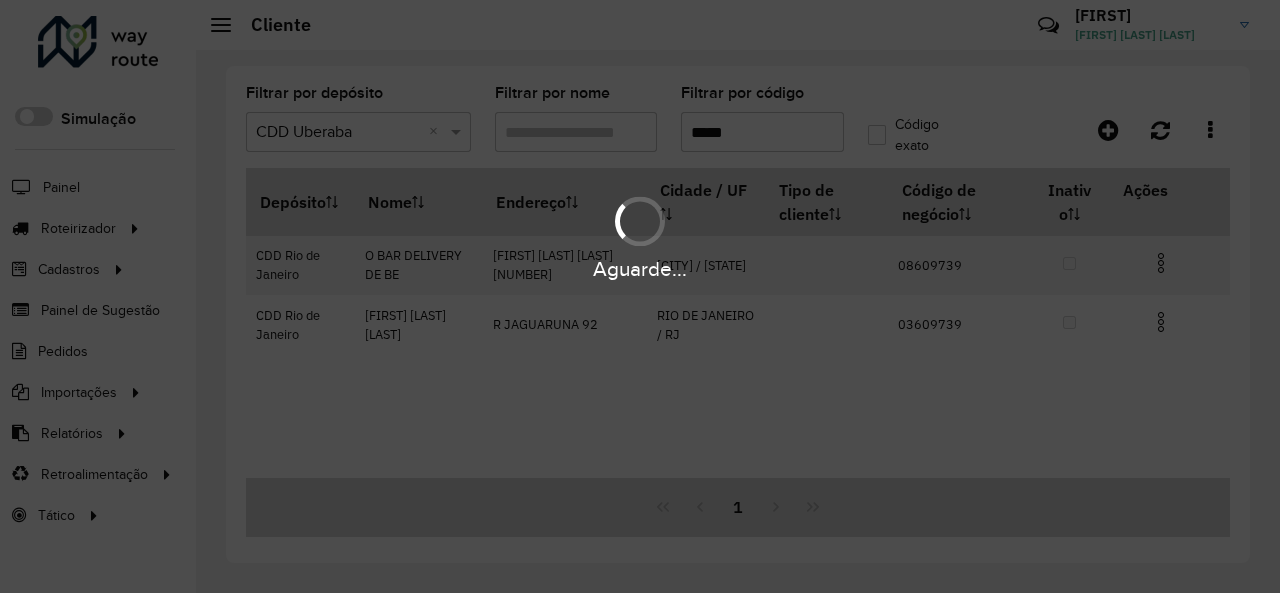 click on "Aguarde...  Pop-up bloqueado!  Seu navegador bloqueou automáticamente a abertura de uma nova janela.   Acesse as configurações e adicione o endereço do sistema a lista de permissão.   Fechar  Roteirizador AmbevTech Simulação Painel Roteirizador Entregas Vendas Cadastros Checkpoint Cliente Condição de pagamento Consulta de setores Depósito Disponibilidade de veículos Fator tipo de produto Grupo Rota Fator Tipo Produto Grupo de Depósito Grupo de rotas exclusiva Grupo de setores Layout integração Modelo Motorista Multi Depósito Painel de sugestão Parada Pedágio Ponto de apoio Ponto de apoio FAD Prioridade pedido Produto Restrição de Atendimento Planner Rodízio de placa Rota exclusiva FAD Rótulo Setor Setor Planner Tempo de parada de refeição Tipo de cliente Tipo de jornada Tipo de produto Tipo de veículo Transportadora Veículo Painel de Sugestão Pedidos Importações Clientes Fator tipo produto Grade de atendimento Janela de atendimento Localização Pedidos Tempo de espera Veículos" at bounding box center (640, 296) 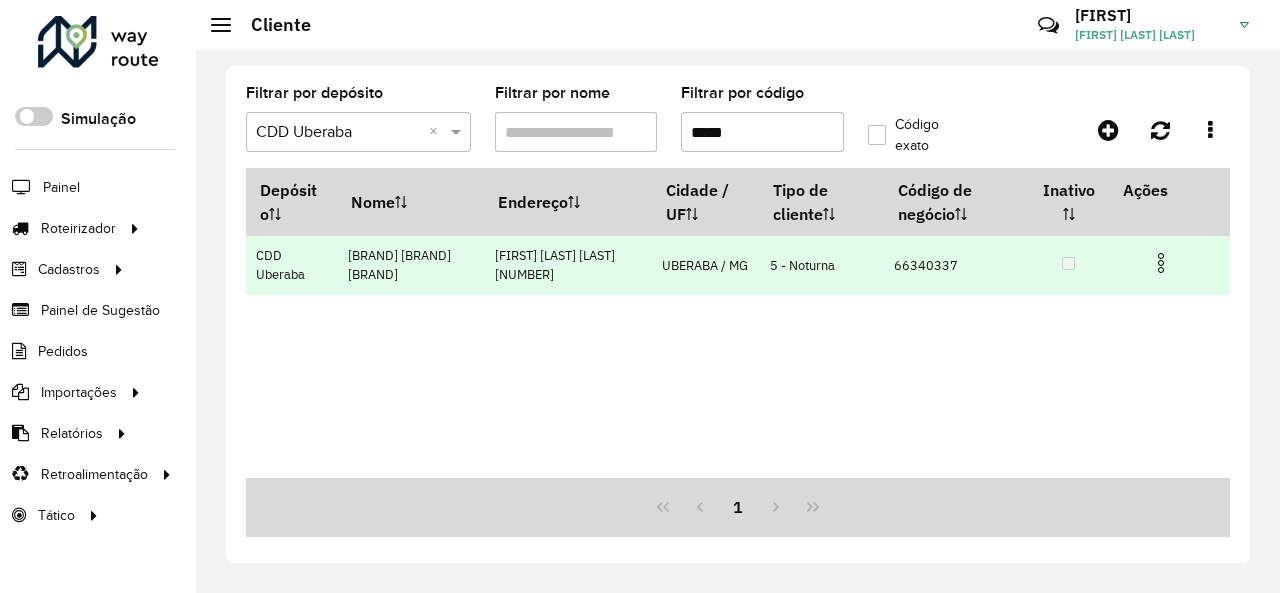 type on "*****" 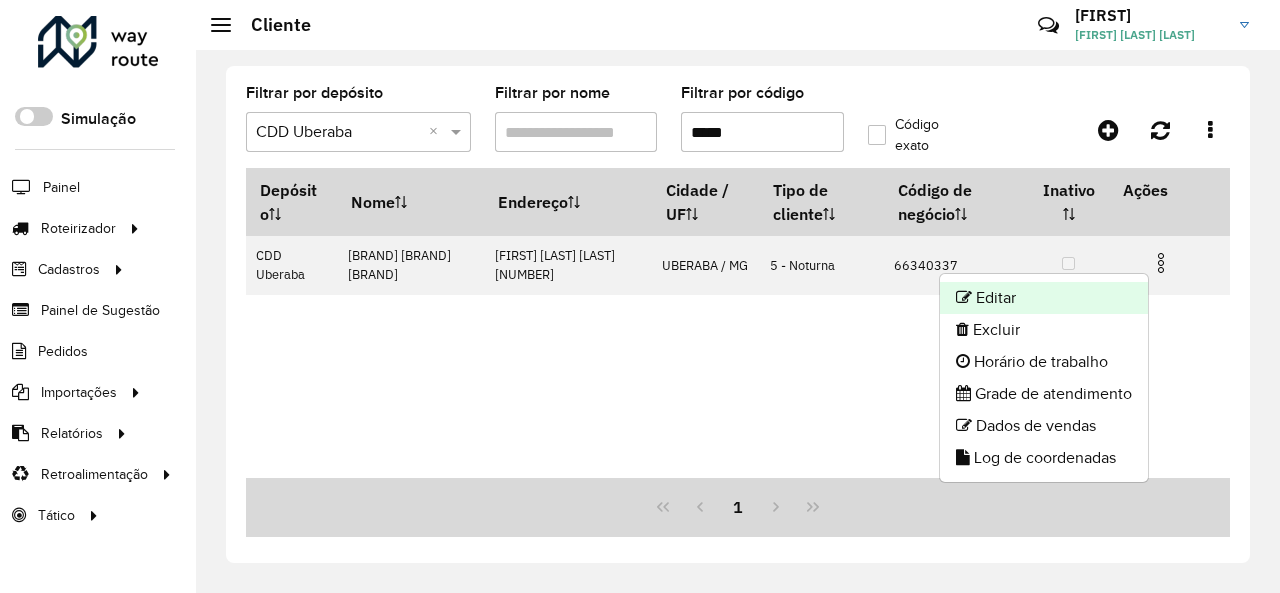 click on "Editar" 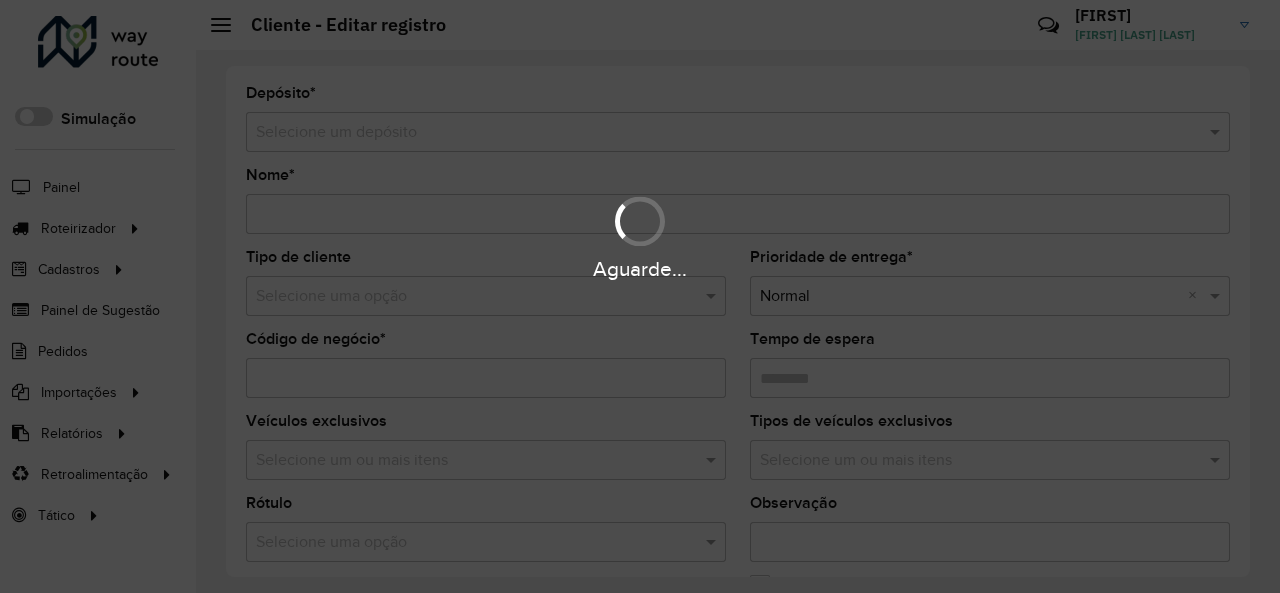 type on "**********" 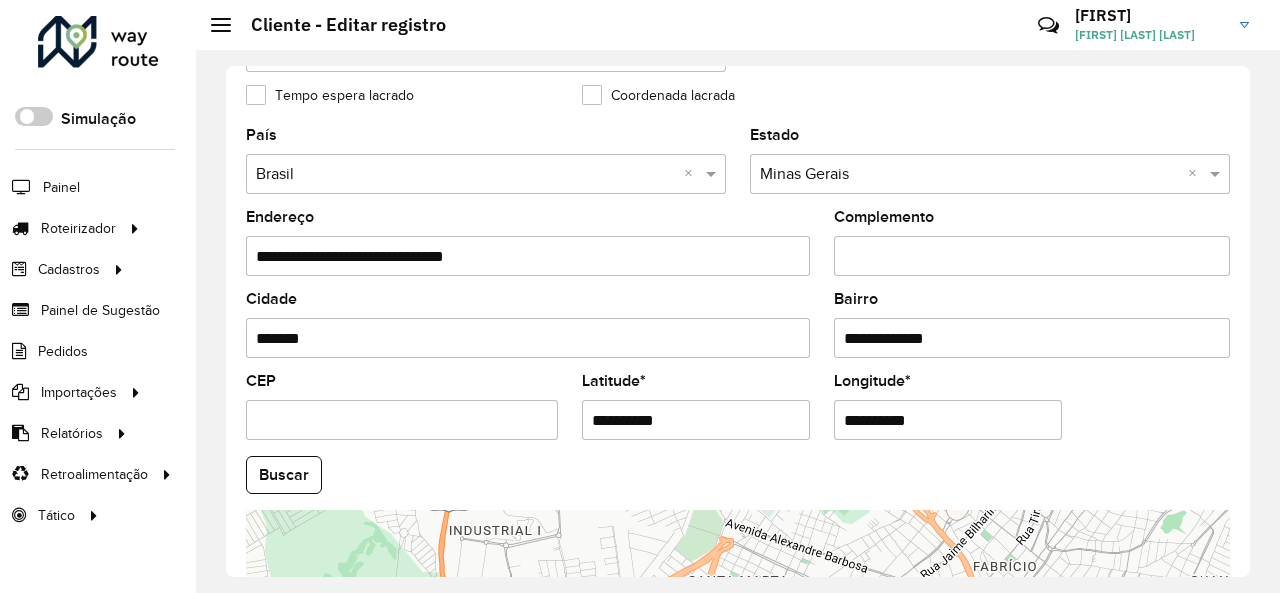 scroll, scrollTop: 390, scrollLeft: 0, axis: vertical 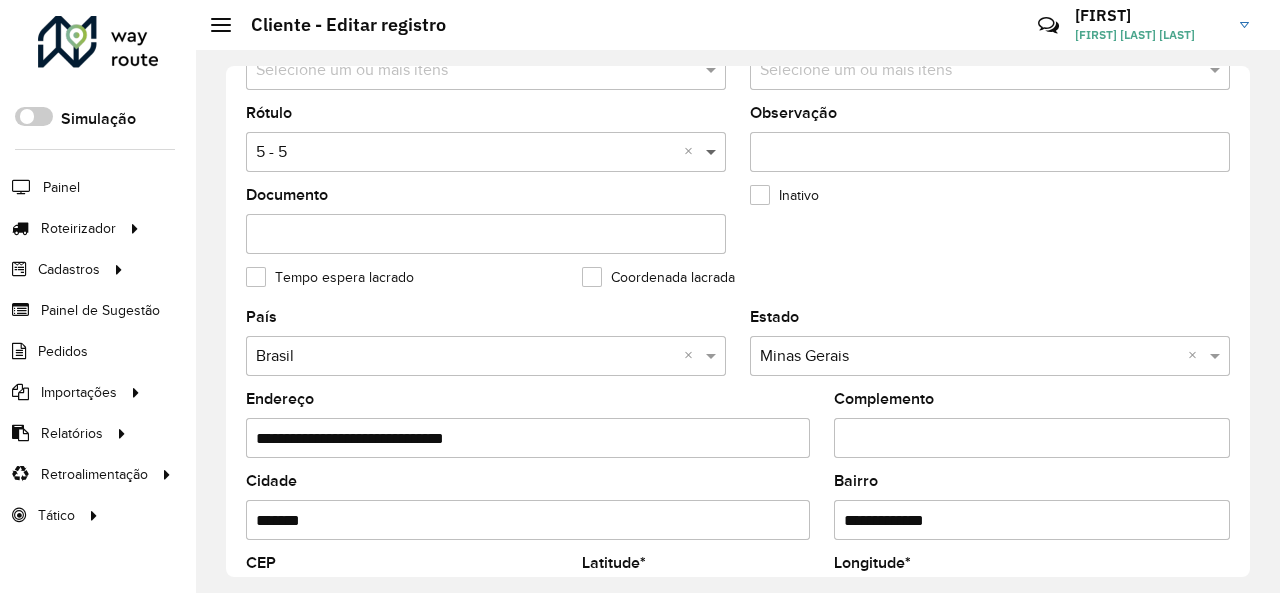 click at bounding box center (713, 152) 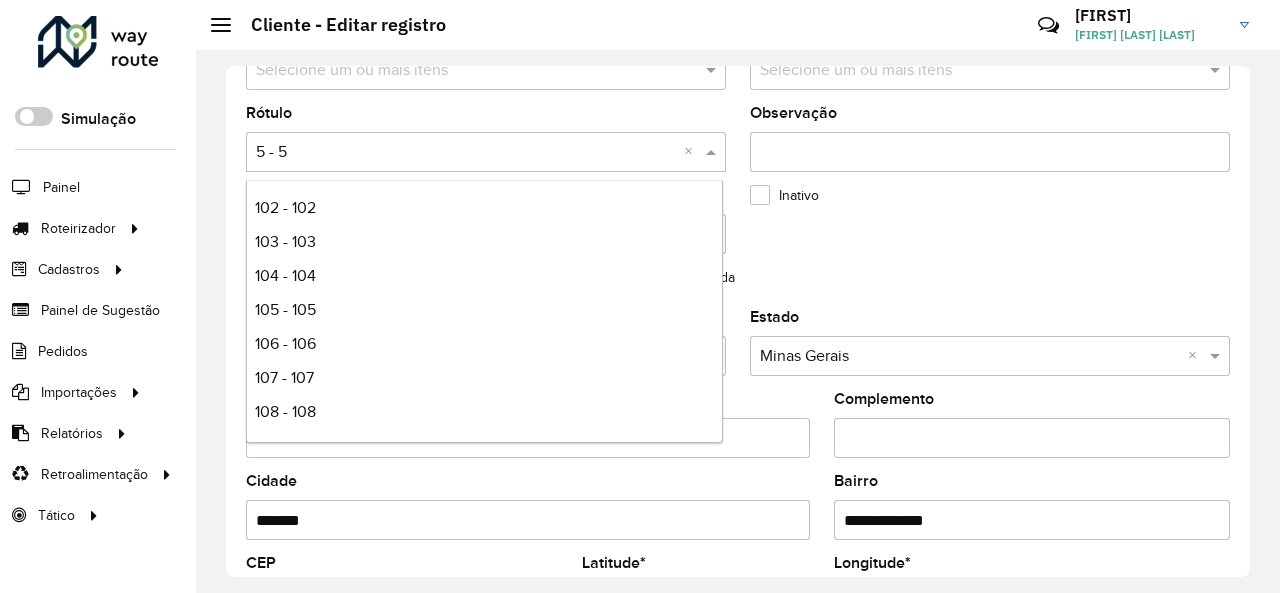 scroll, scrollTop: 200, scrollLeft: 0, axis: vertical 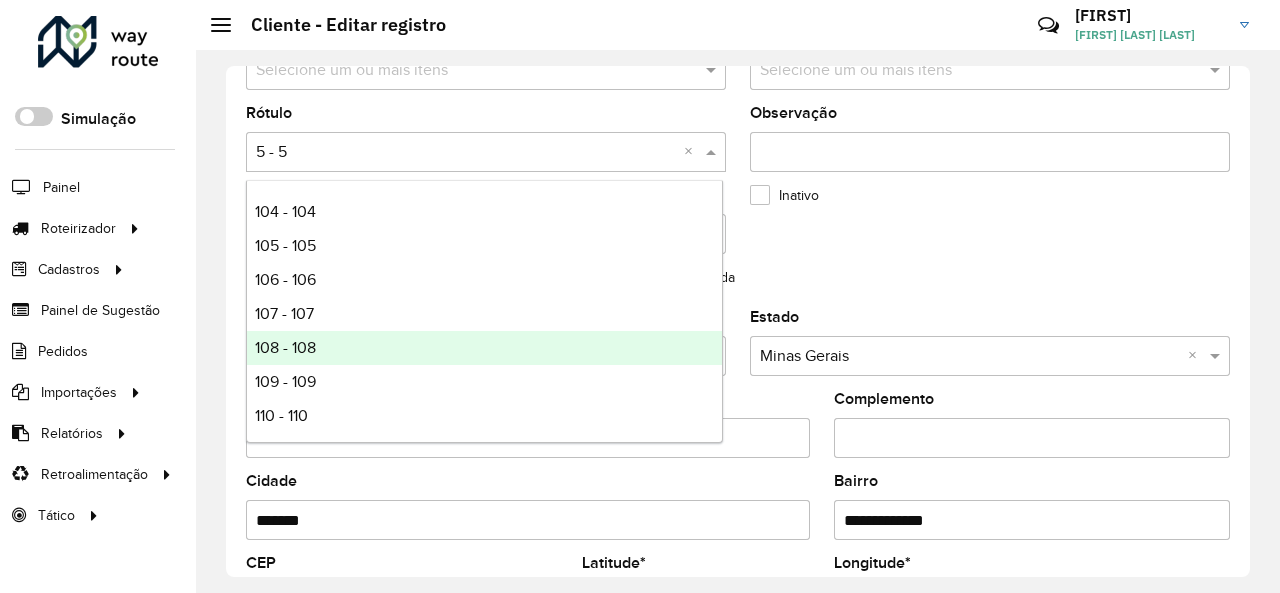 click on "108 - 108" at bounding box center (484, 348) 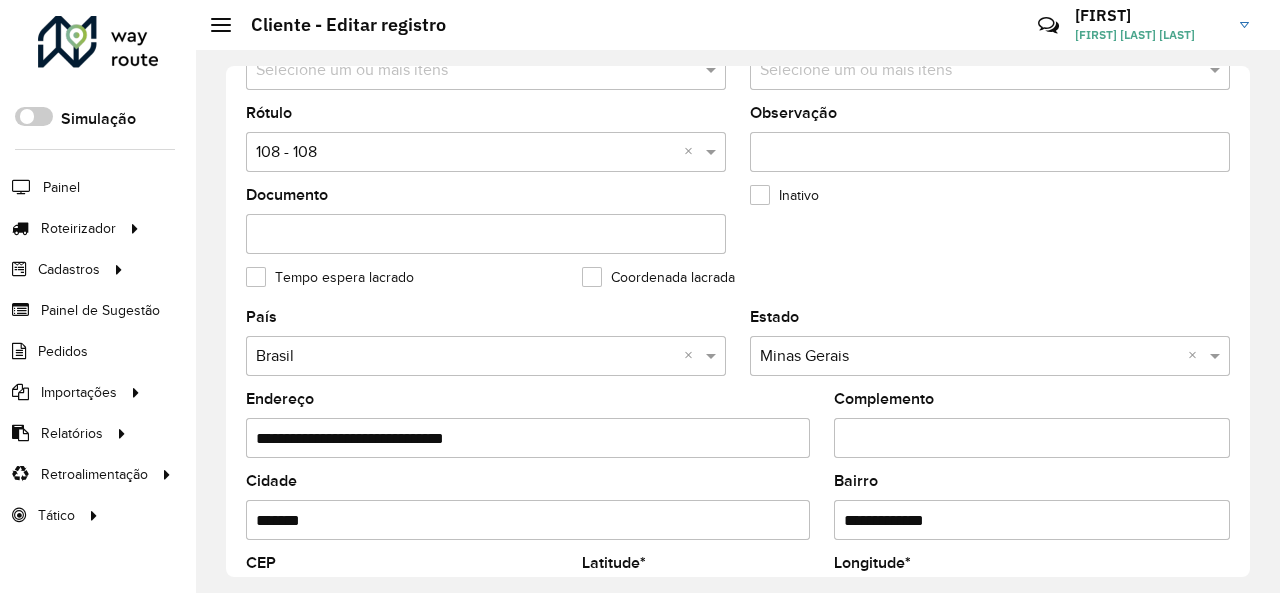 click on "Inativo" 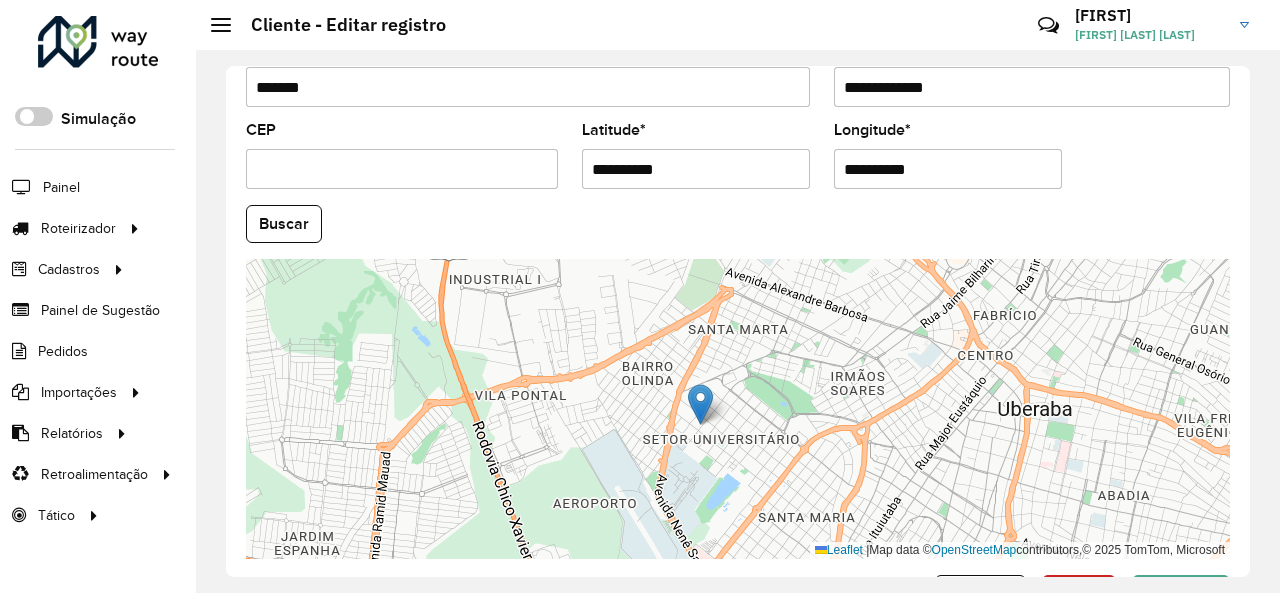 scroll, scrollTop: 890, scrollLeft: 0, axis: vertical 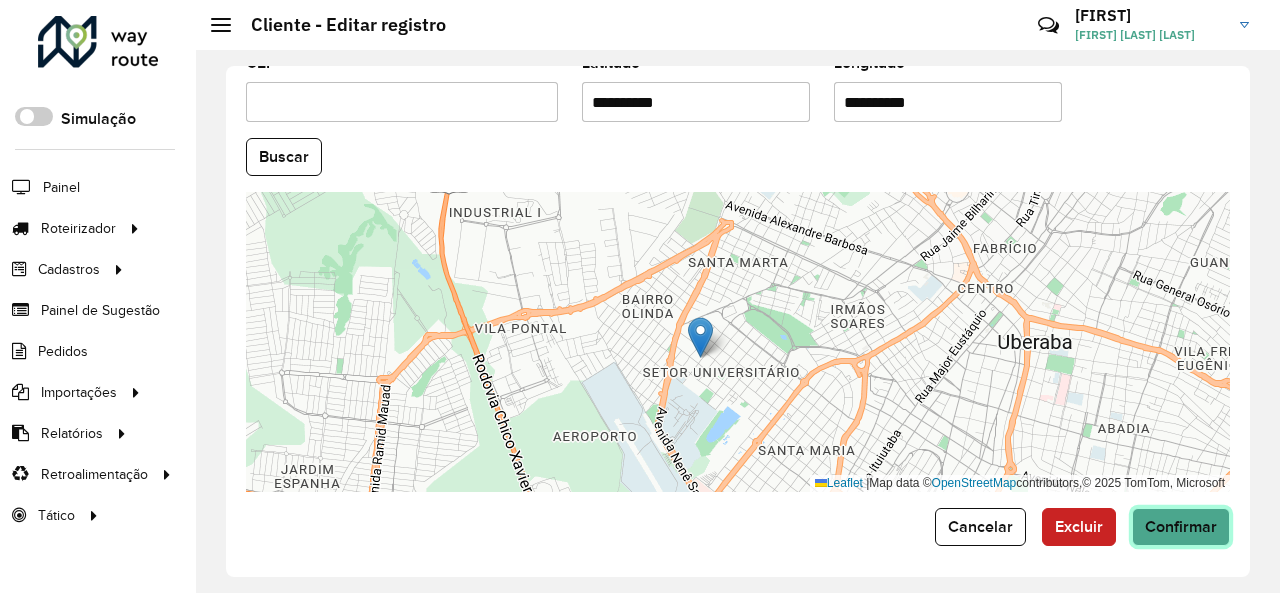 click on "Confirmar" 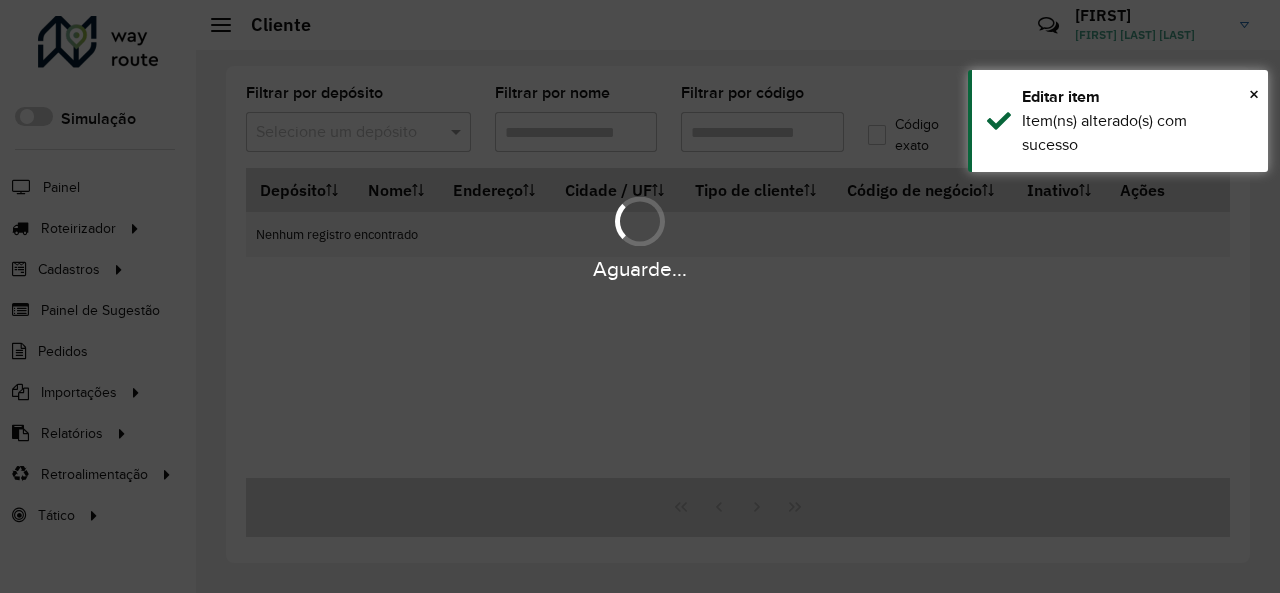 type on "*****" 